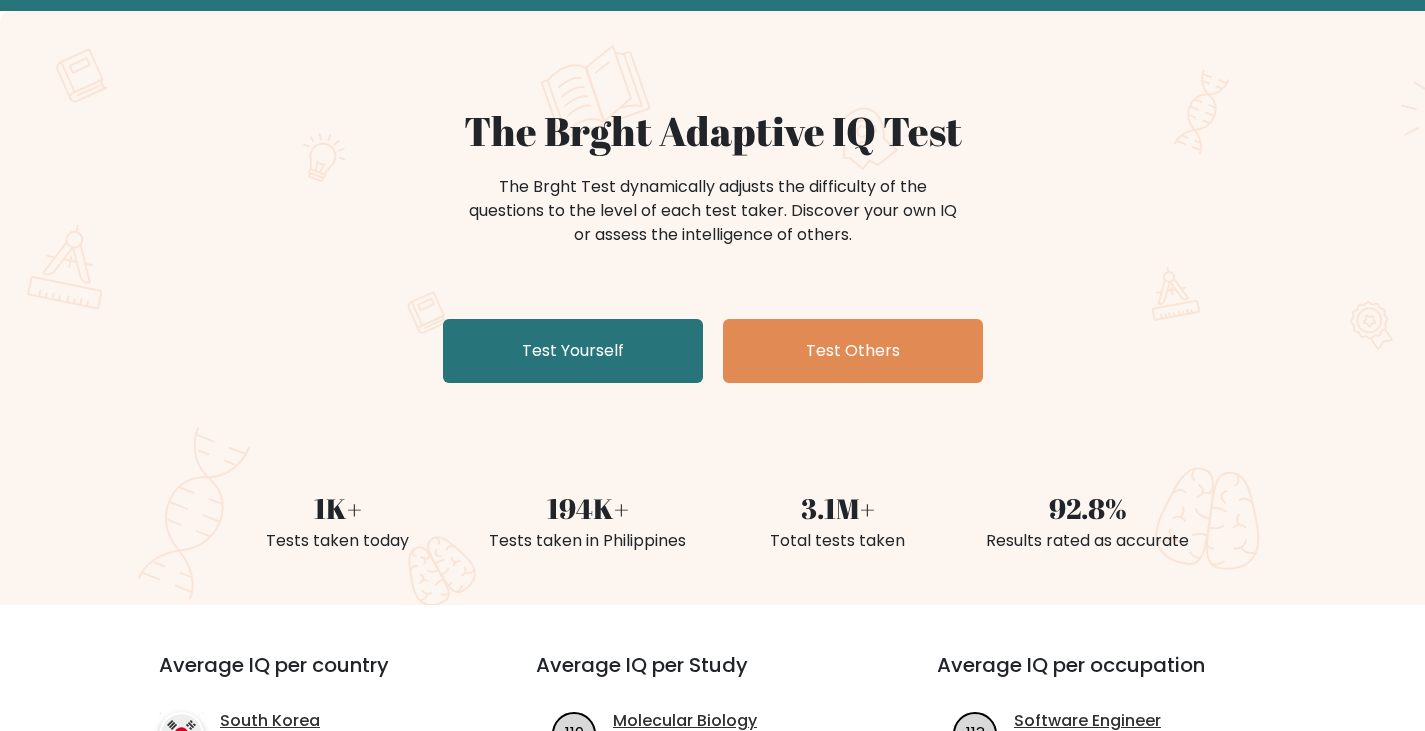 scroll, scrollTop: 100, scrollLeft: 0, axis: vertical 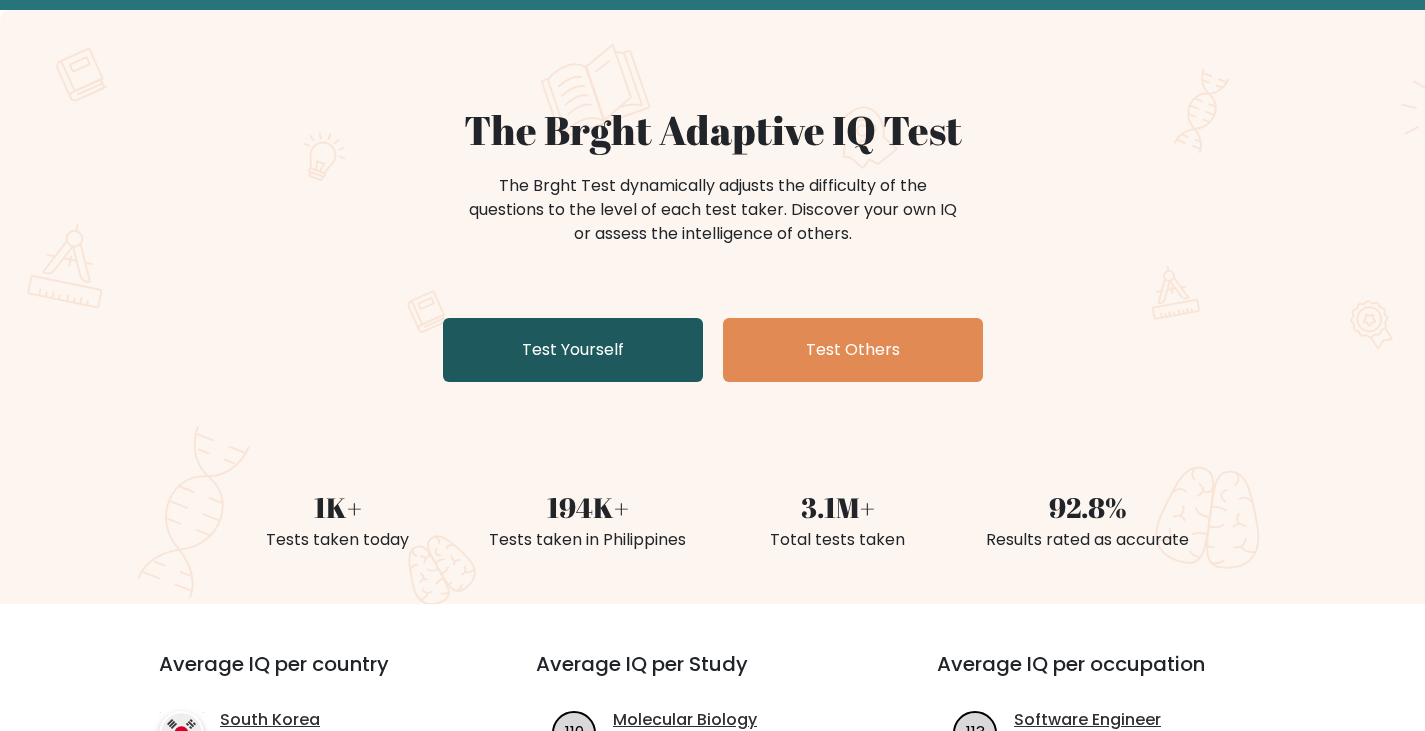 click on "Test Yourself" at bounding box center (573, 350) 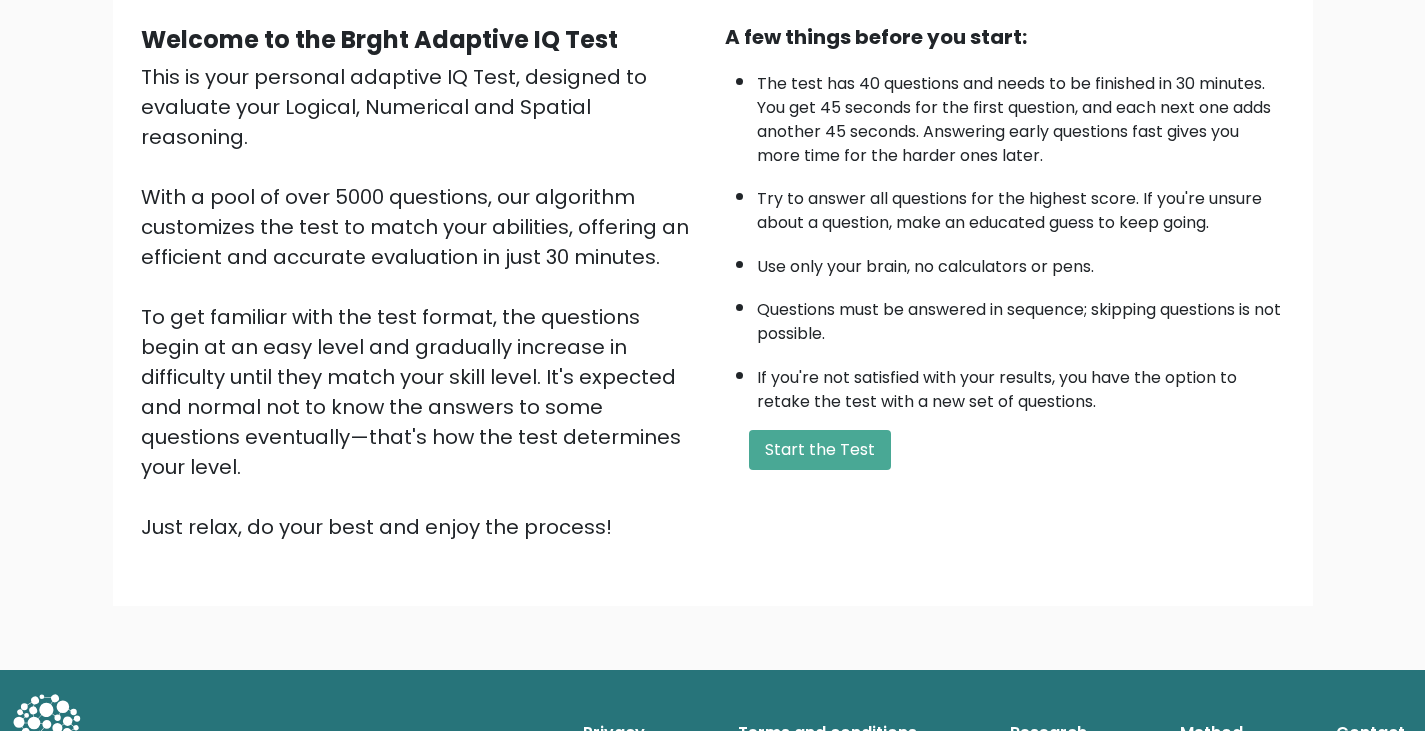 scroll, scrollTop: 185, scrollLeft: 0, axis: vertical 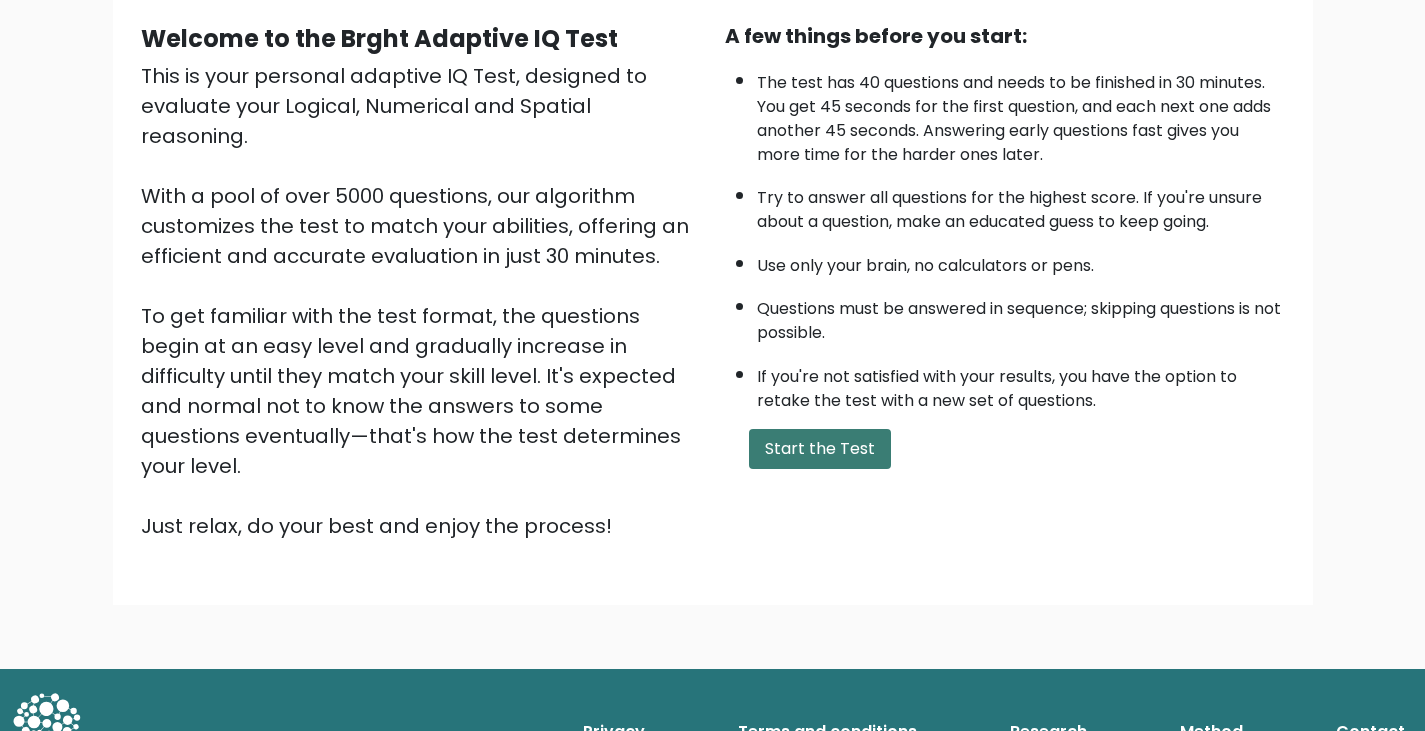 click on "Start the Test" at bounding box center (820, 449) 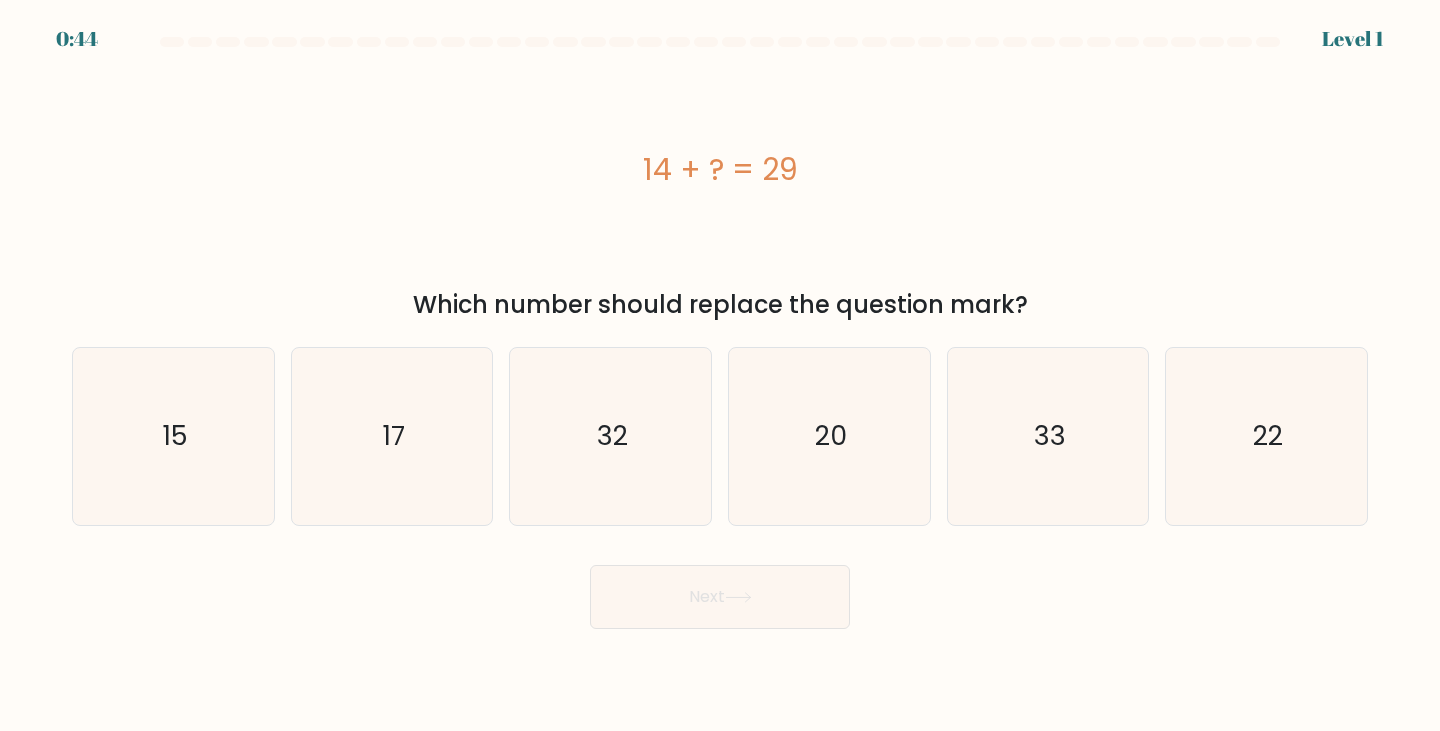 scroll, scrollTop: 0, scrollLeft: 0, axis: both 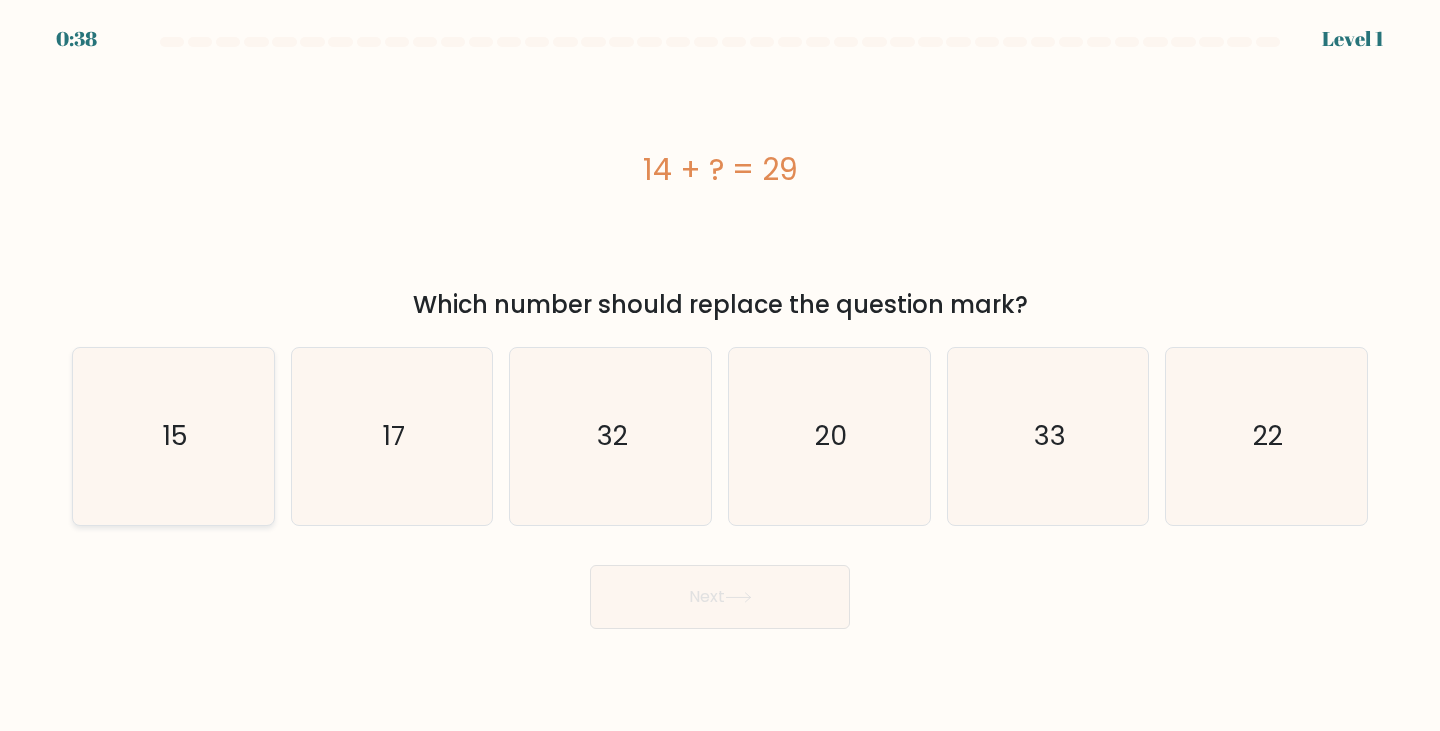 click on "15" at bounding box center (173, 436) 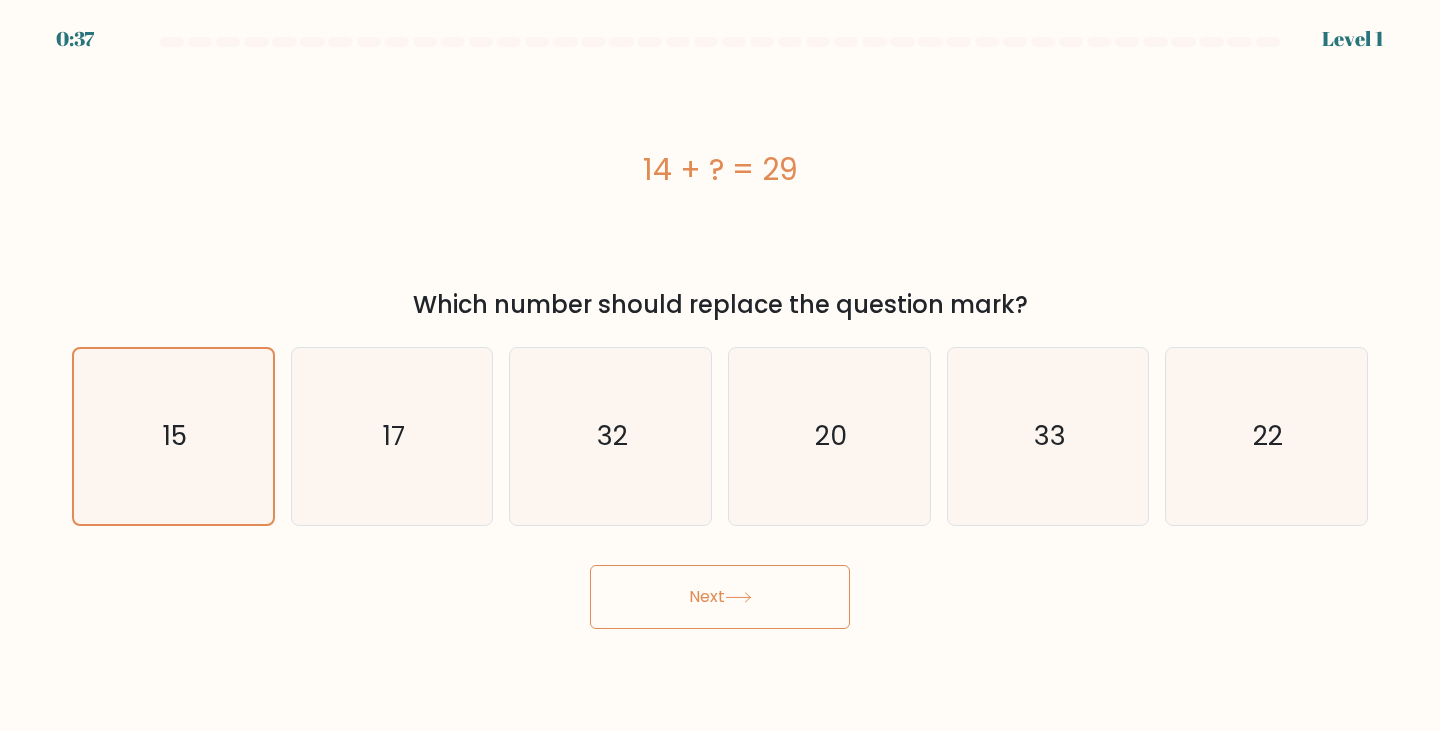 click on "Next" at bounding box center [720, 597] 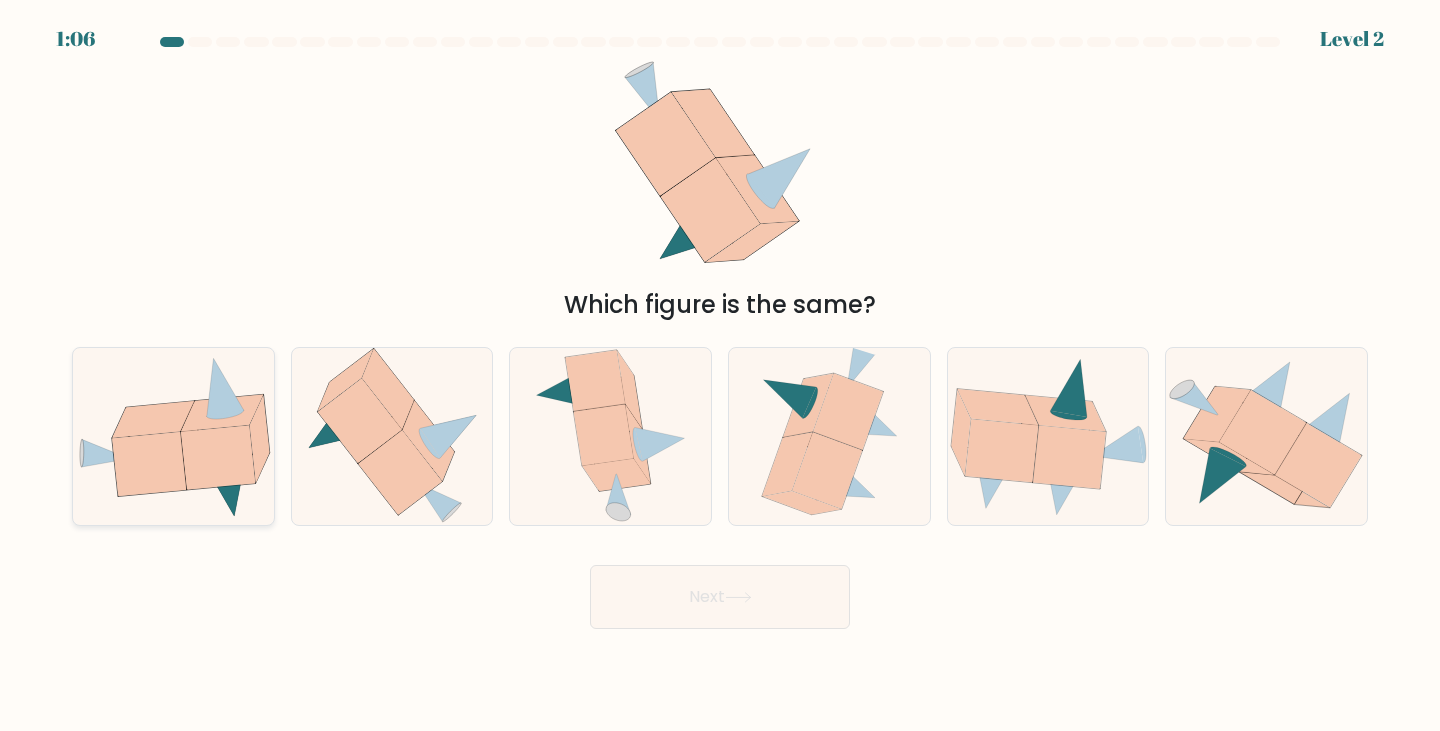 click at bounding box center (173, 437) 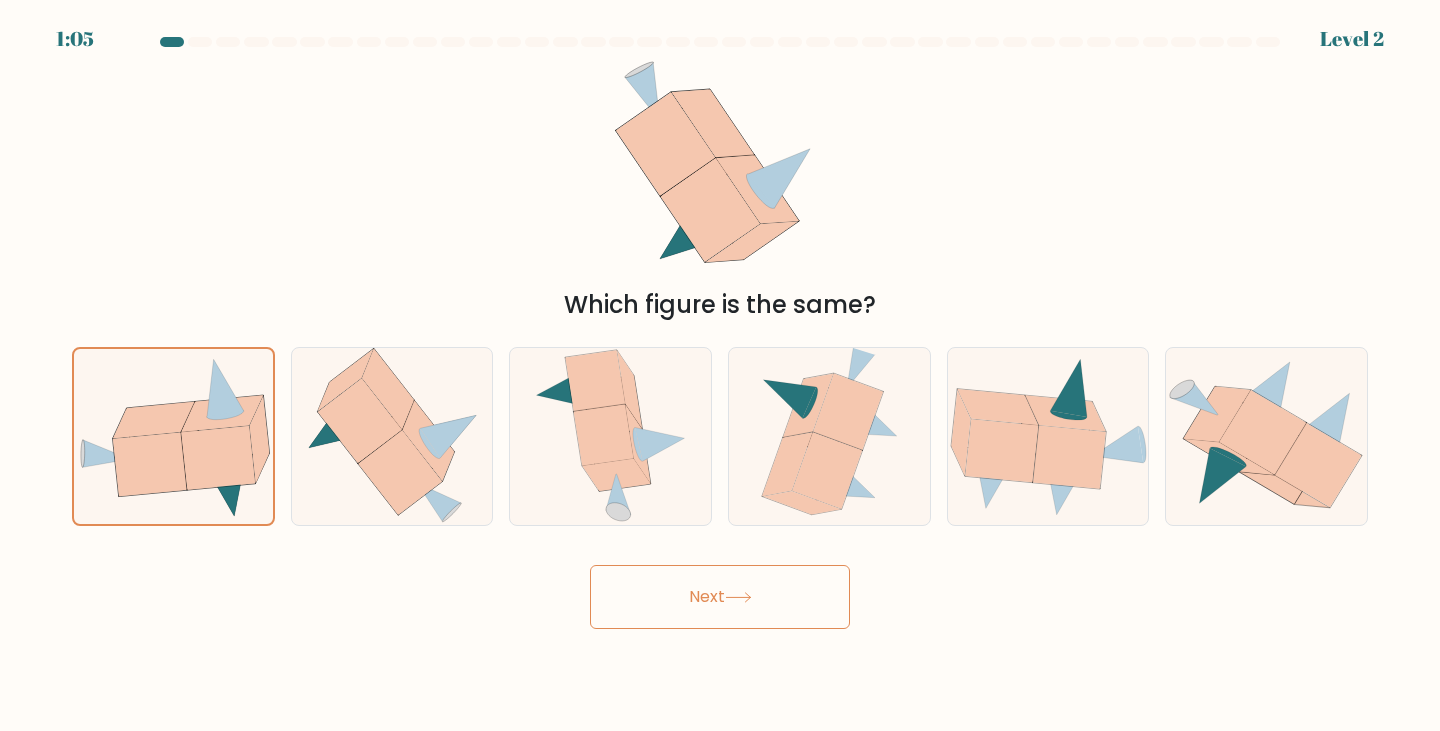 click on "Next" at bounding box center [720, 597] 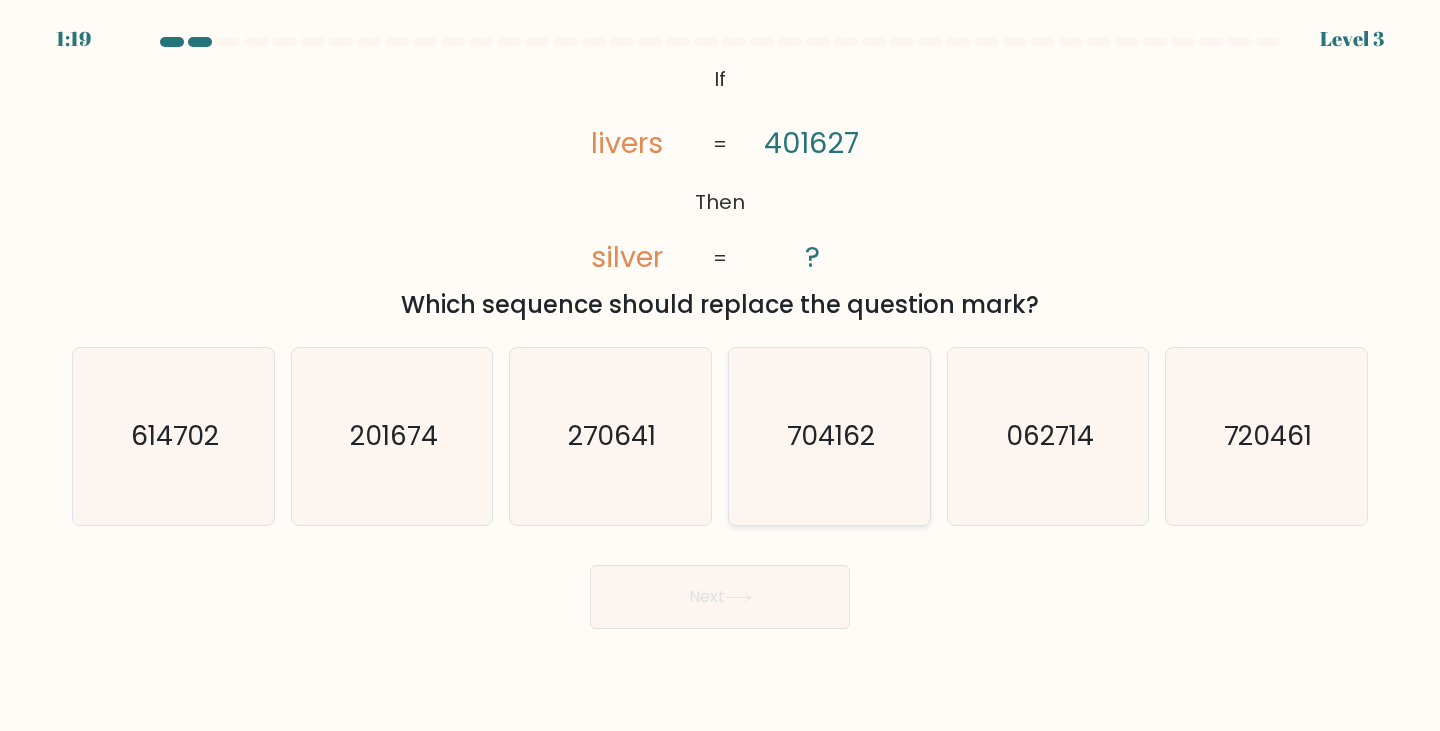 click on "704162" at bounding box center [829, 436] 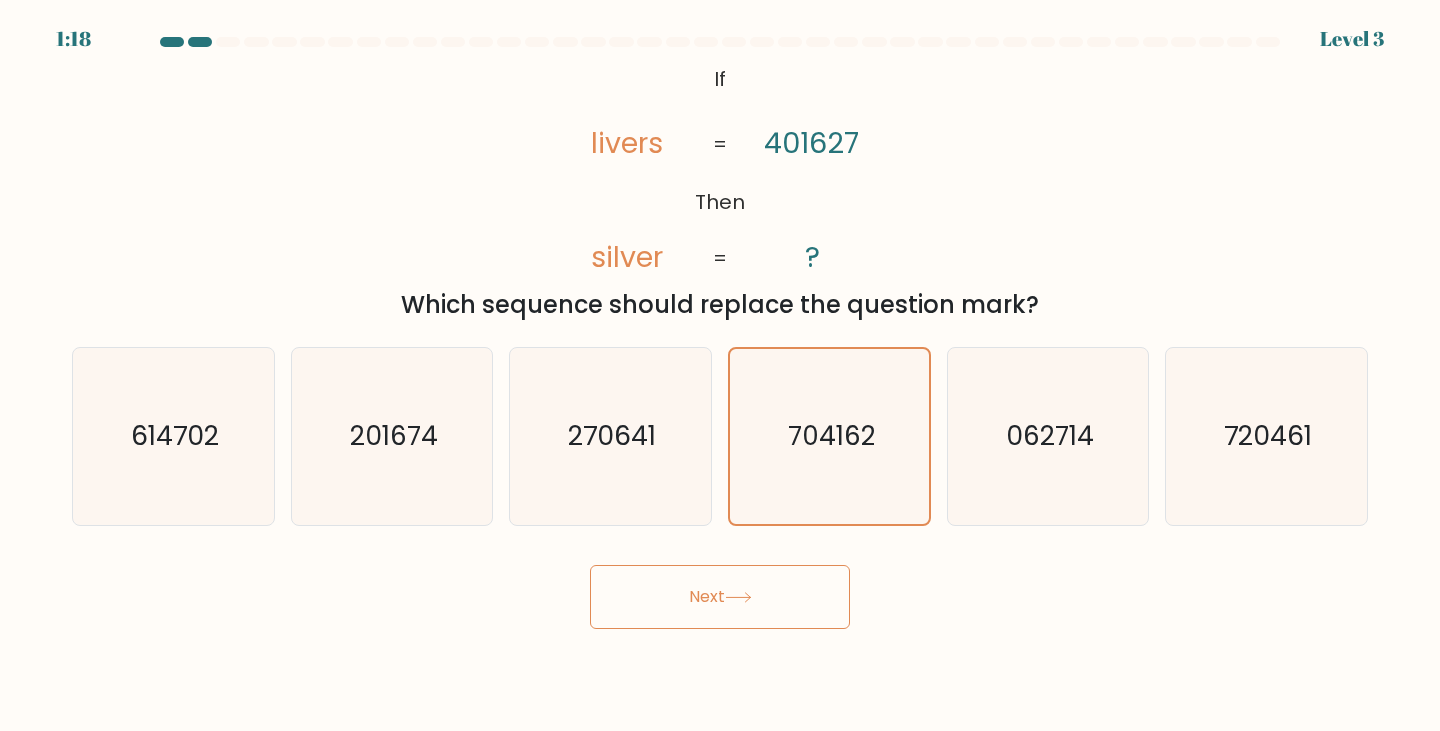 click on "Next" at bounding box center [720, 597] 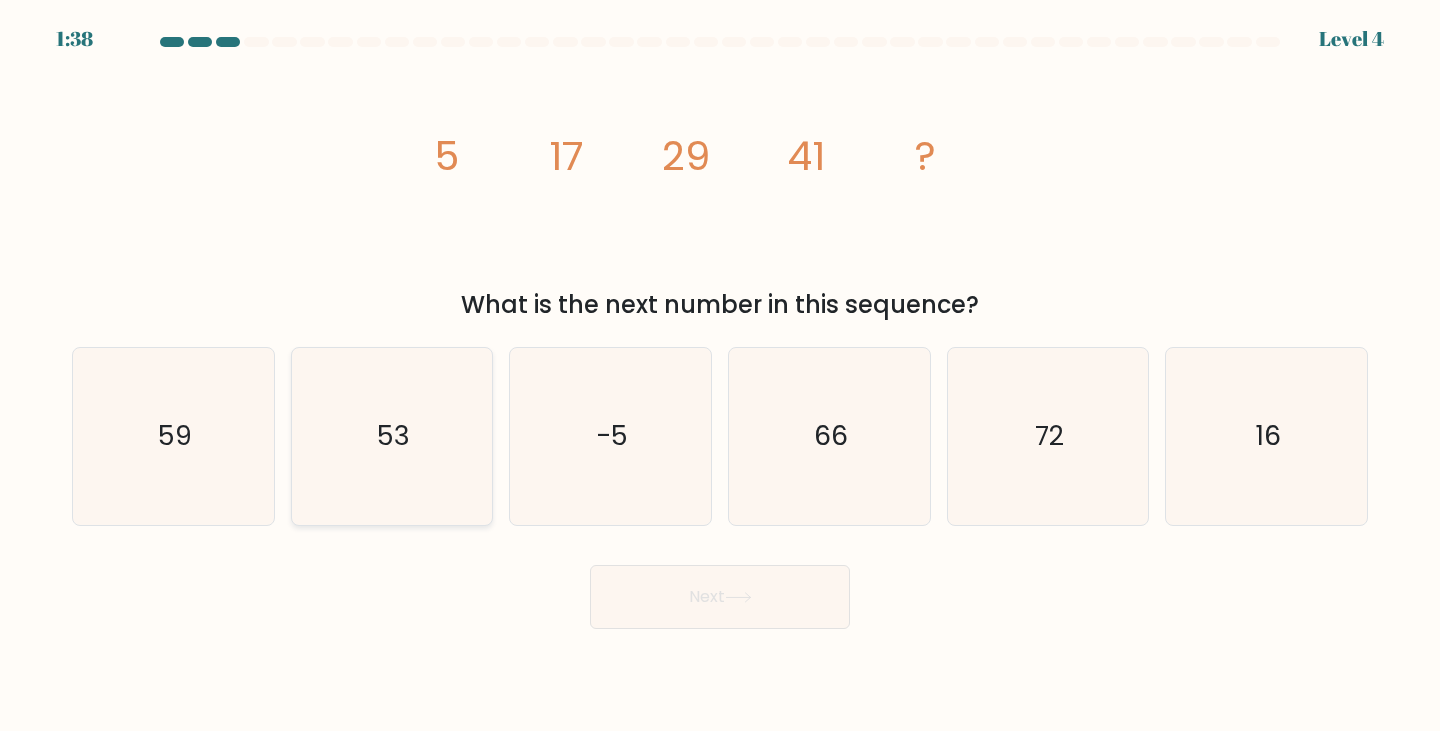 click on "53" at bounding box center [392, 436] 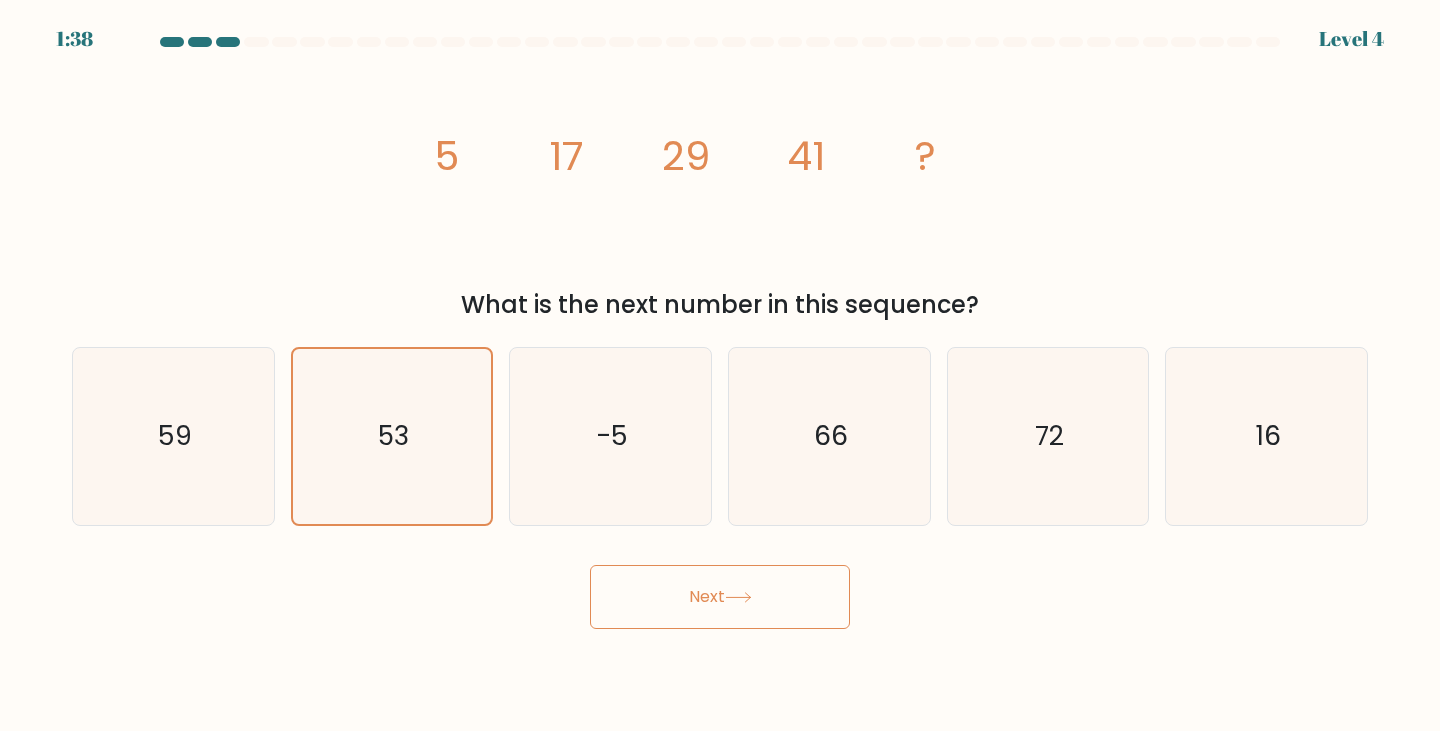 click on "Next" at bounding box center (720, 597) 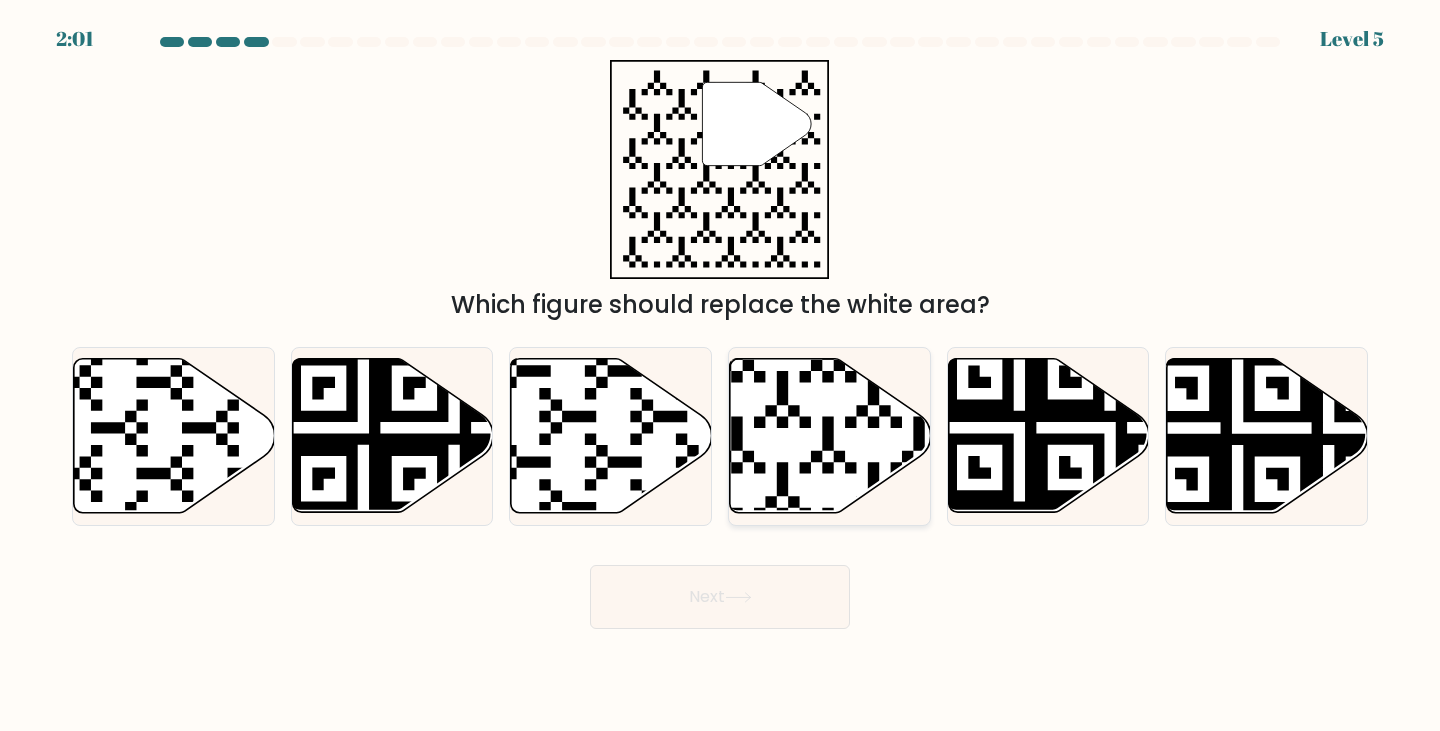 click at bounding box center [830, 436] 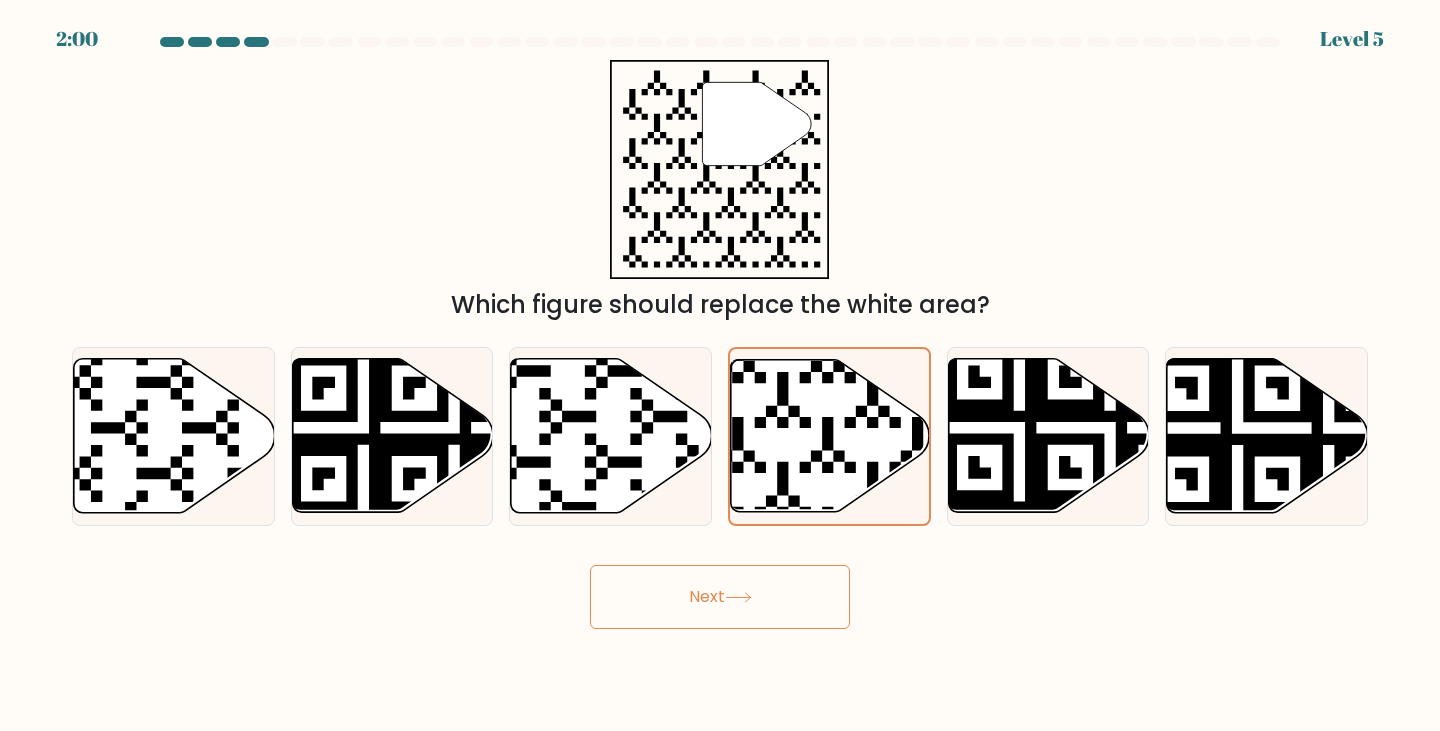 click on "Next" at bounding box center (720, 597) 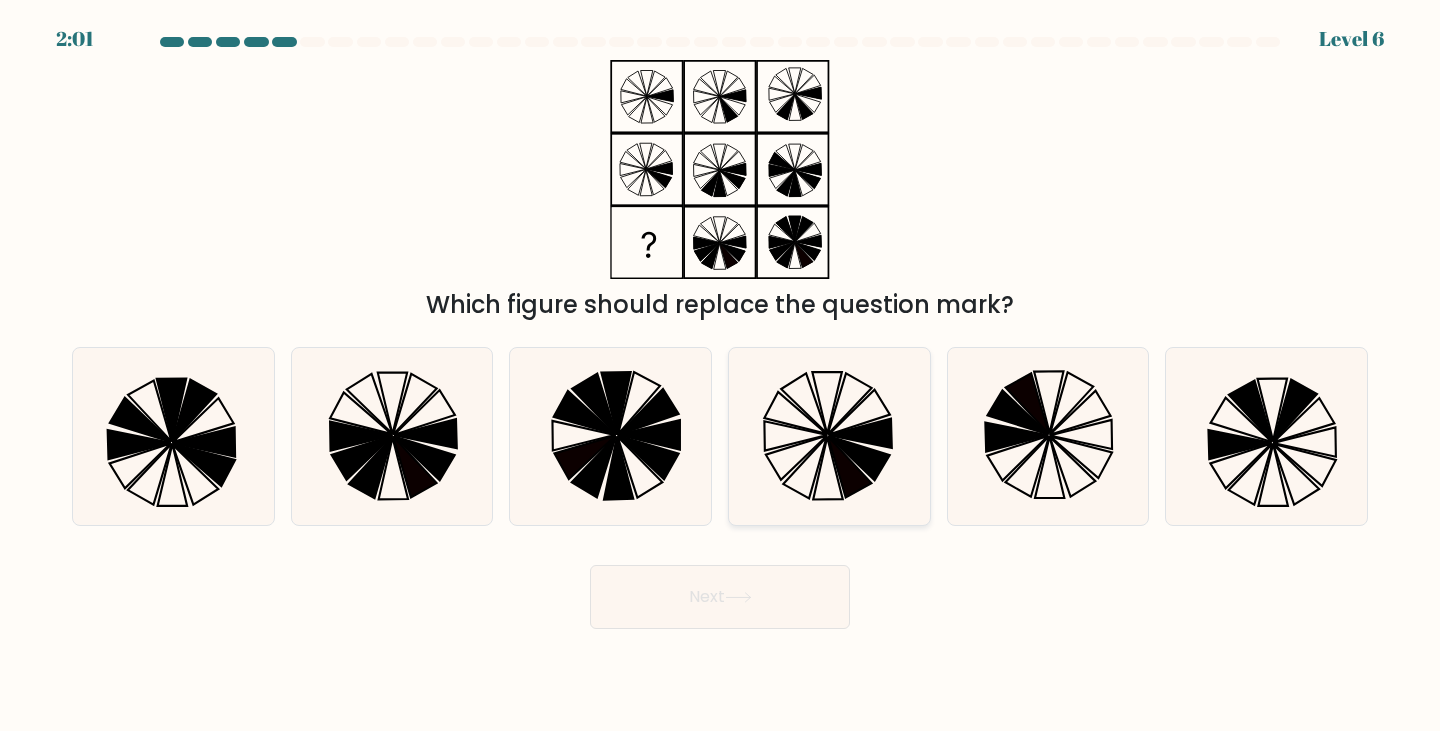 click at bounding box center (858, 458) 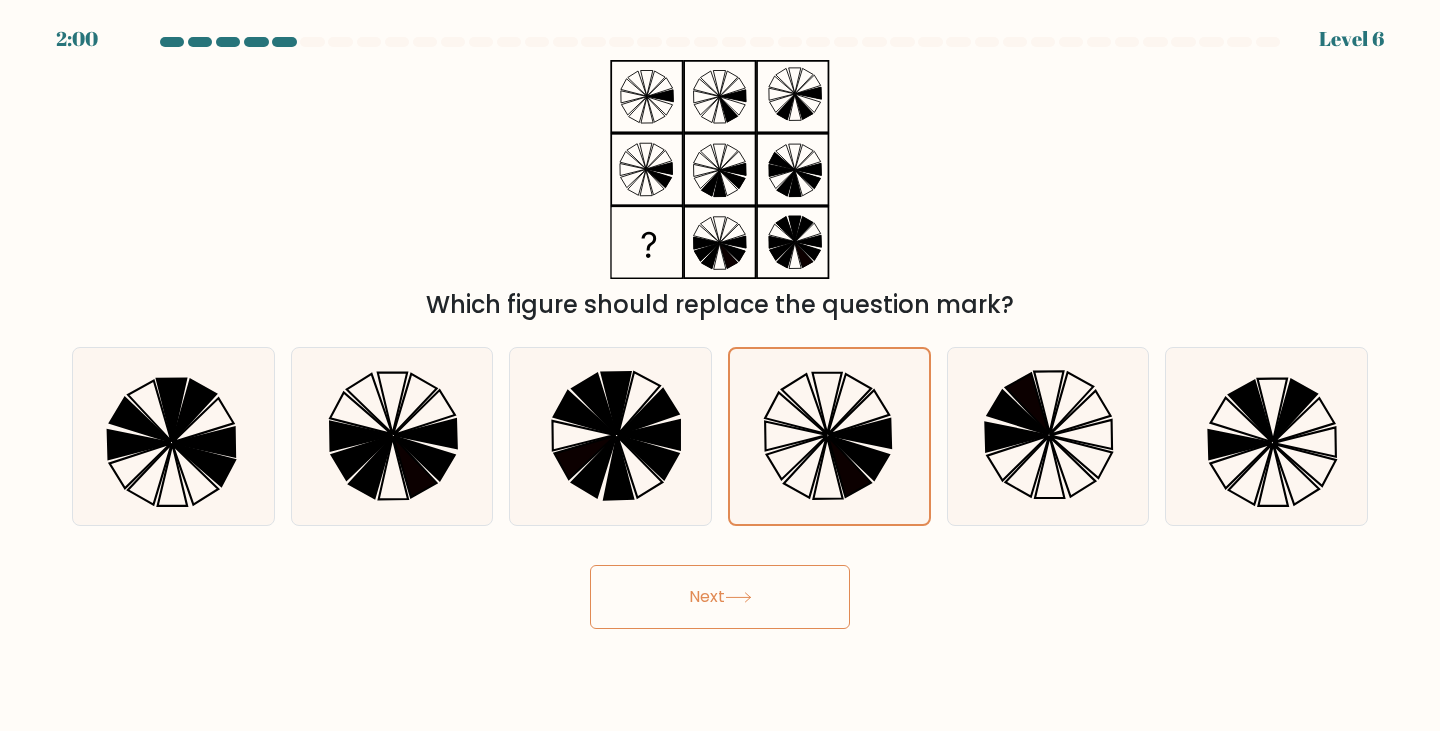 click on "Next" at bounding box center [720, 597] 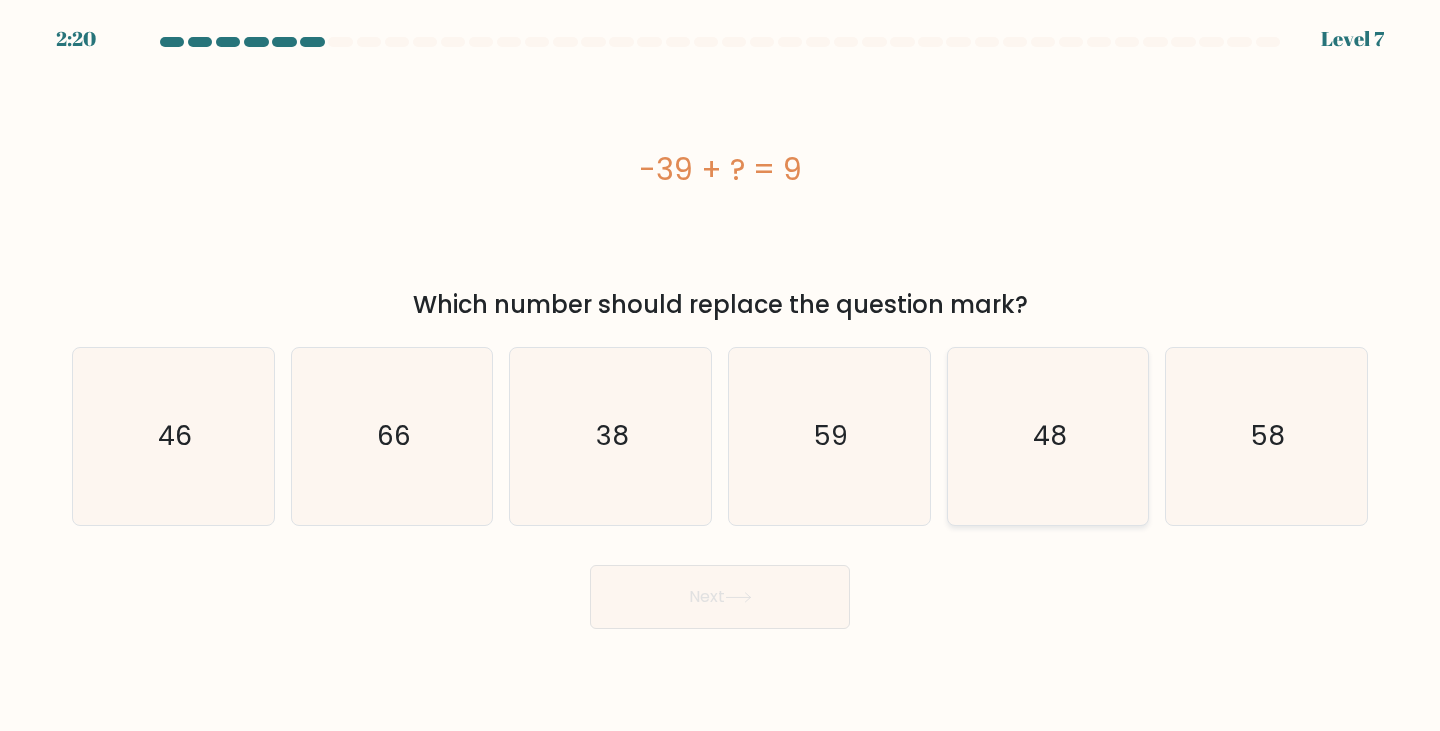 click on "48" at bounding box center [1048, 436] 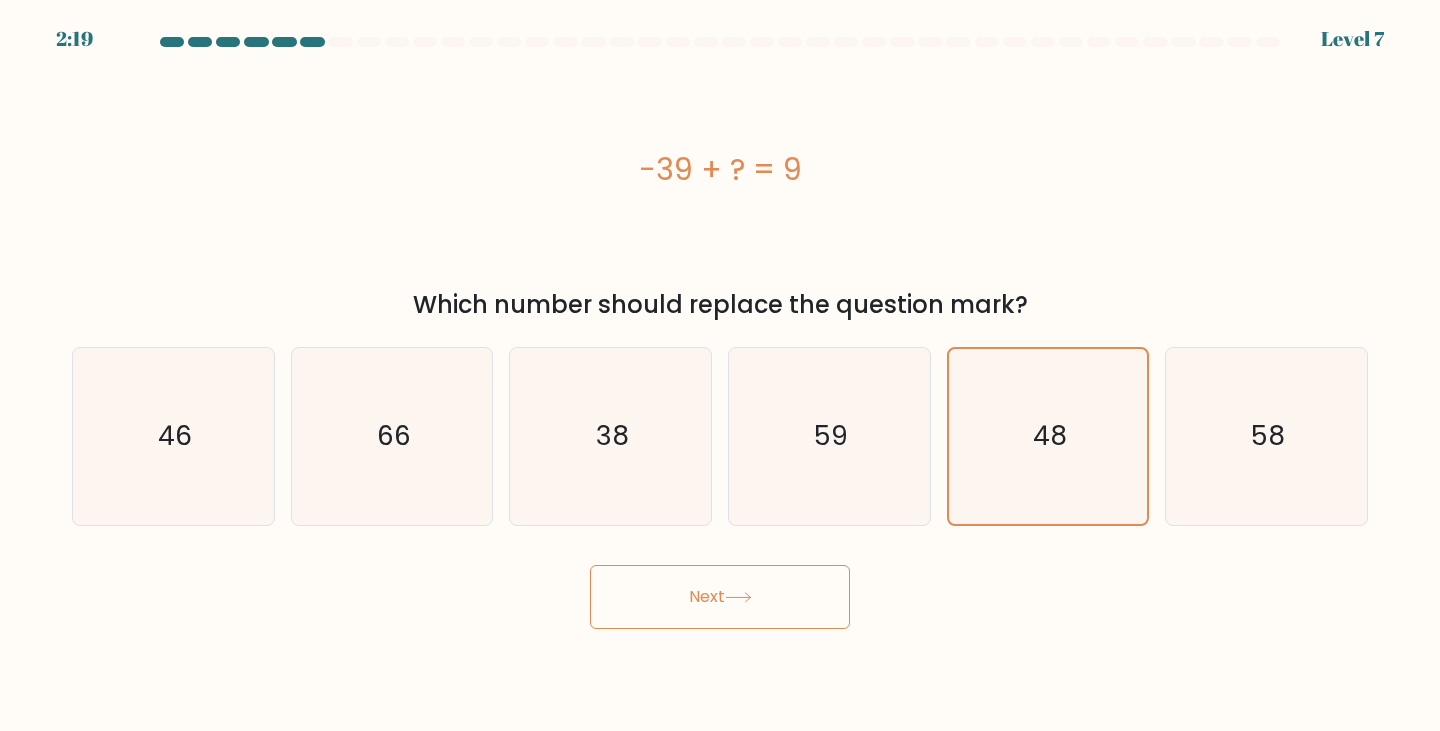 click on "Next" at bounding box center (720, 597) 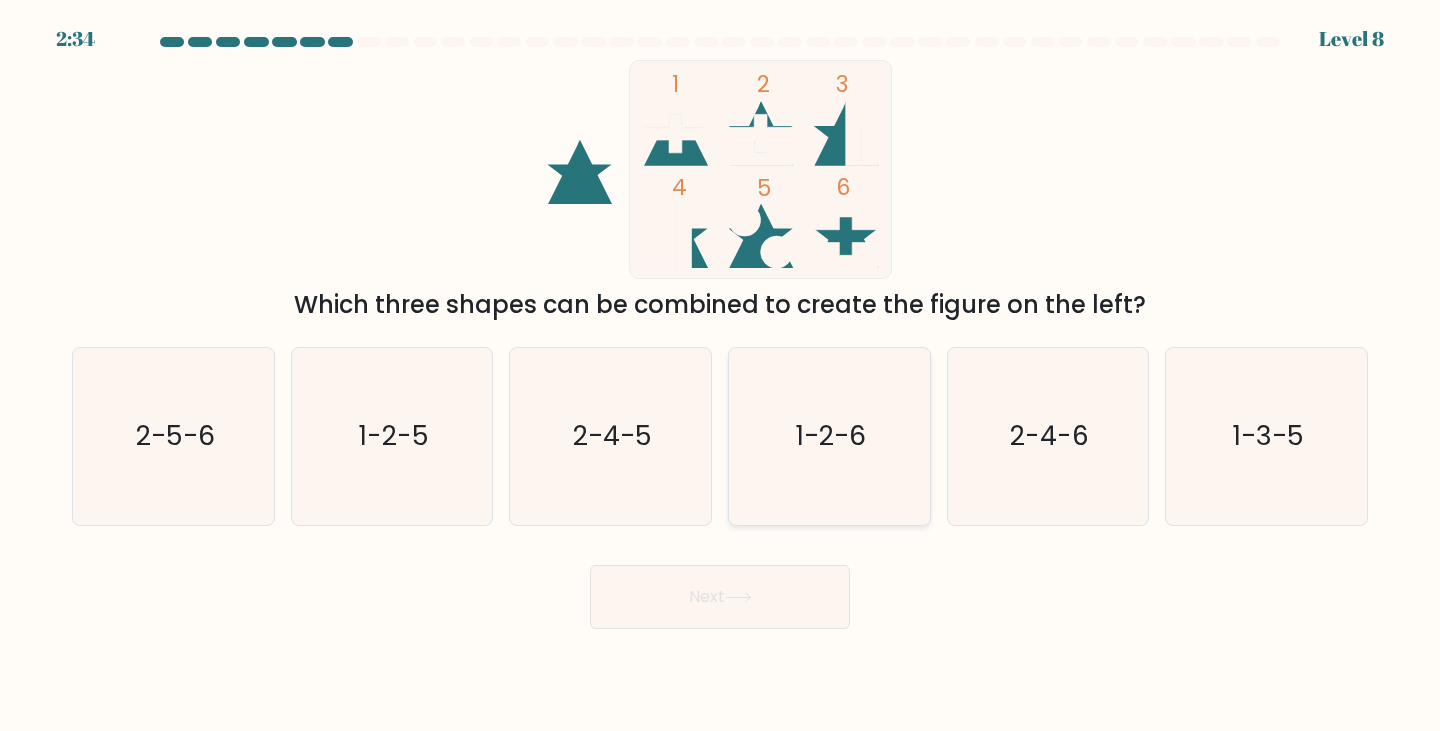 click on "1-2-6" at bounding box center (829, 436) 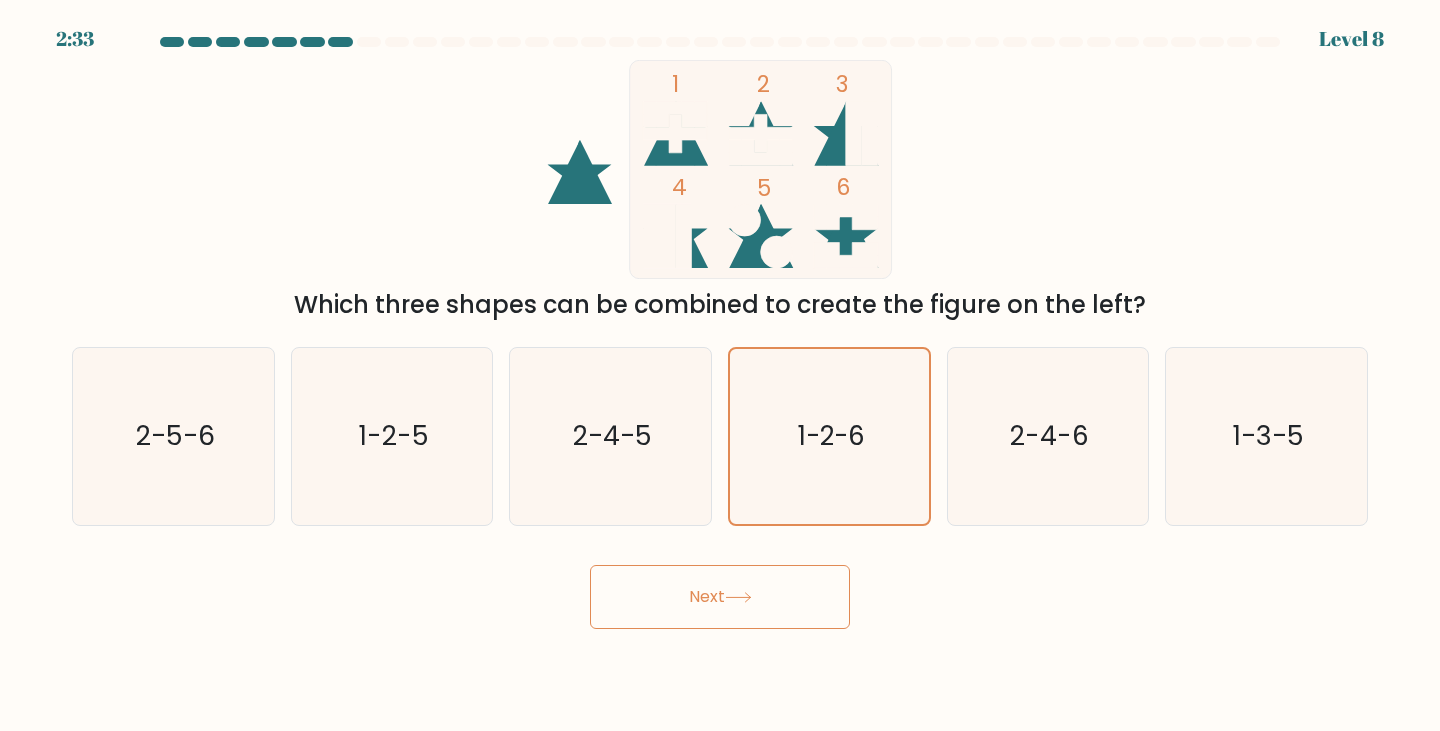 click on "Next" at bounding box center (720, 597) 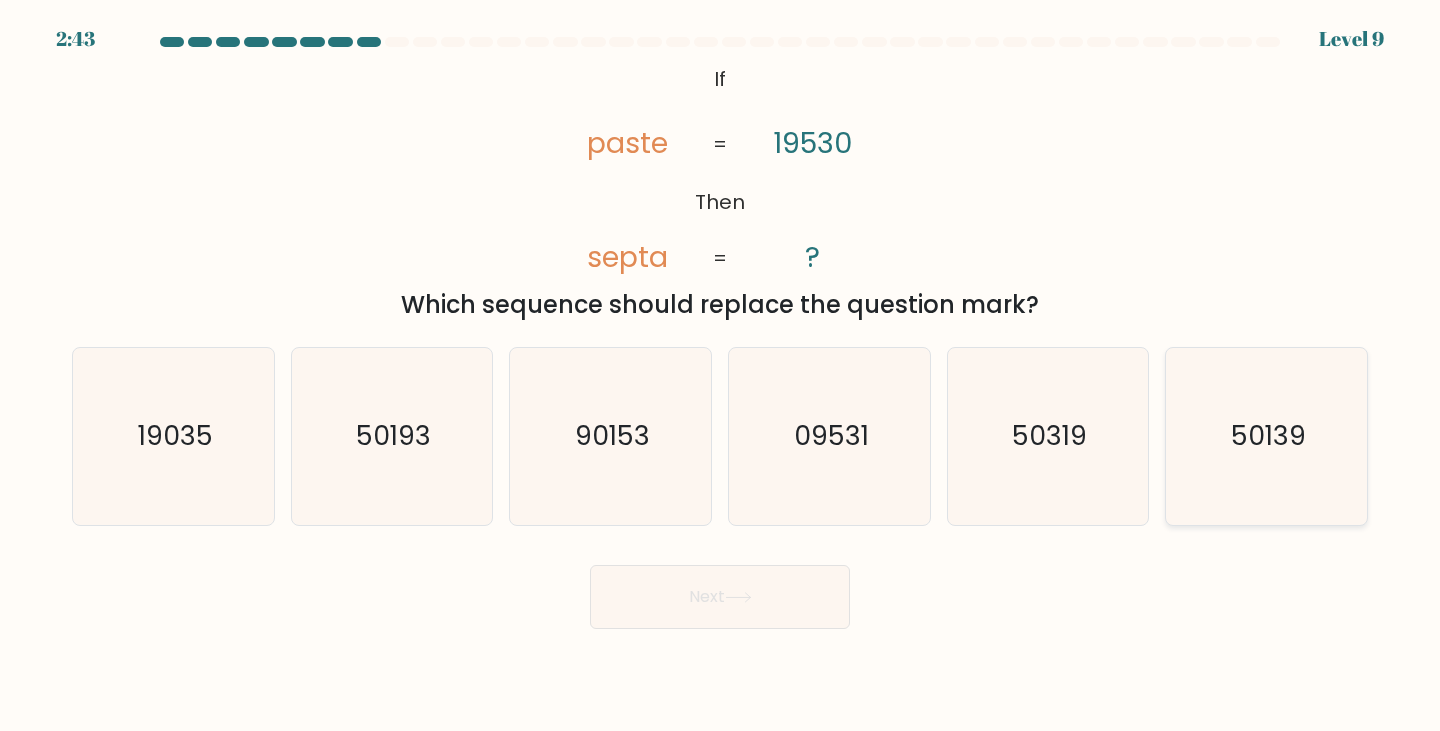 click on "50139" at bounding box center [1266, 436] 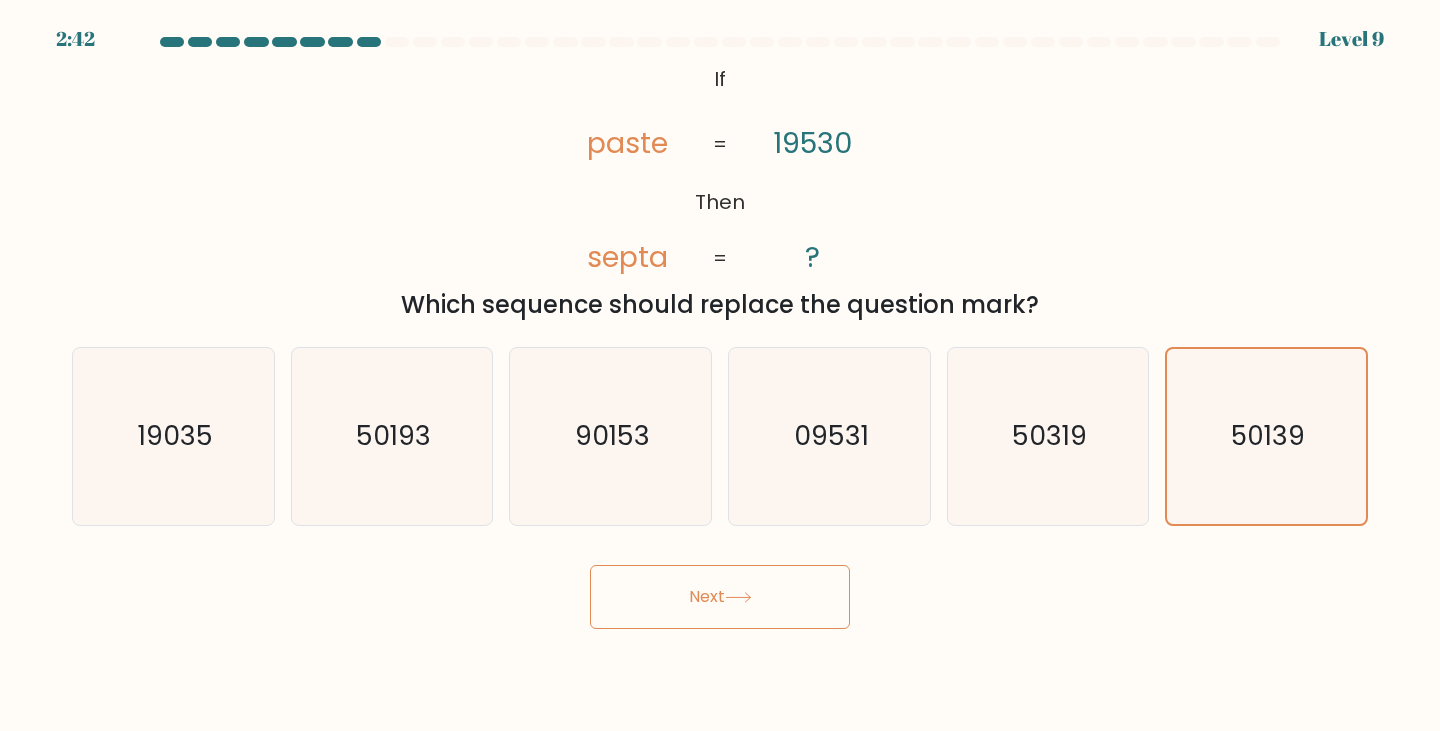 click on "Next" at bounding box center (720, 597) 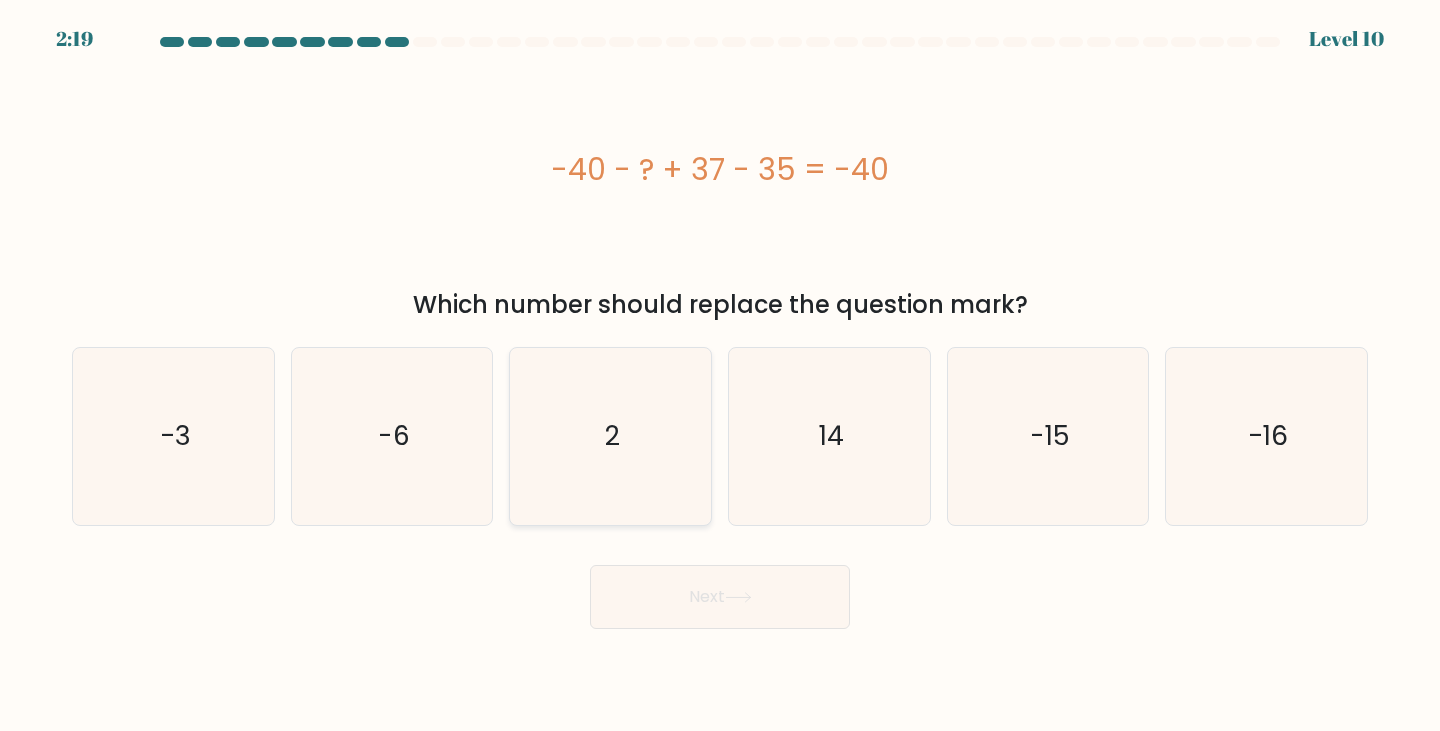 click on "2" at bounding box center [610, 436] 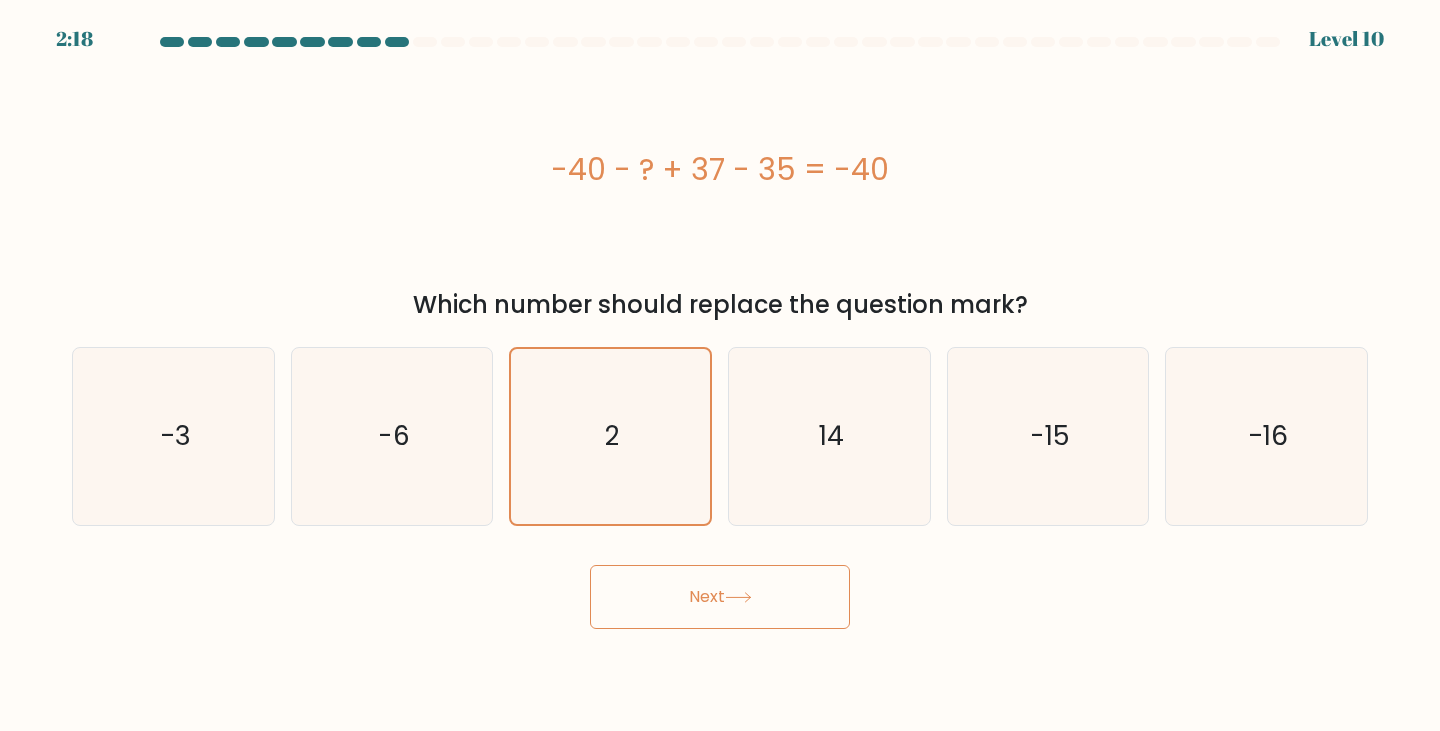 click on "Next" at bounding box center [720, 597] 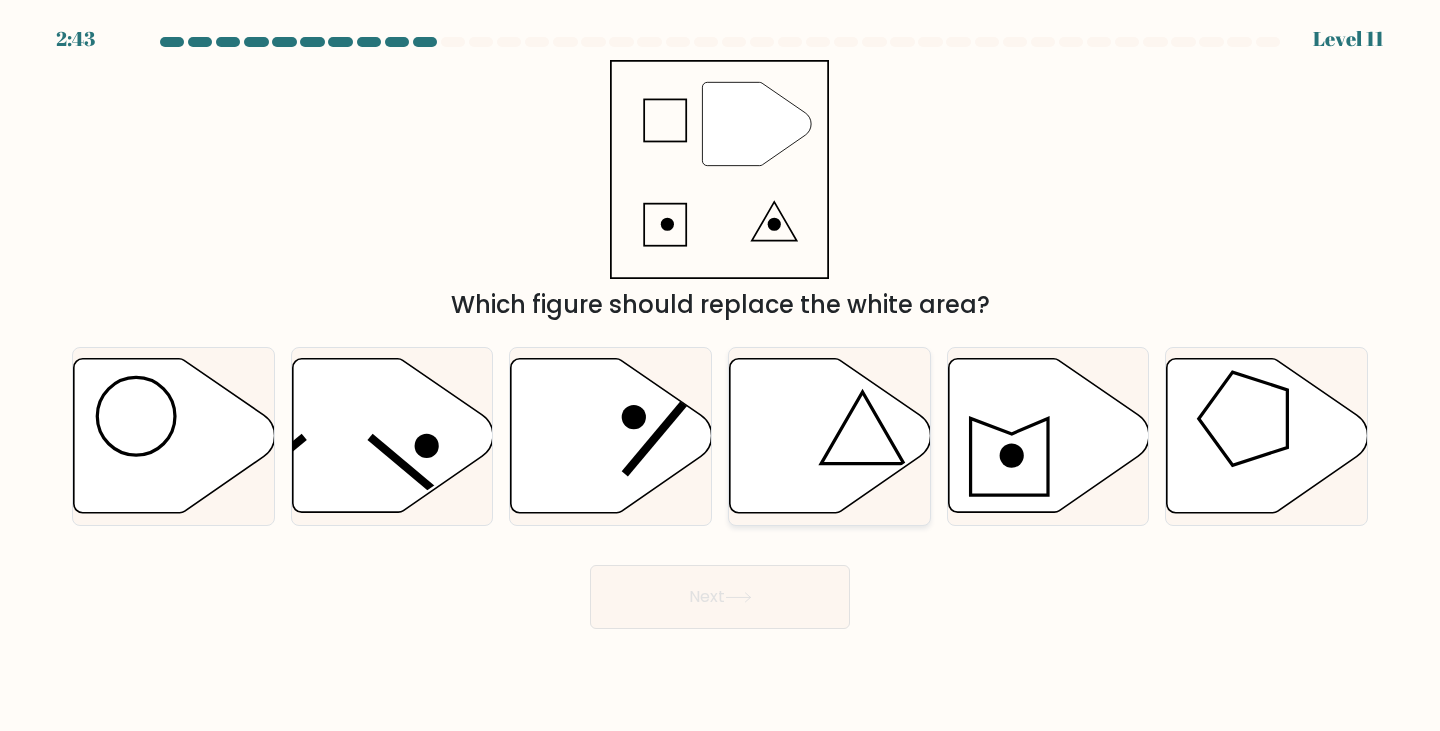 click at bounding box center (830, 436) 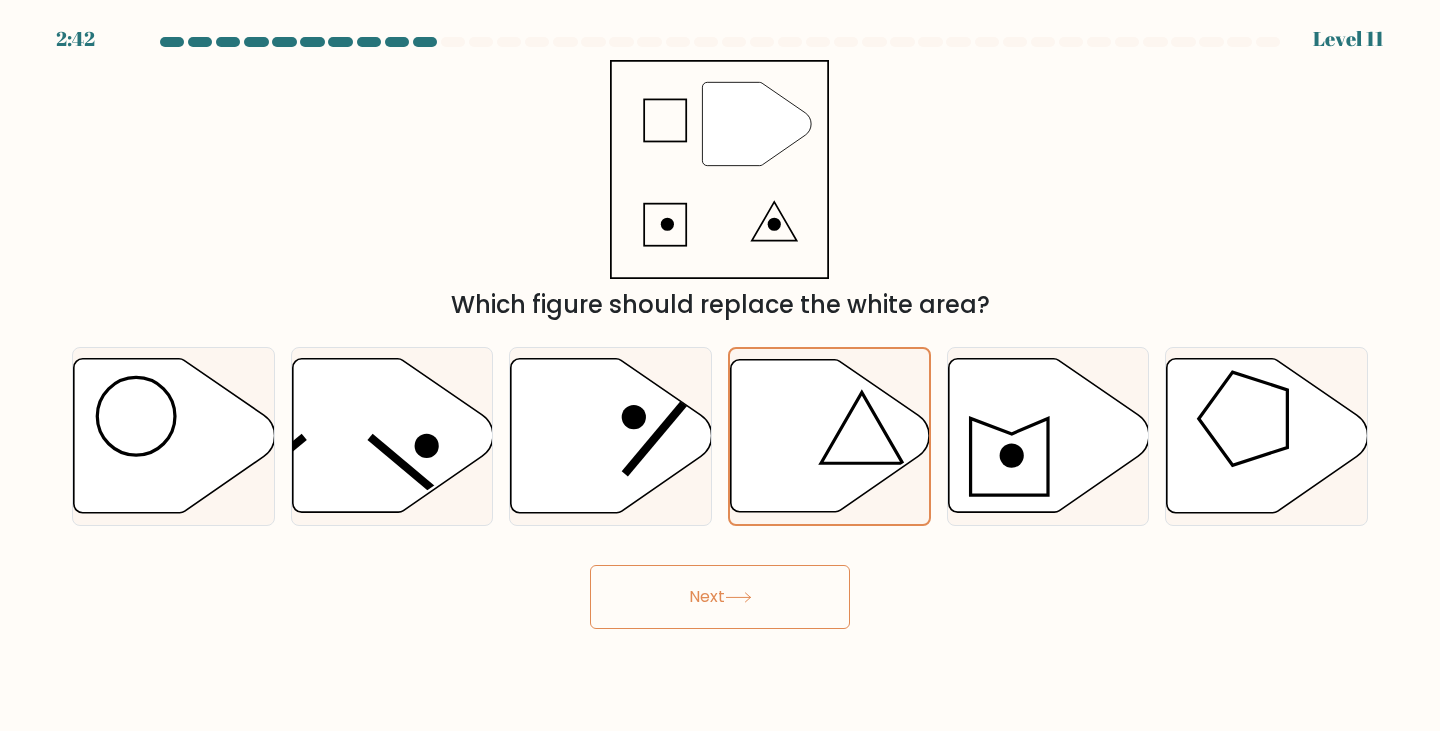 click on "Next" at bounding box center [720, 597] 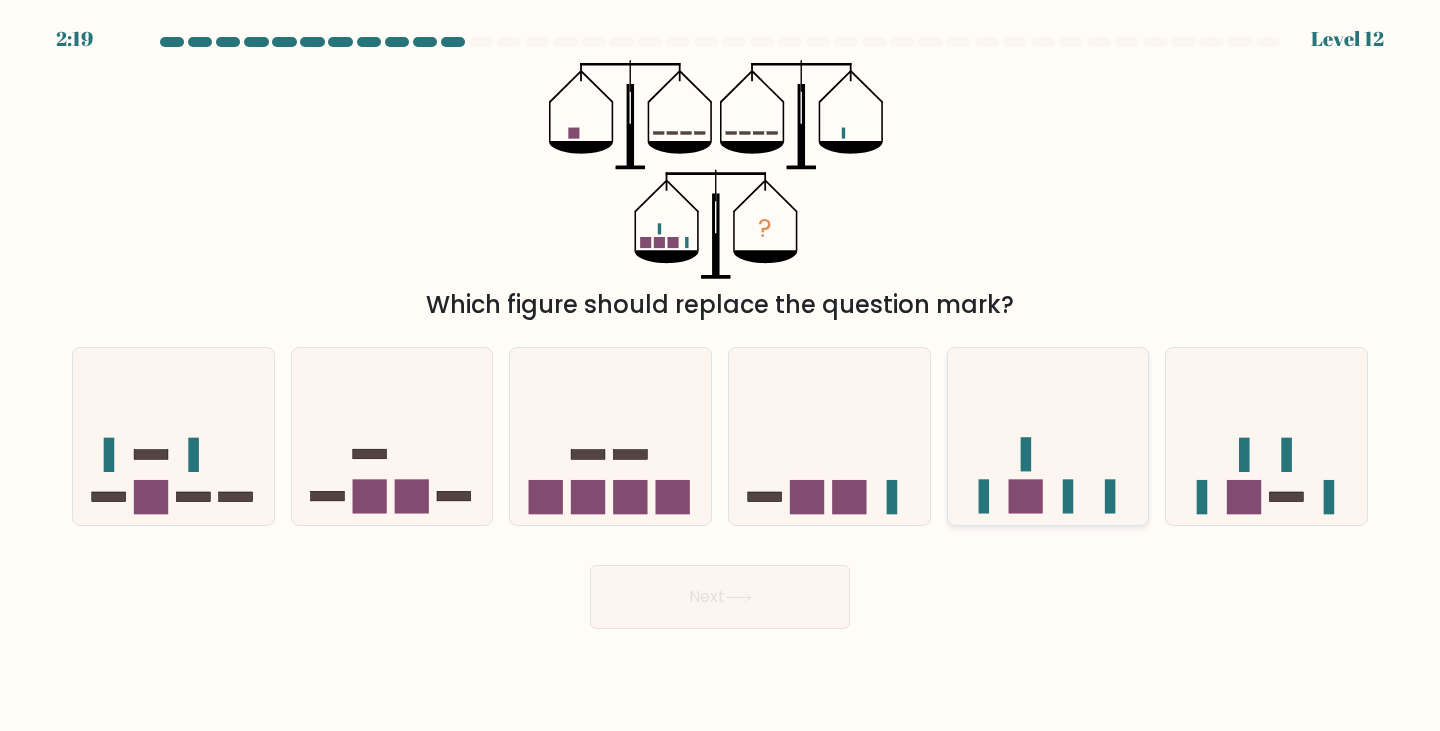 click at bounding box center [1048, 436] 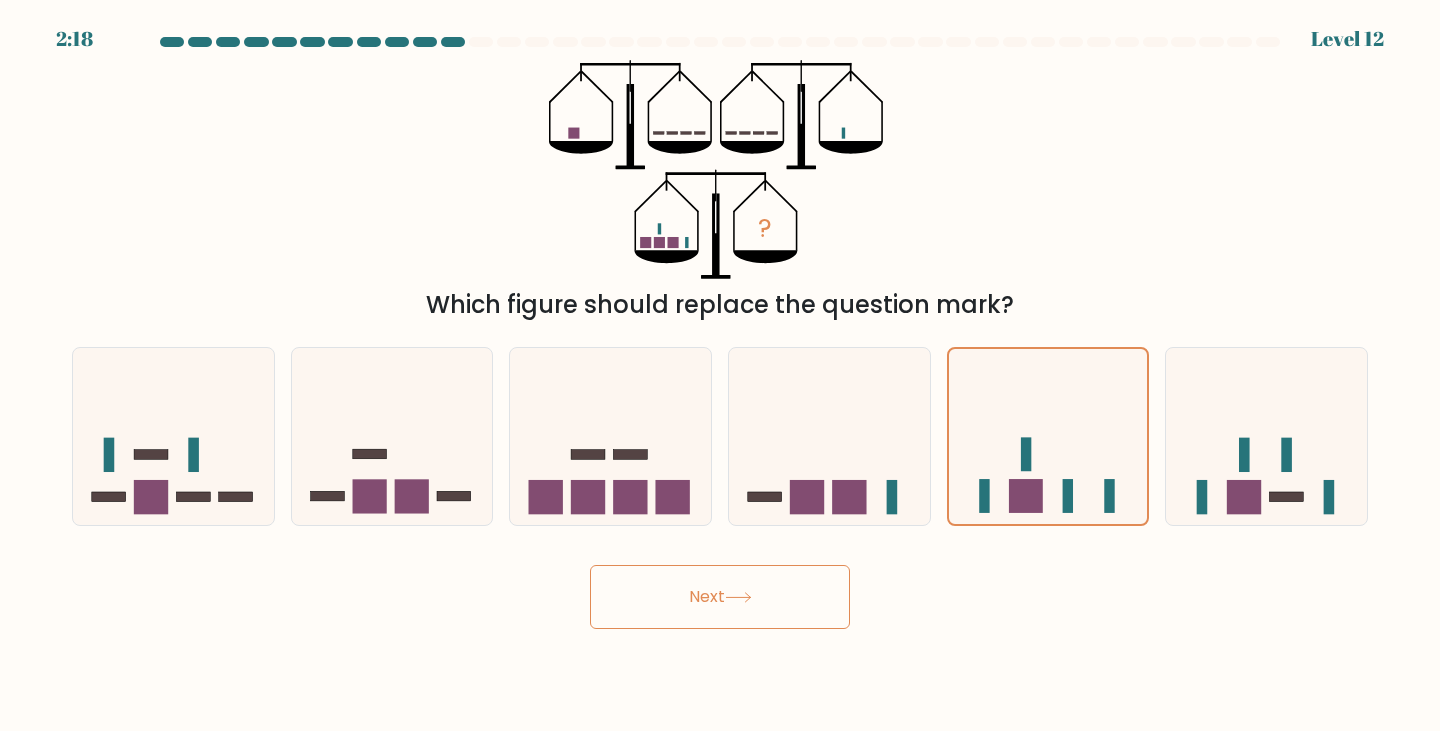 click on "Next" at bounding box center [720, 597] 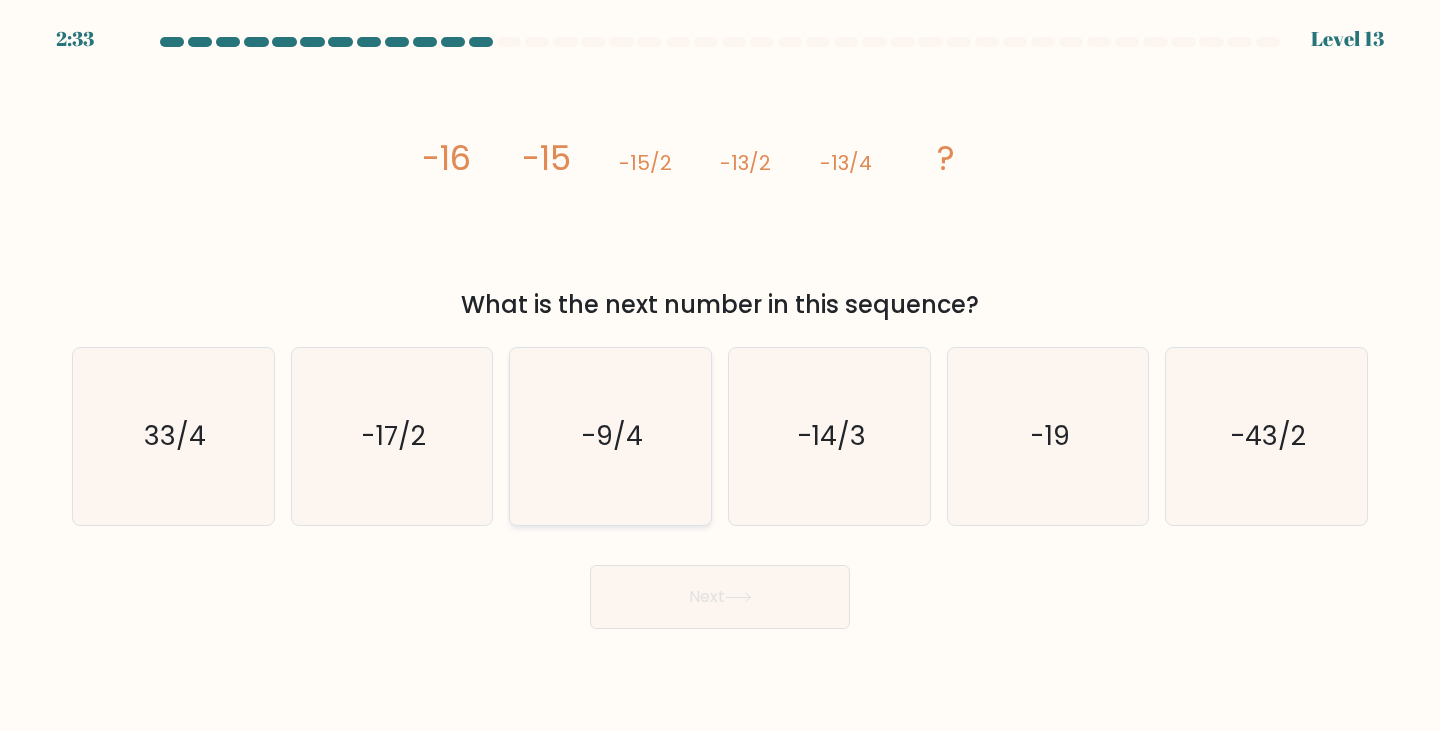 click on "-9/4" at bounding box center [610, 436] 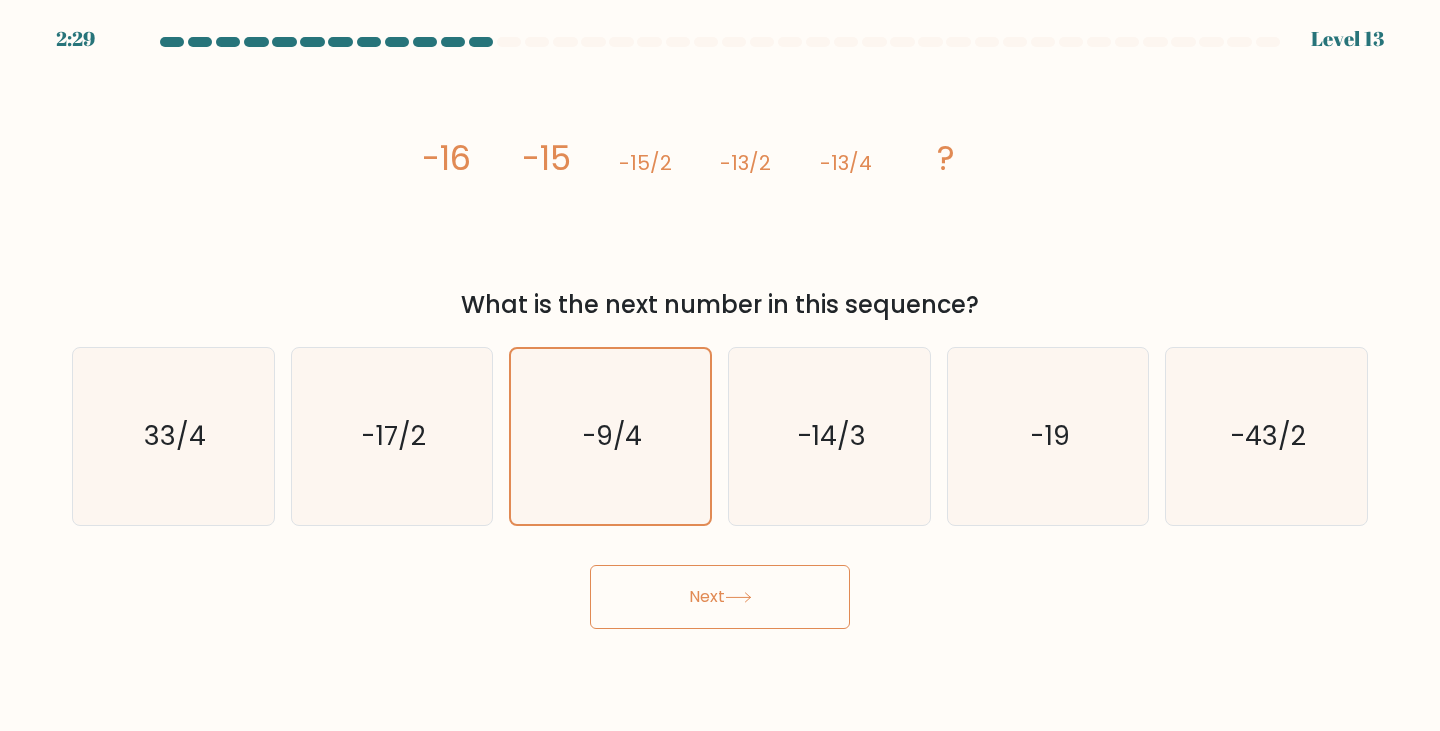 click on "Next" at bounding box center (720, 597) 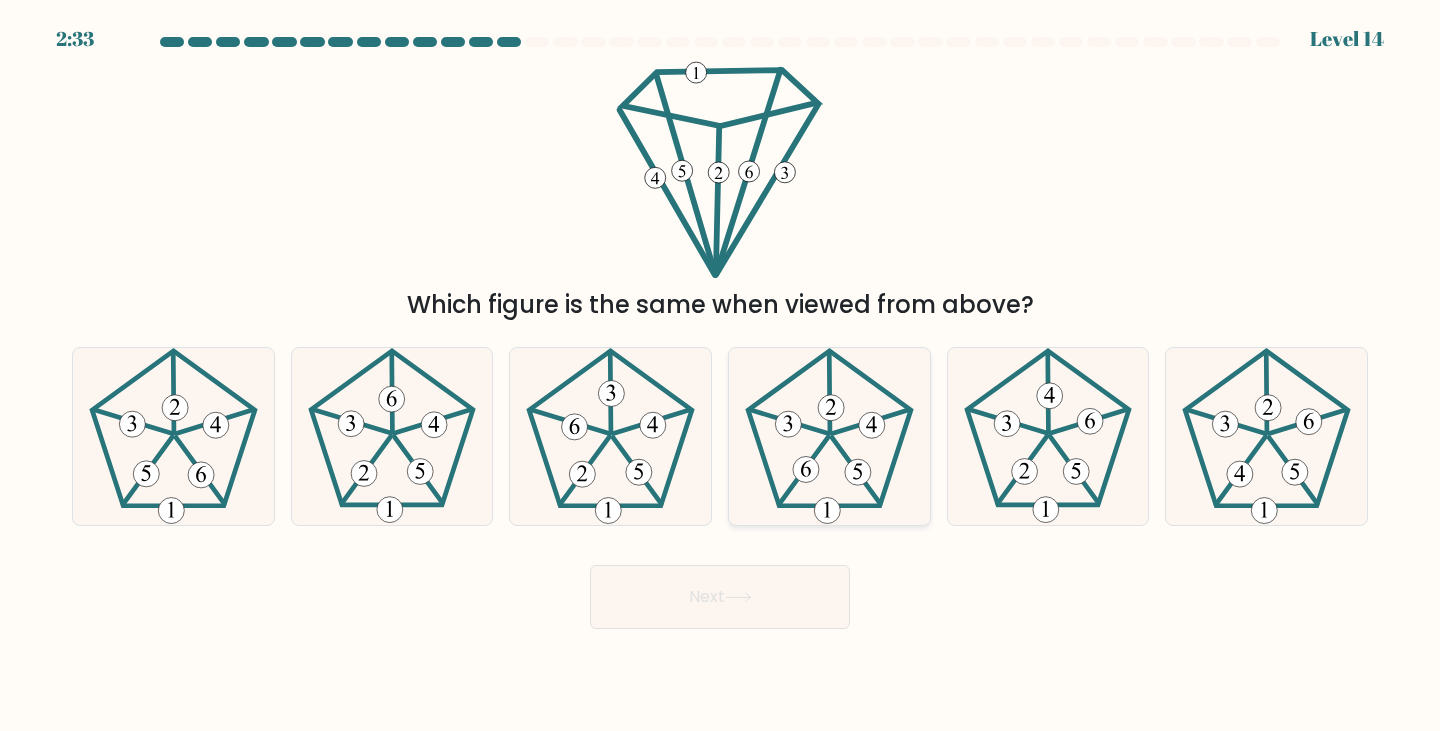 click at bounding box center (829, 436) 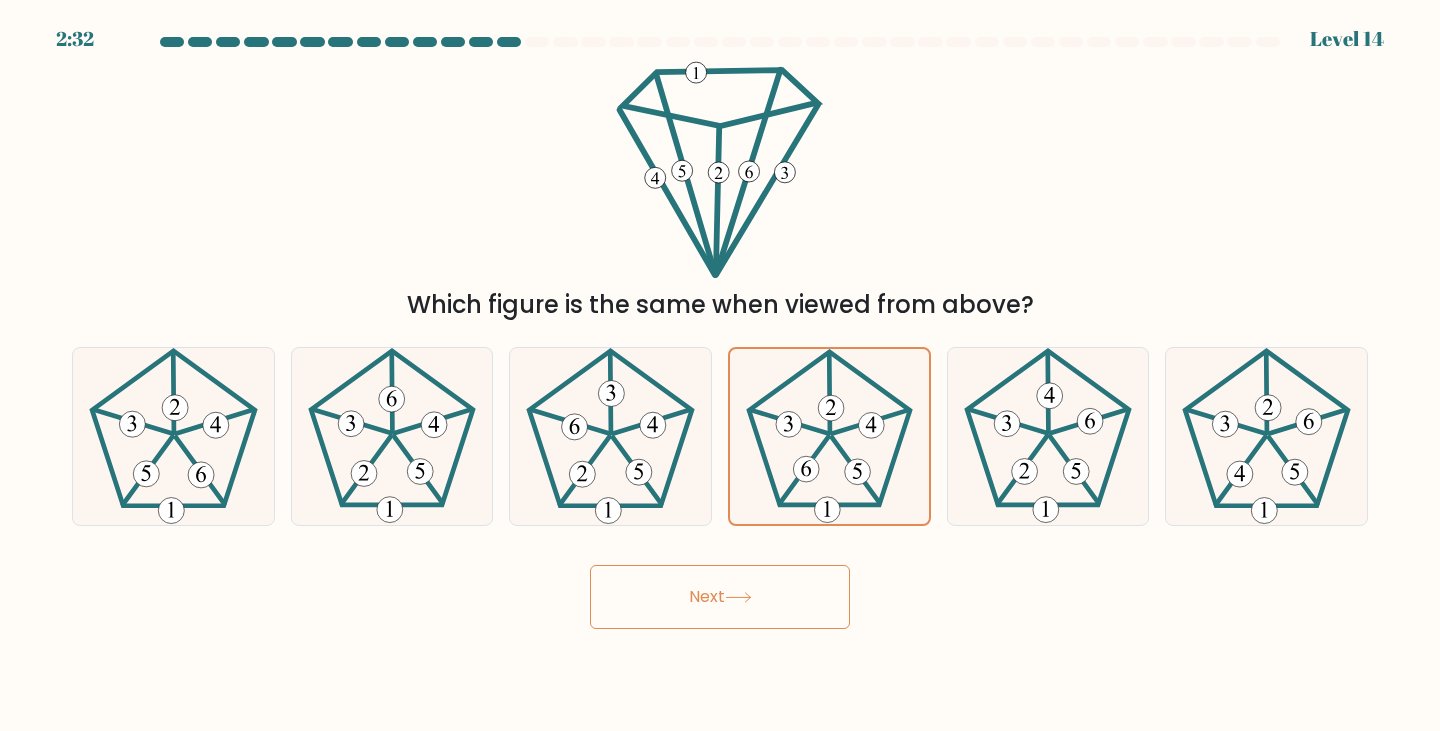 click on "Next" at bounding box center [720, 597] 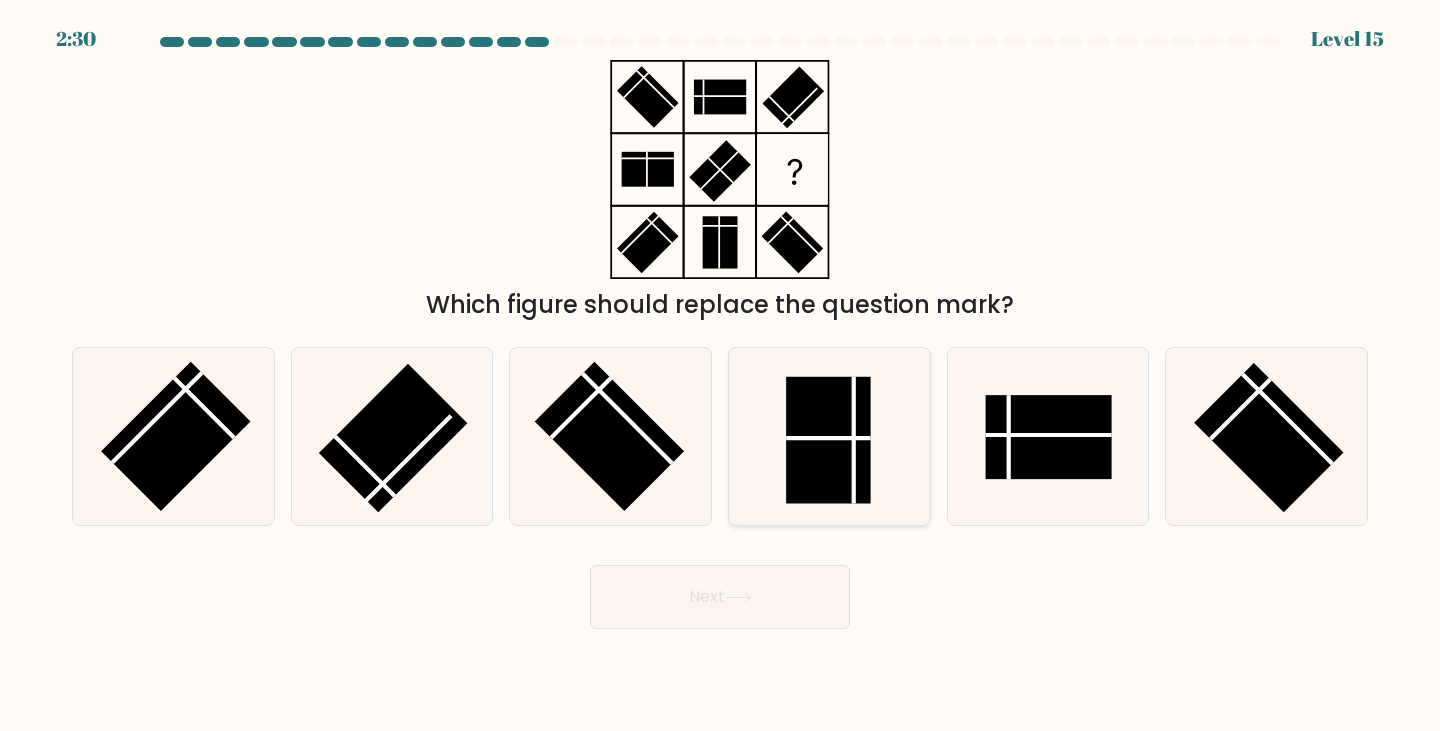 click at bounding box center (828, 440) 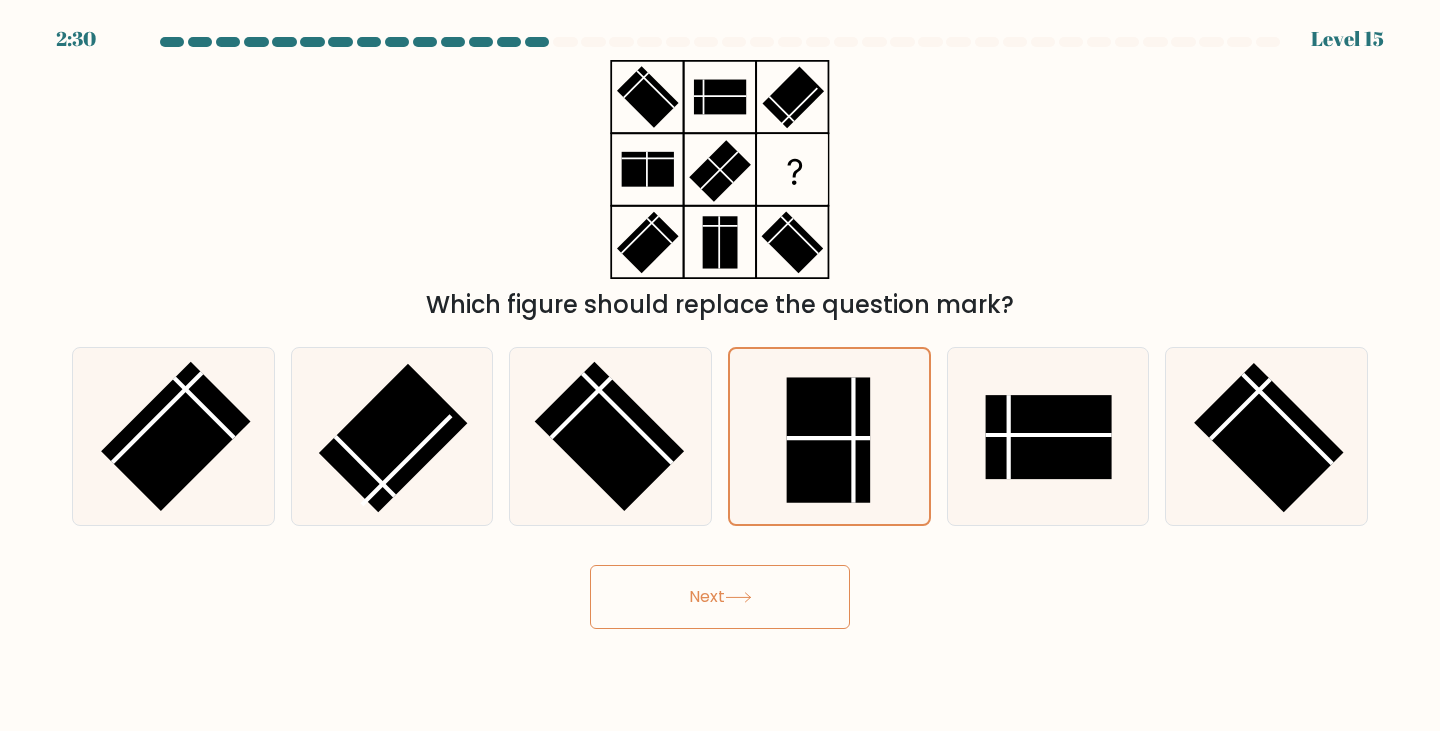 click on "Next" at bounding box center (720, 597) 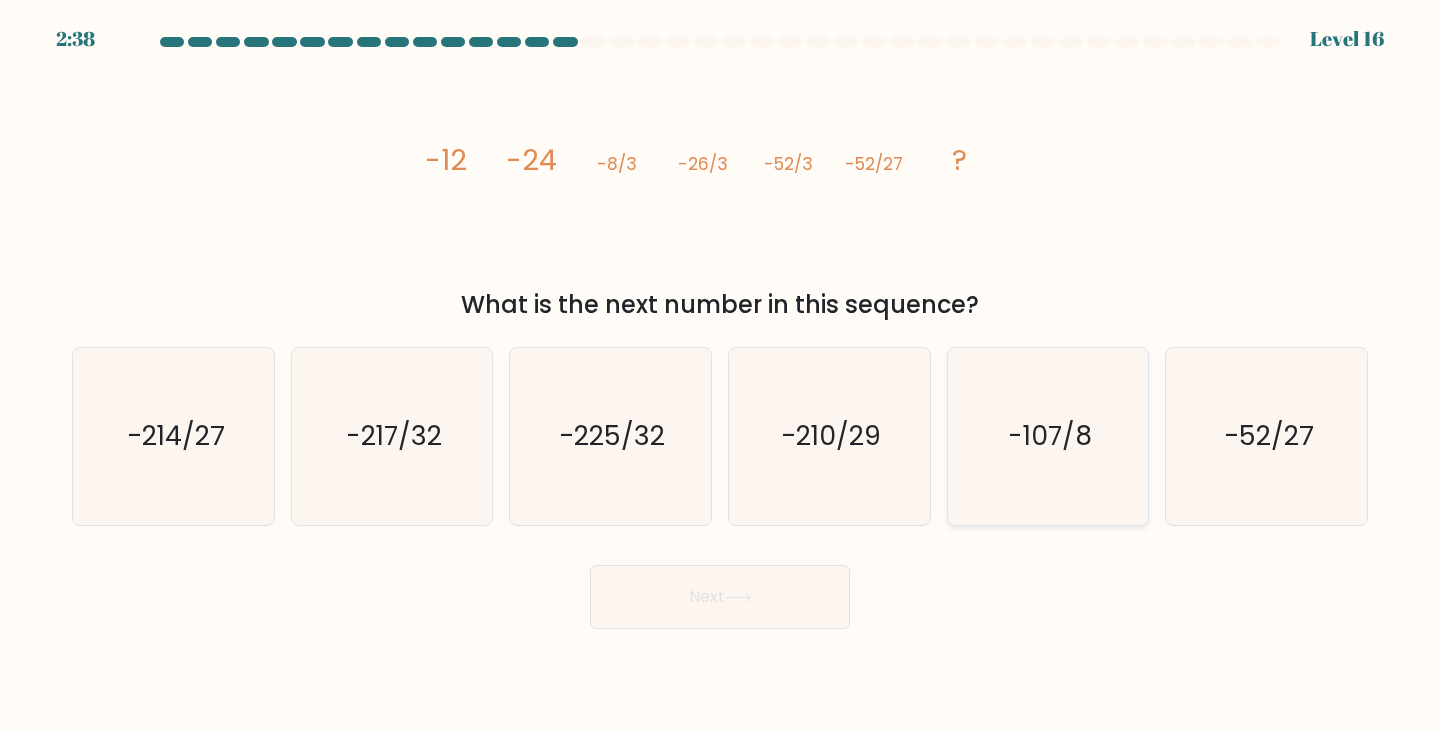 click on "-107/8" at bounding box center (1050, 436) 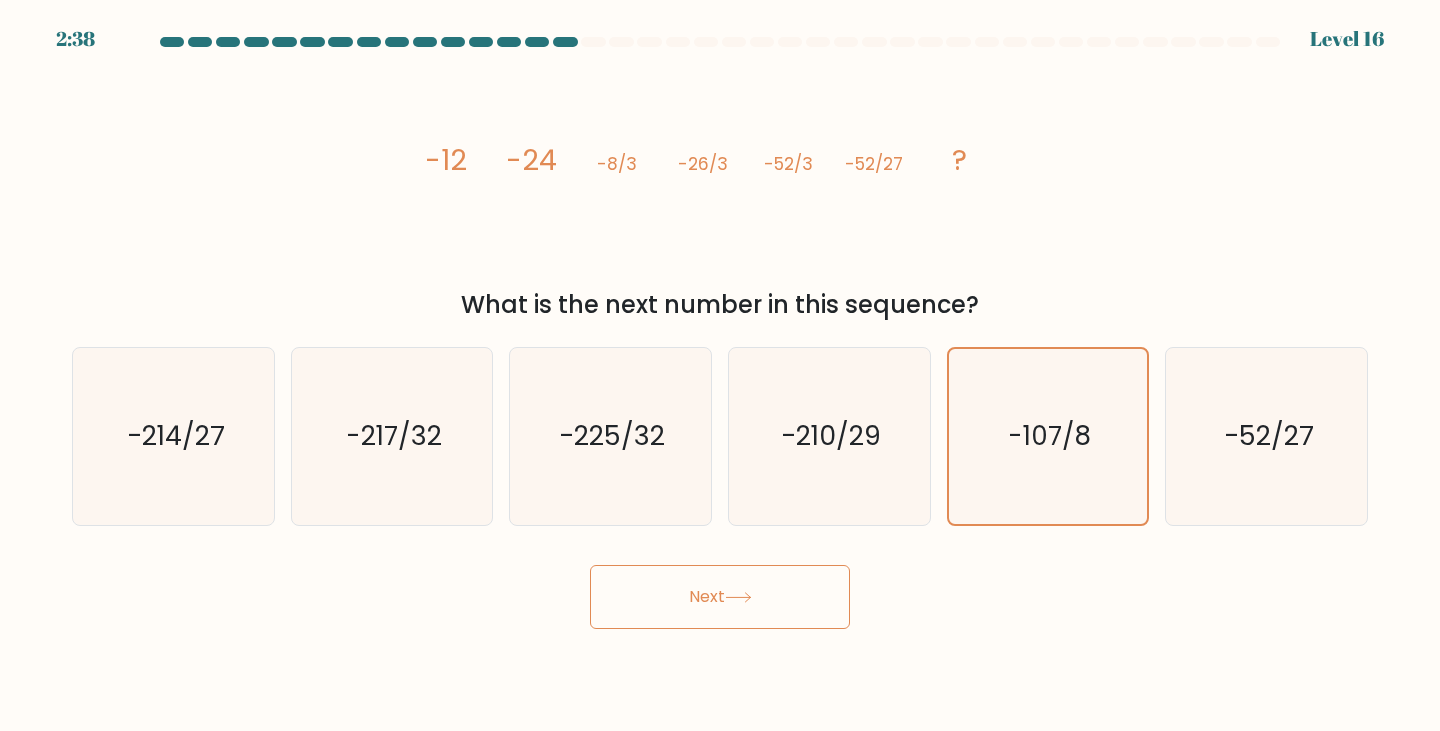 click on "Next" at bounding box center [720, 597] 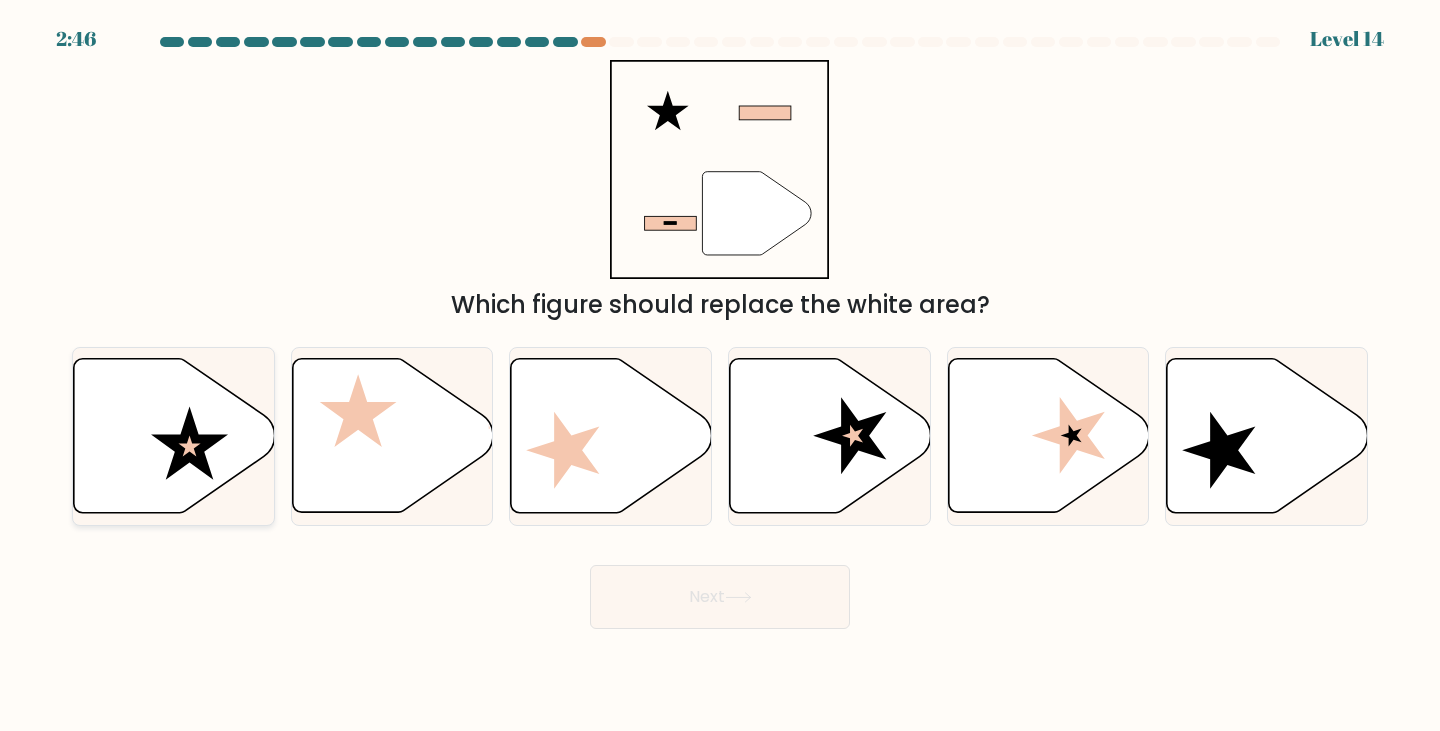 click at bounding box center [174, 436] 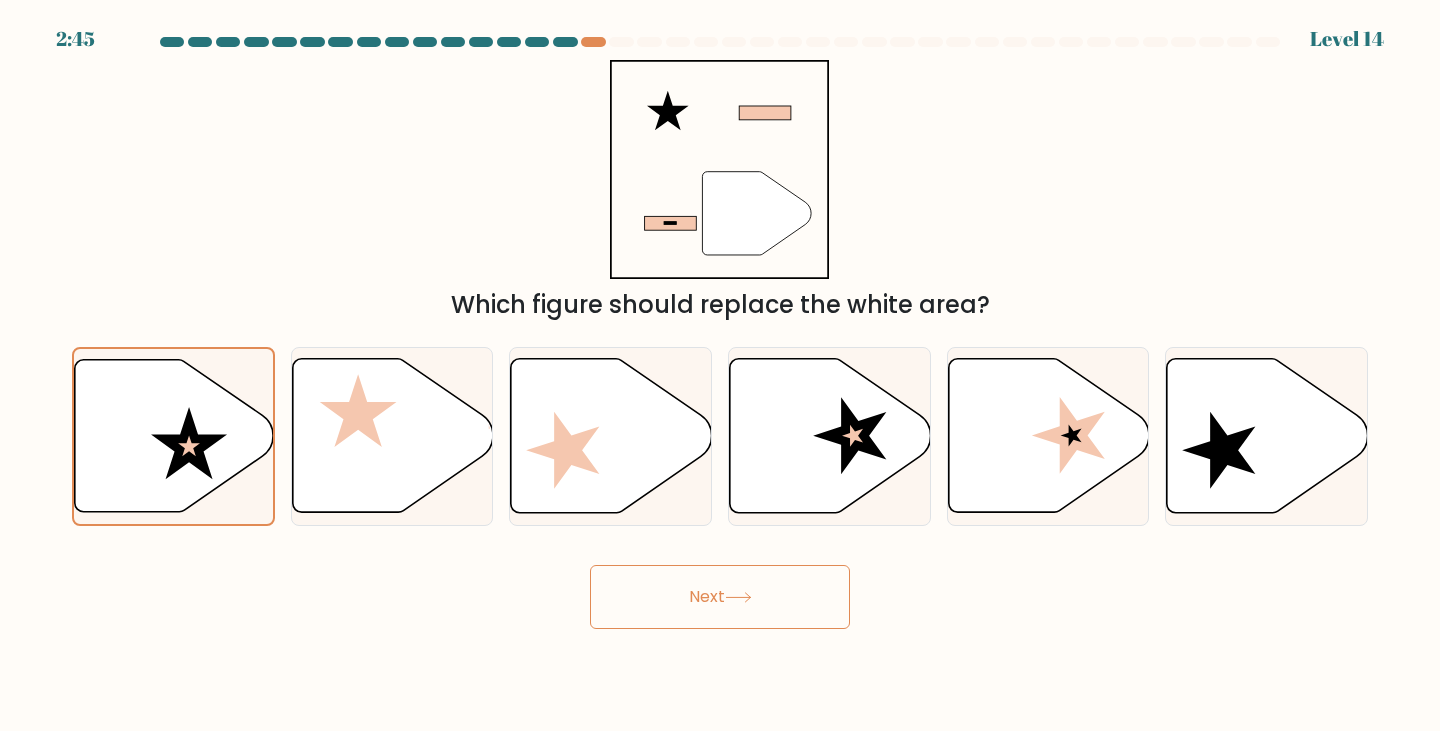 click on "Next" at bounding box center [720, 597] 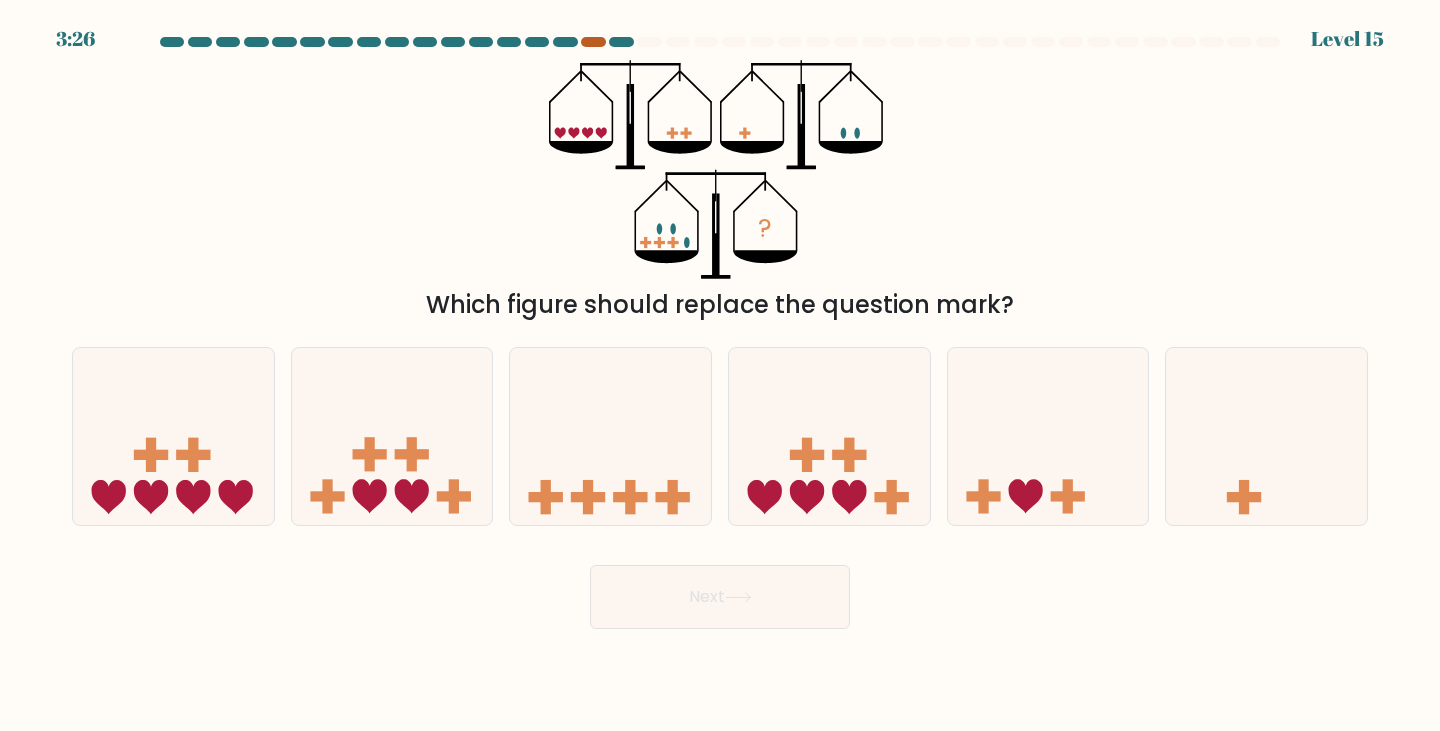 click at bounding box center (593, 42) 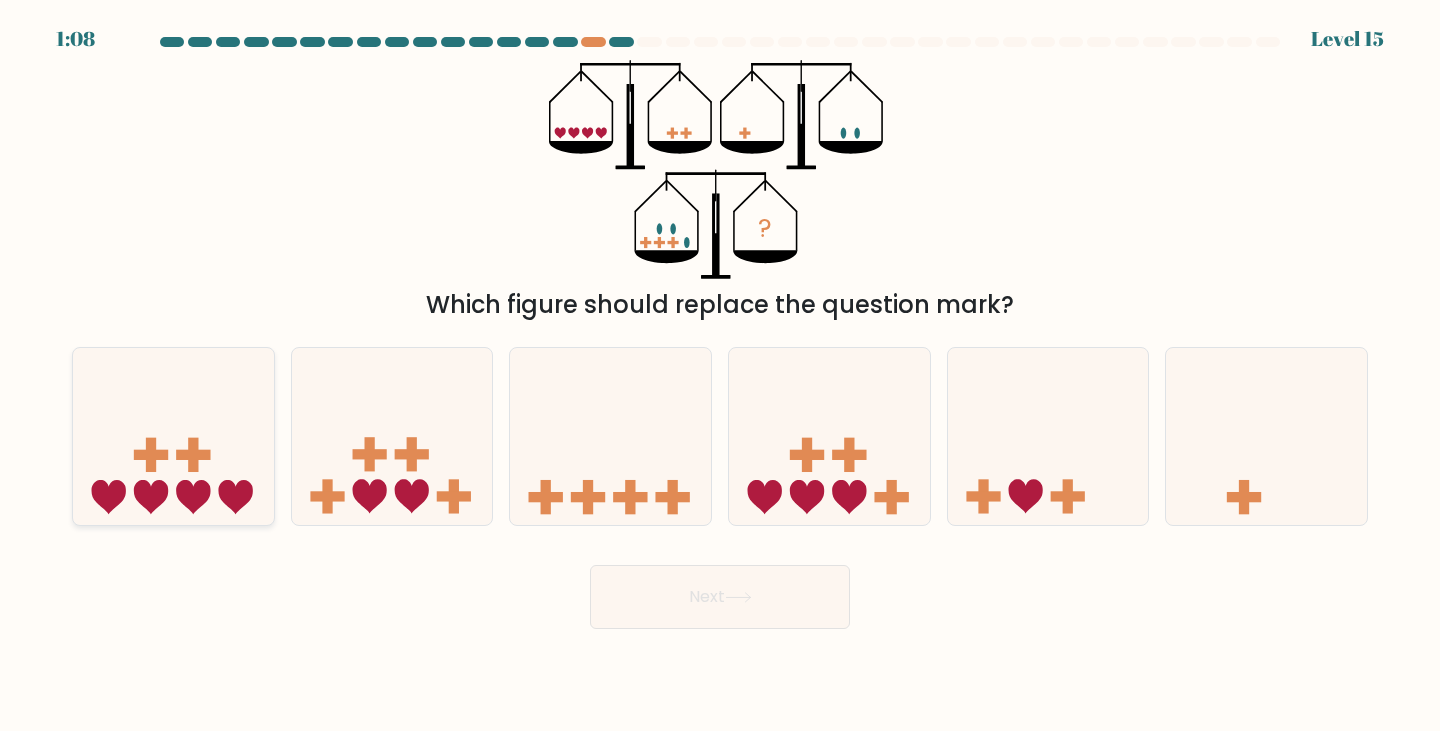click at bounding box center (173, 436) 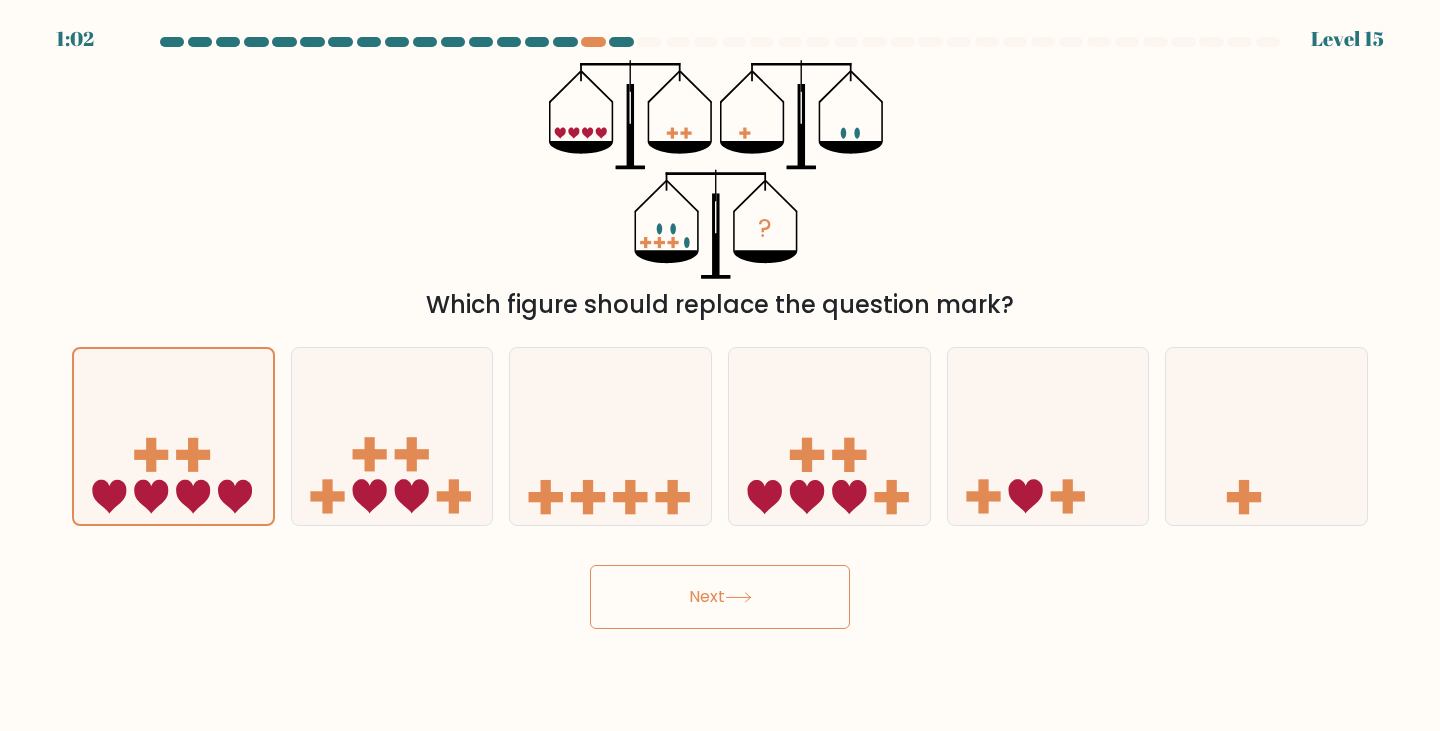click on "Next" at bounding box center (720, 597) 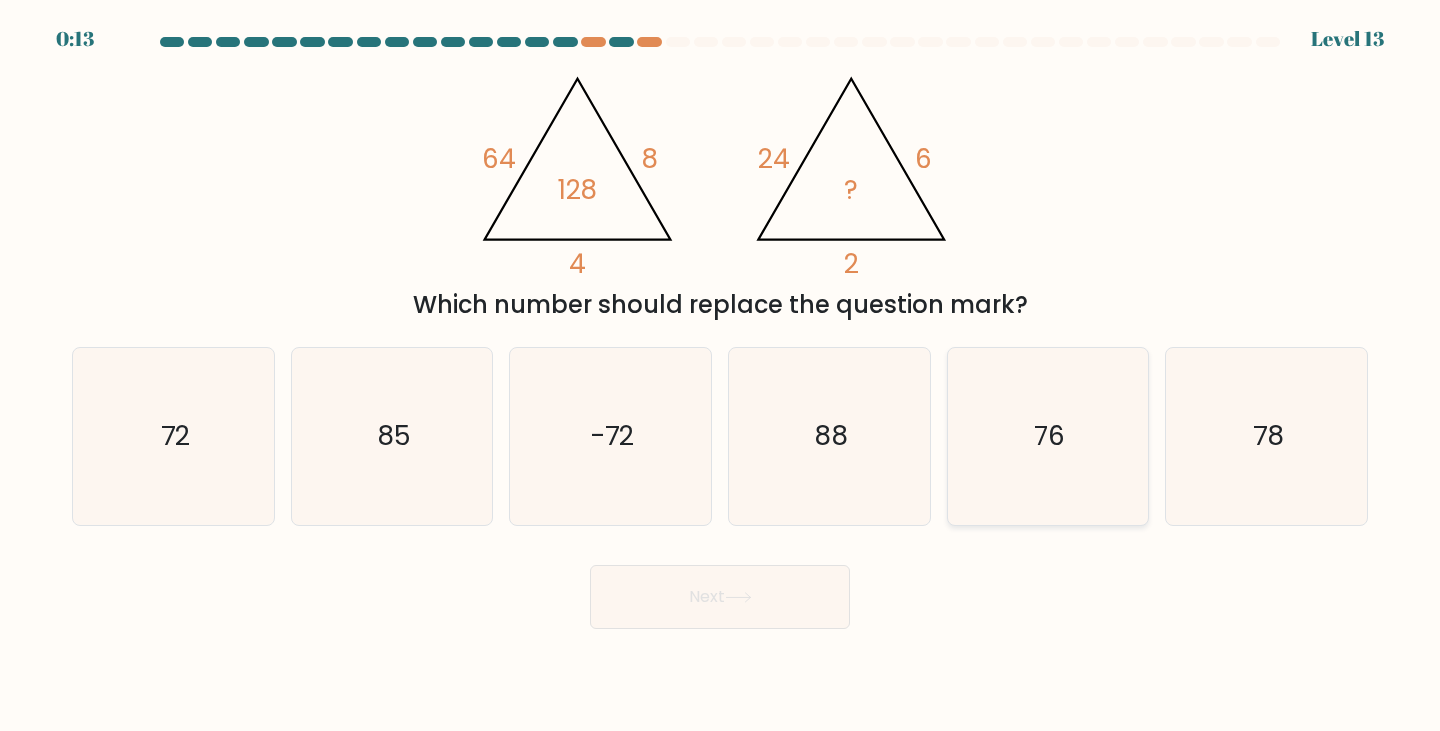 click on "76" at bounding box center [1048, 436] 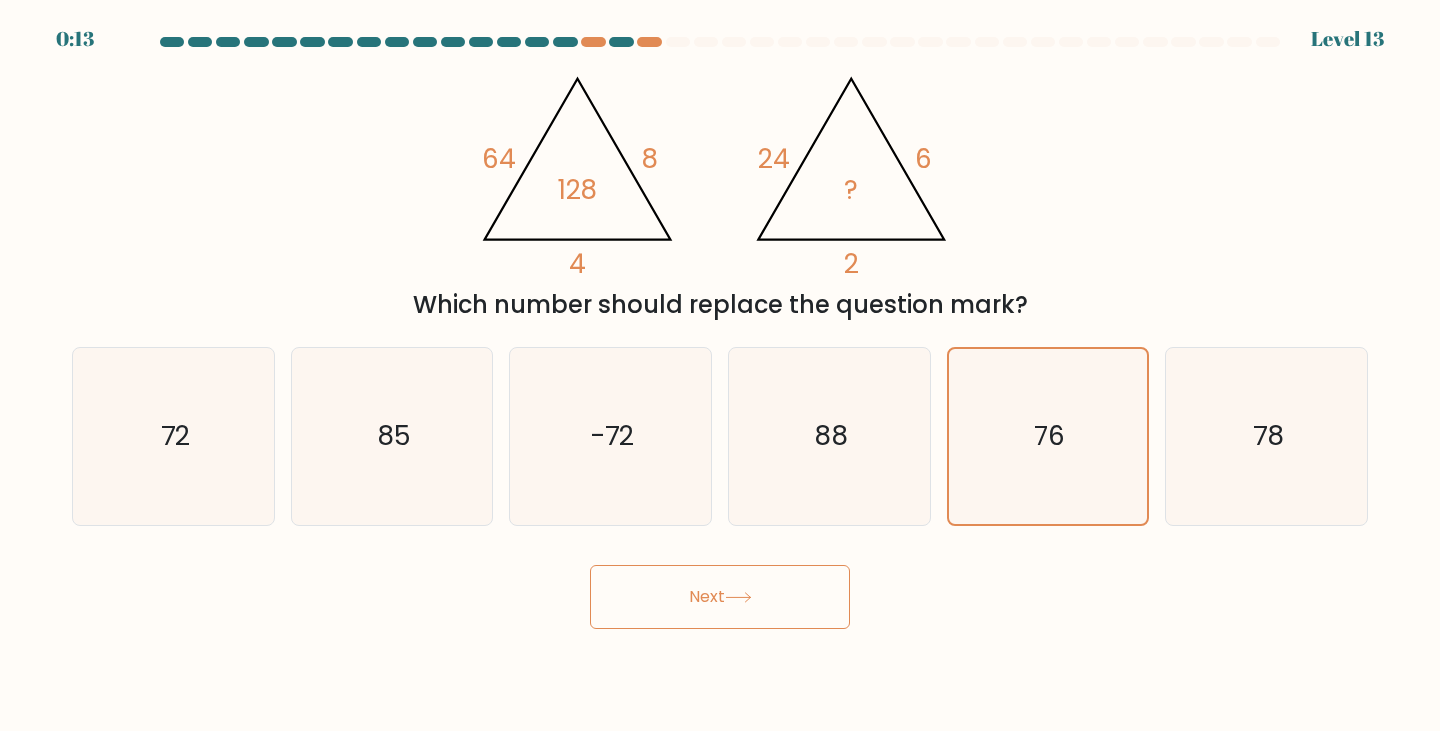 click on "Next" at bounding box center [720, 597] 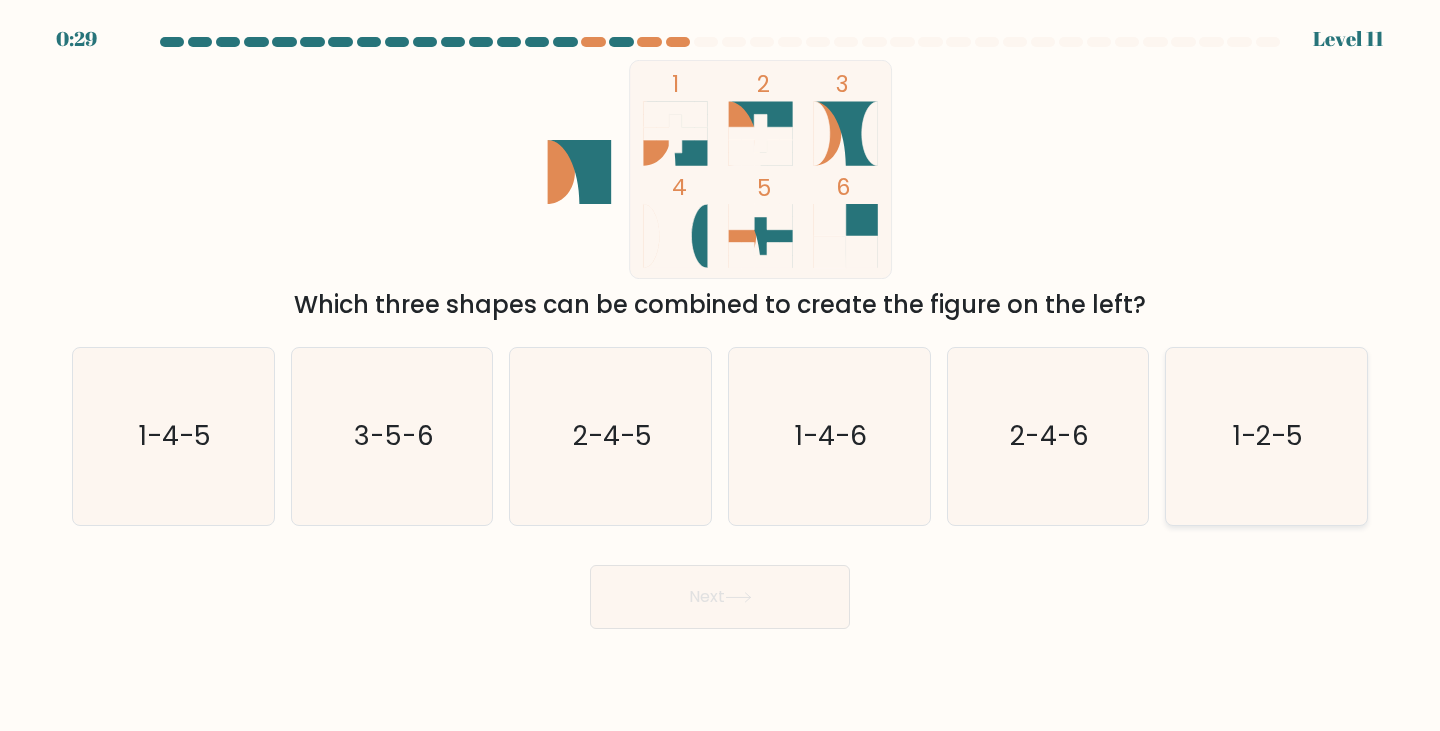 click on "1-2-5" at bounding box center (1266, 436) 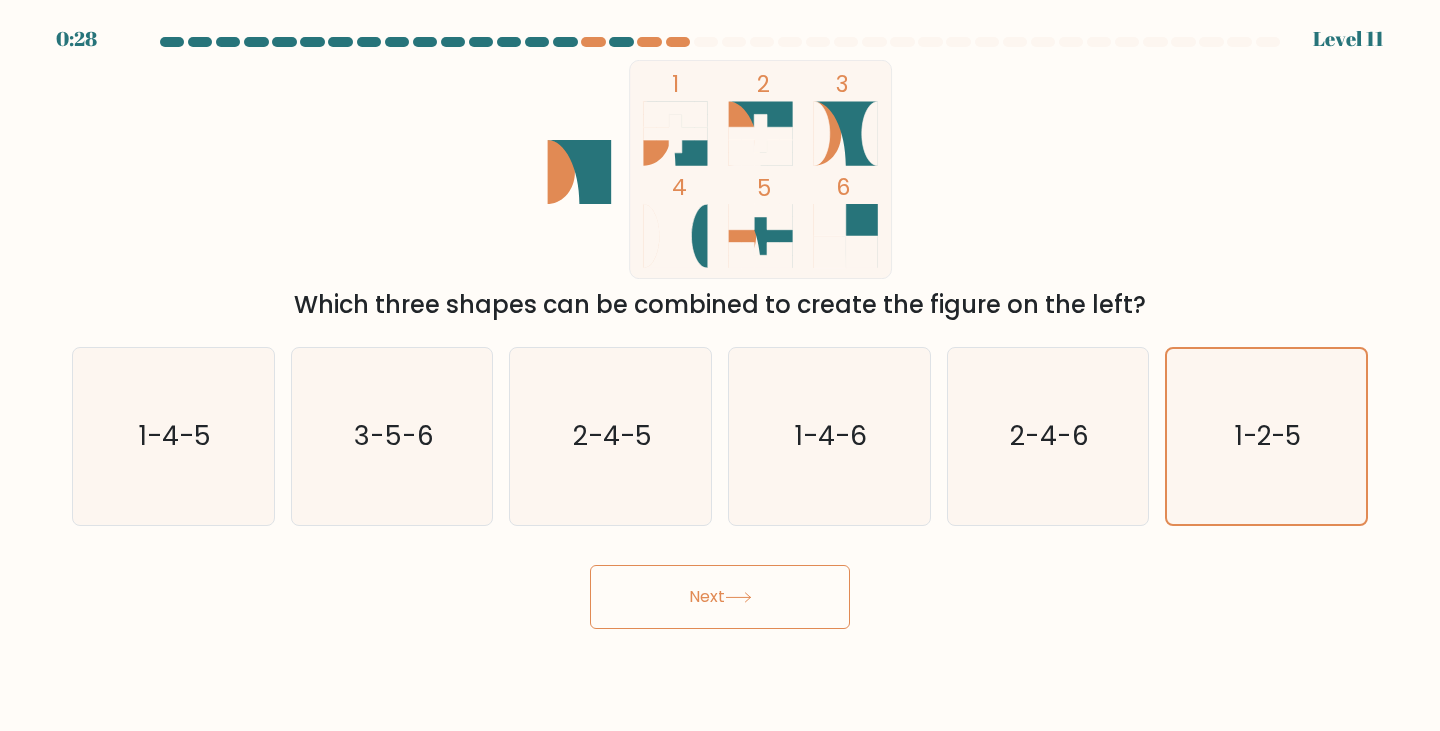 click on "Next" at bounding box center [720, 597] 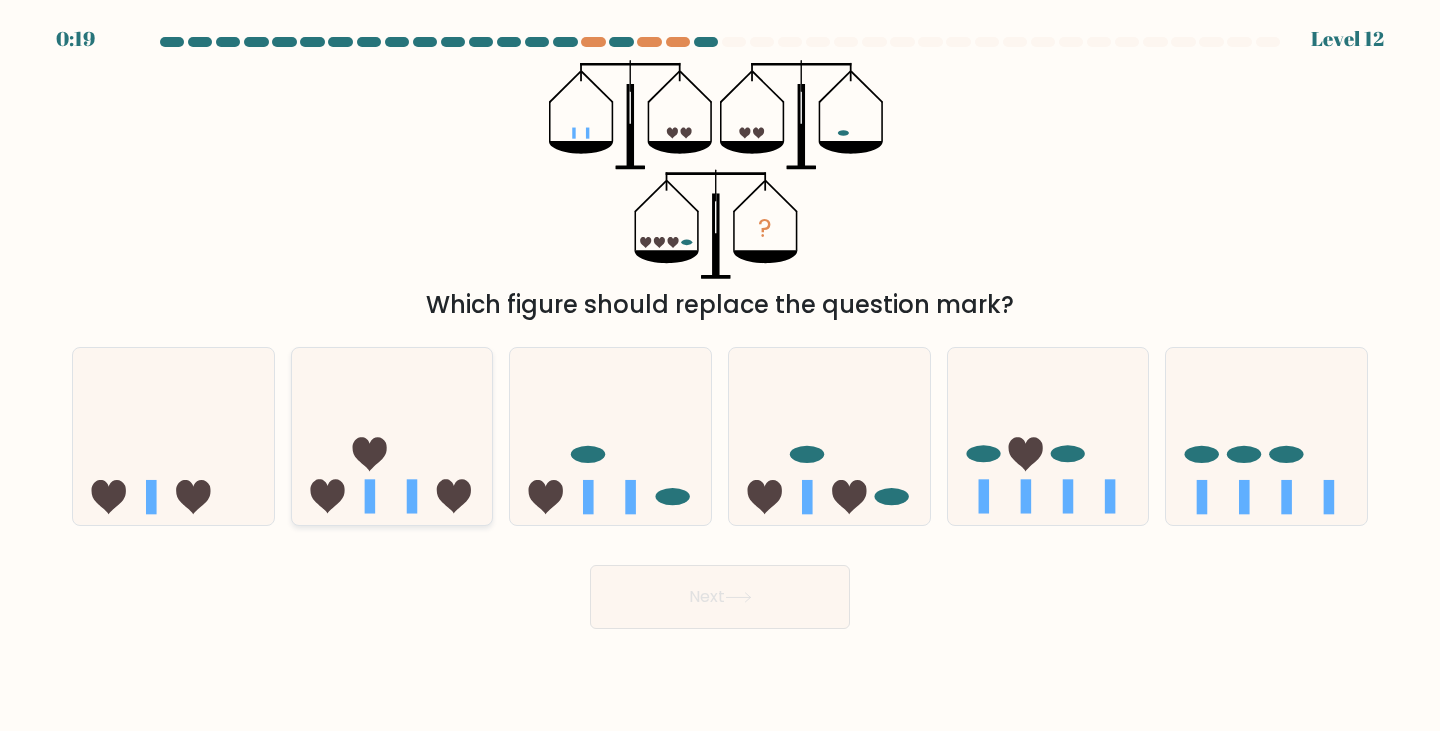 click at bounding box center (392, 436) 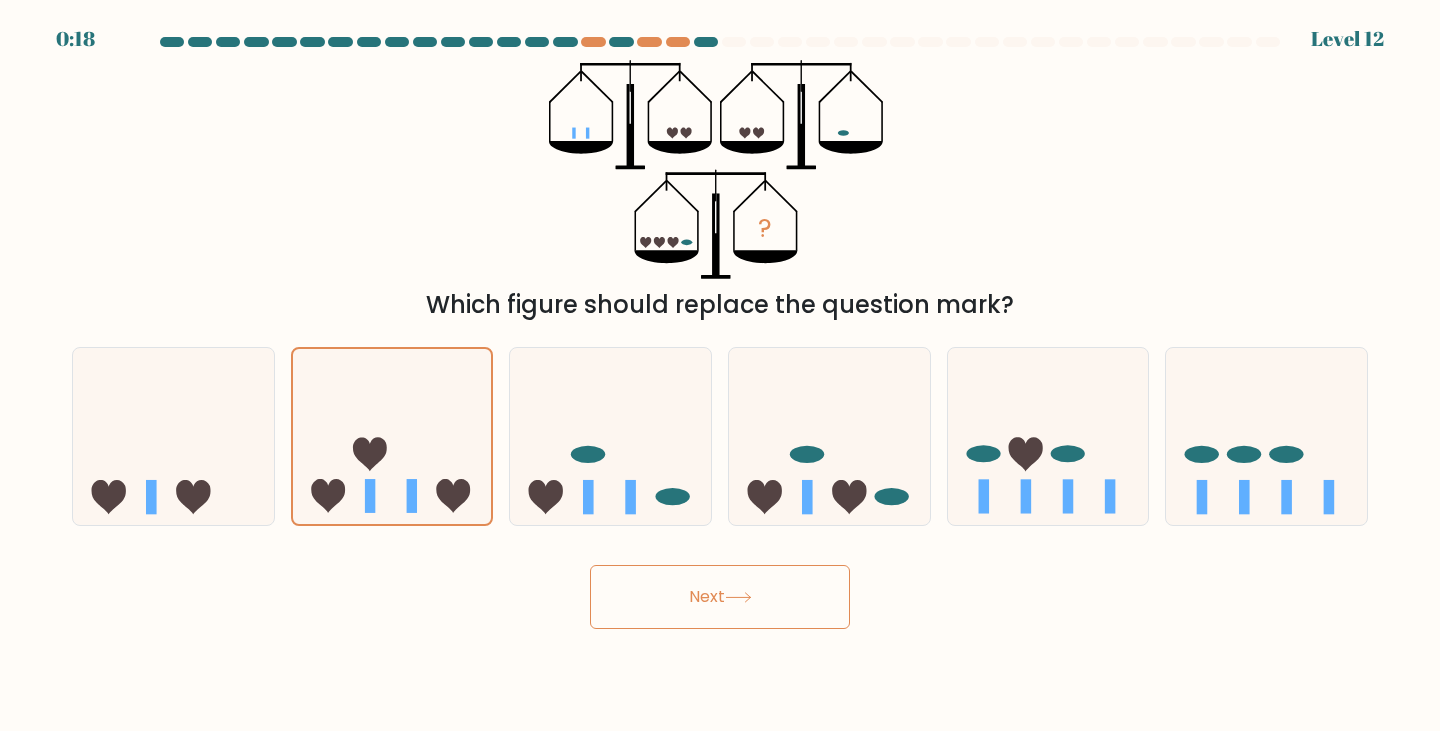 click on "Next" at bounding box center [720, 597] 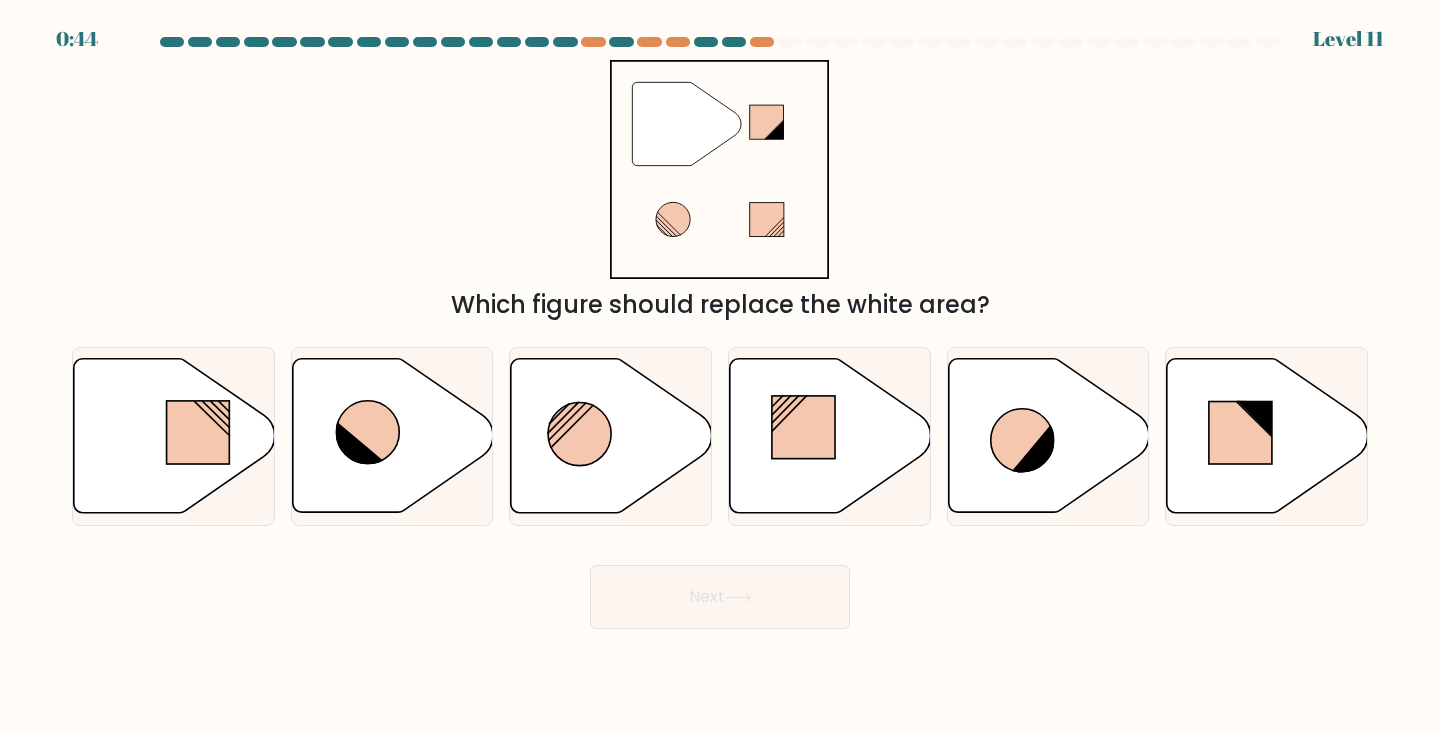 scroll, scrollTop: 0, scrollLeft: 0, axis: both 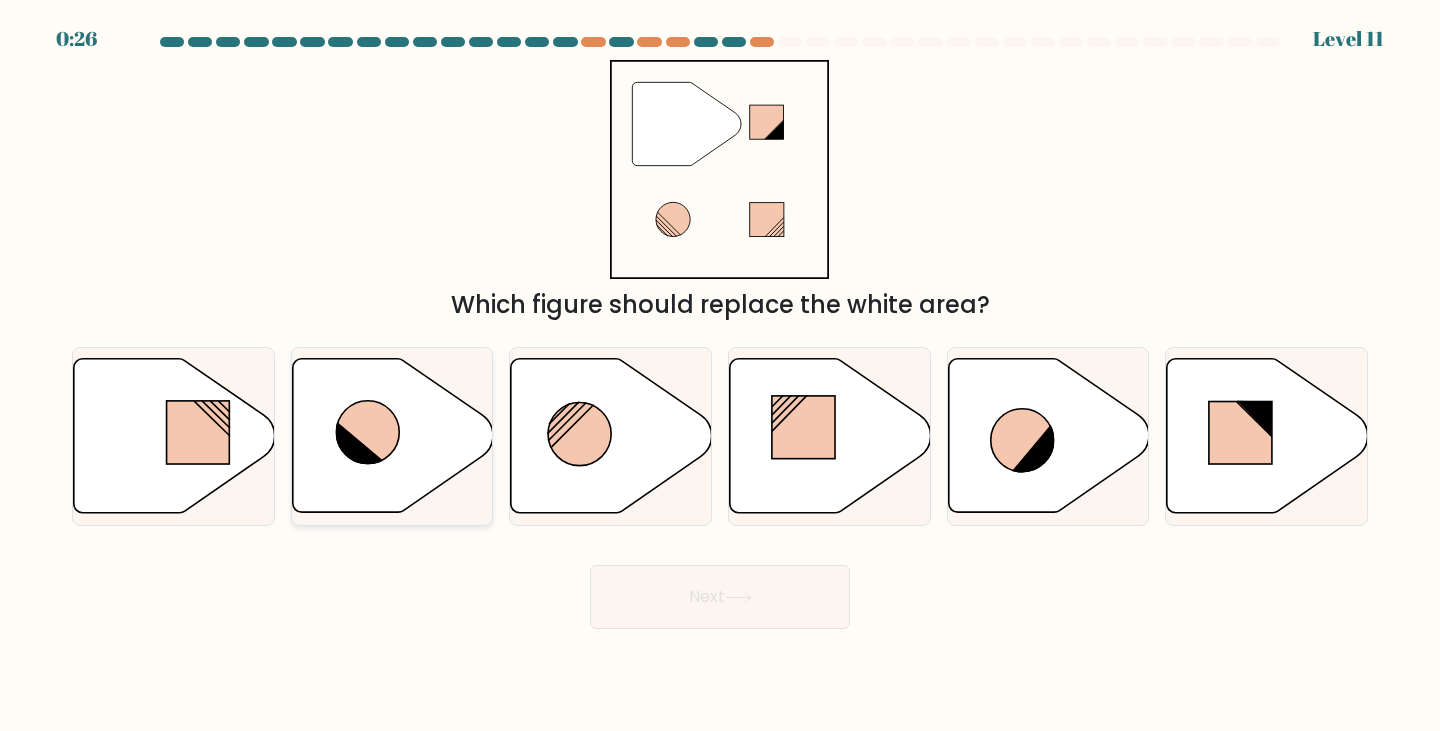 click at bounding box center [392, 436] 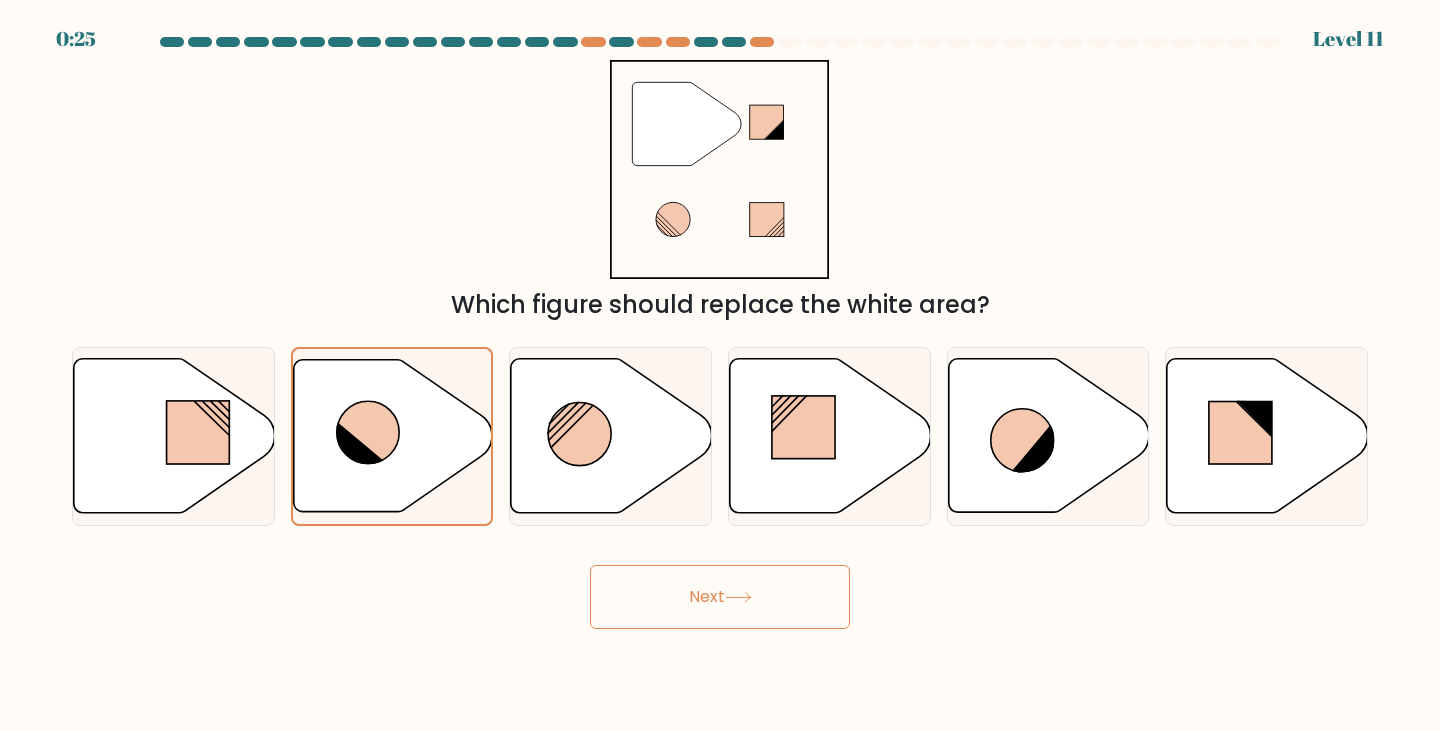 click on "Next" at bounding box center [720, 597] 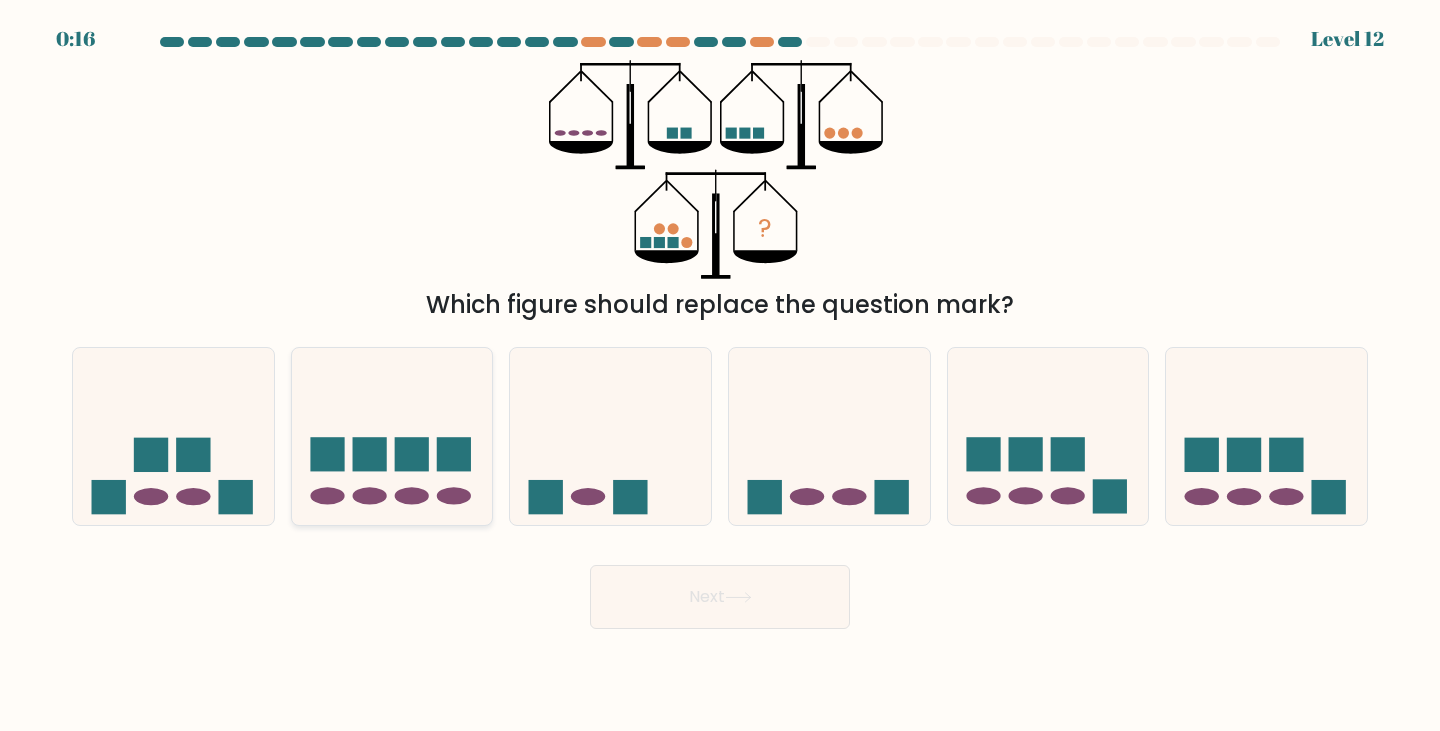 click at bounding box center [369, 496] 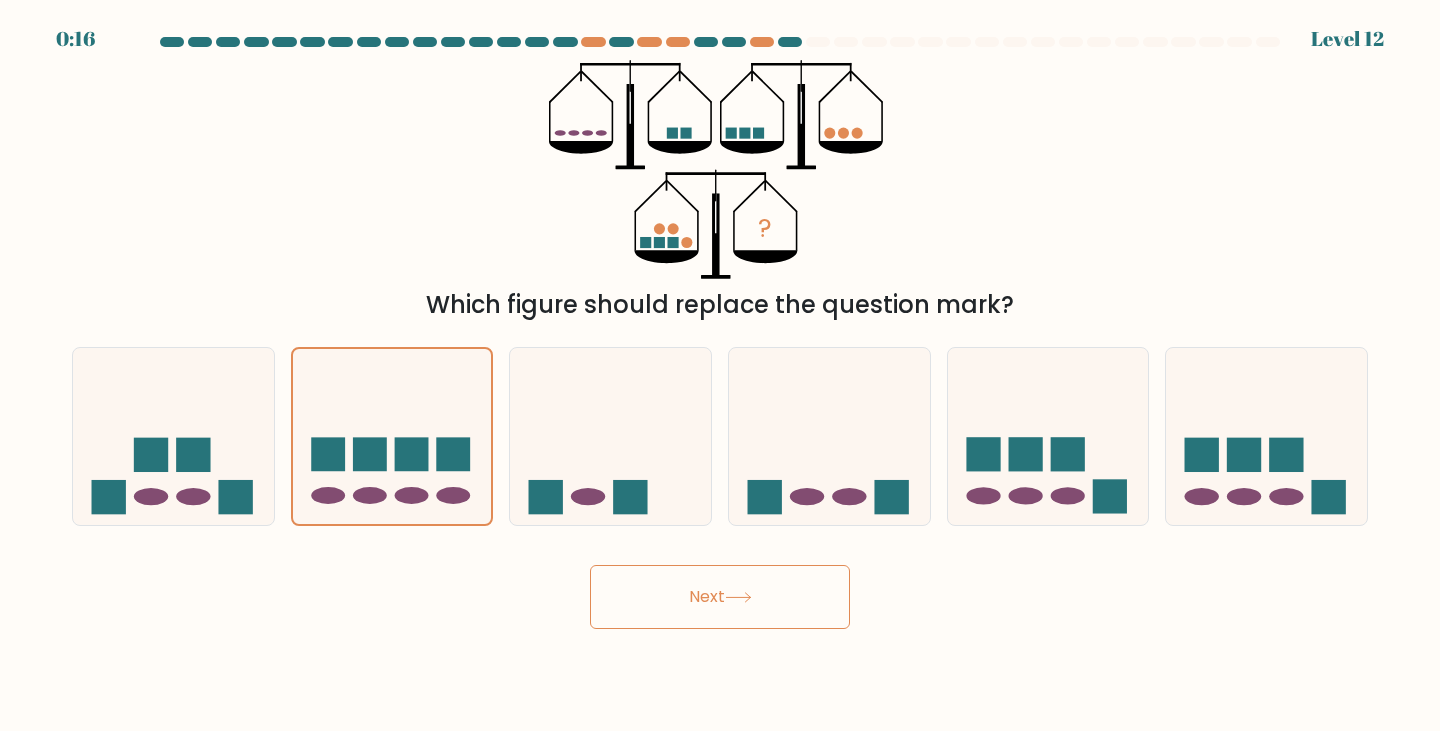 click at bounding box center (738, 597) 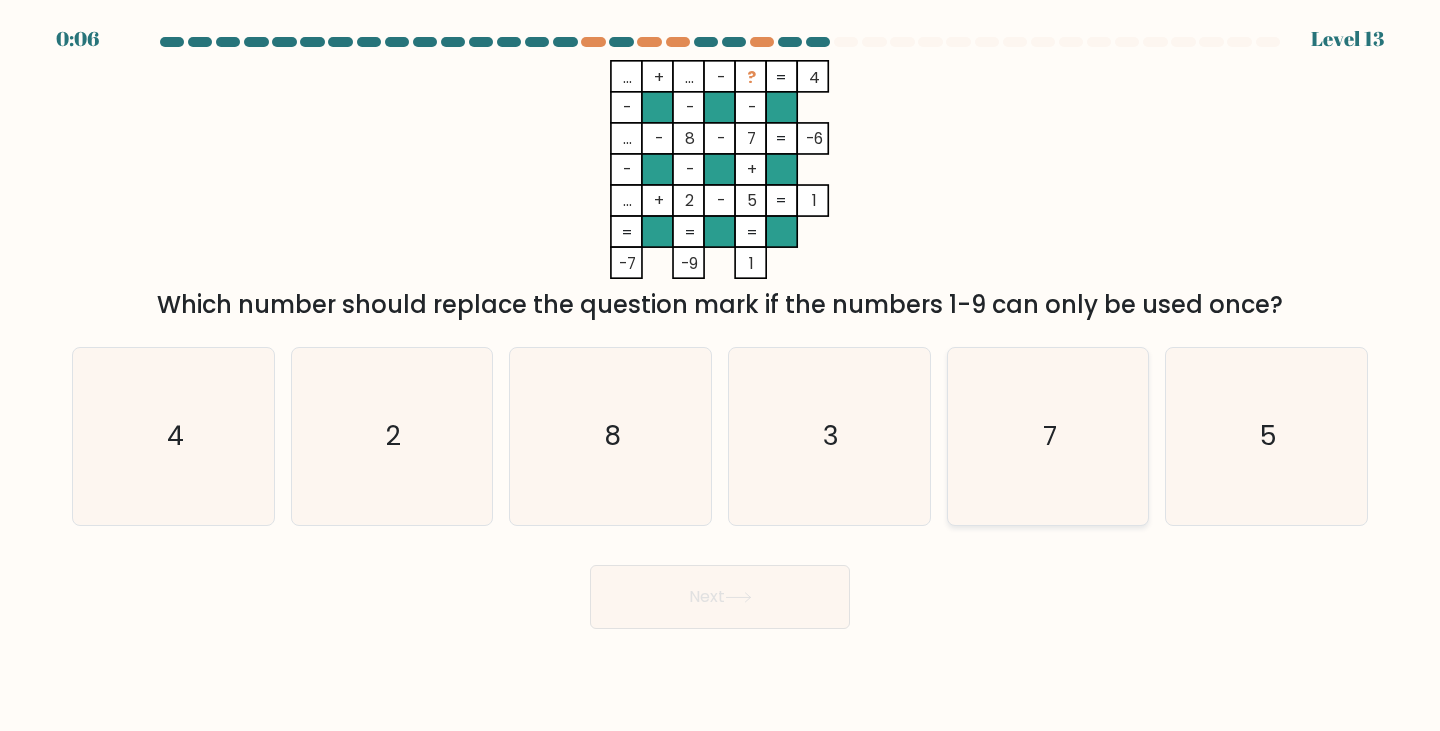 click on "7" at bounding box center (1048, 436) 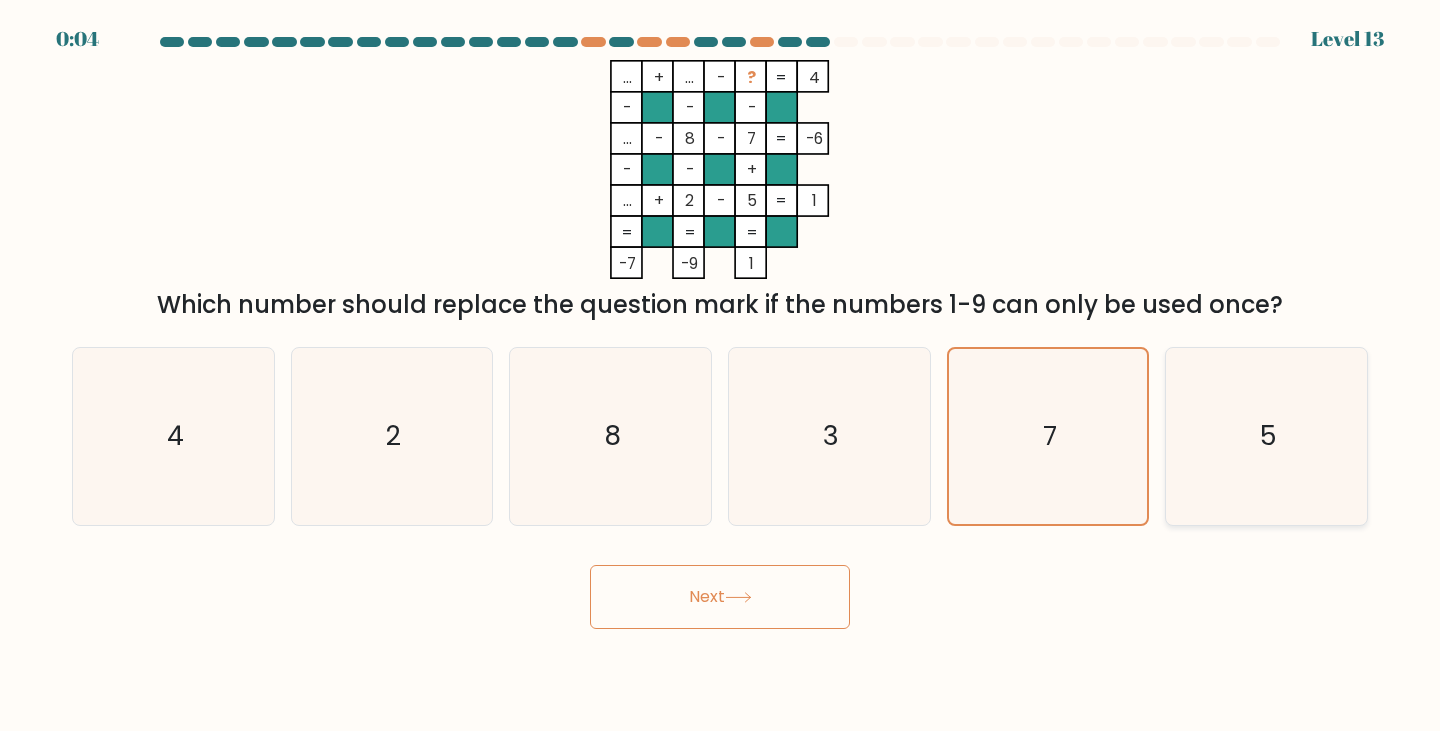 click on "5" at bounding box center (1266, 436) 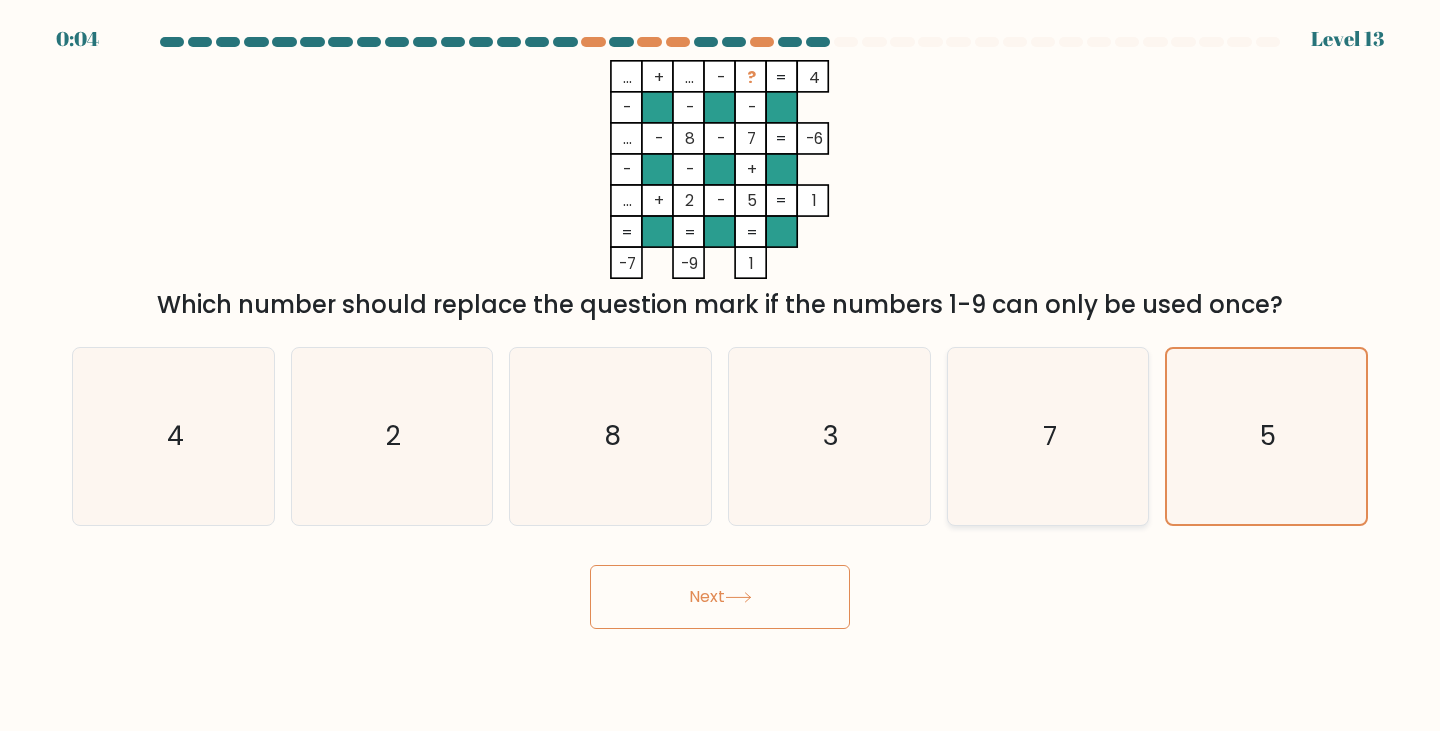click on "7" at bounding box center (1048, 436) 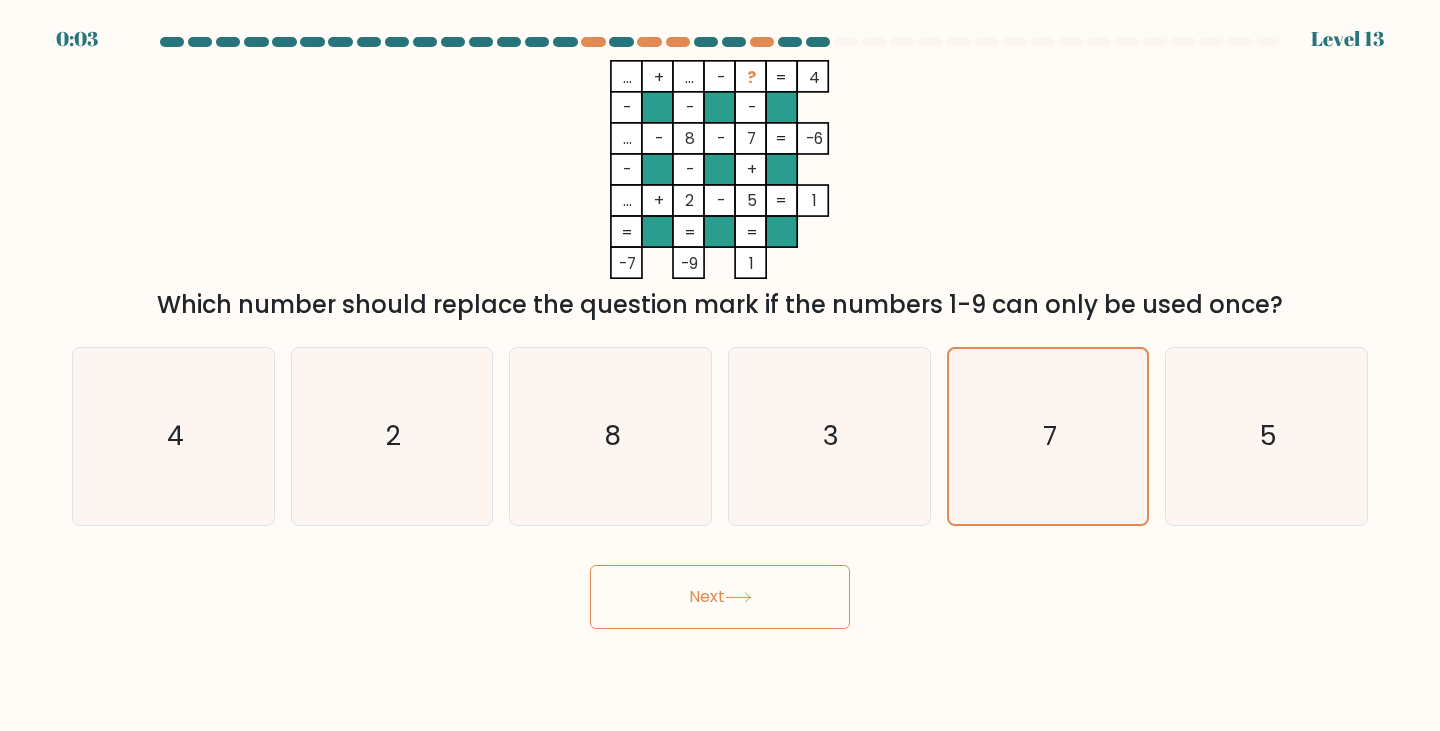 click on "Next" at bounding box center [720, 597] 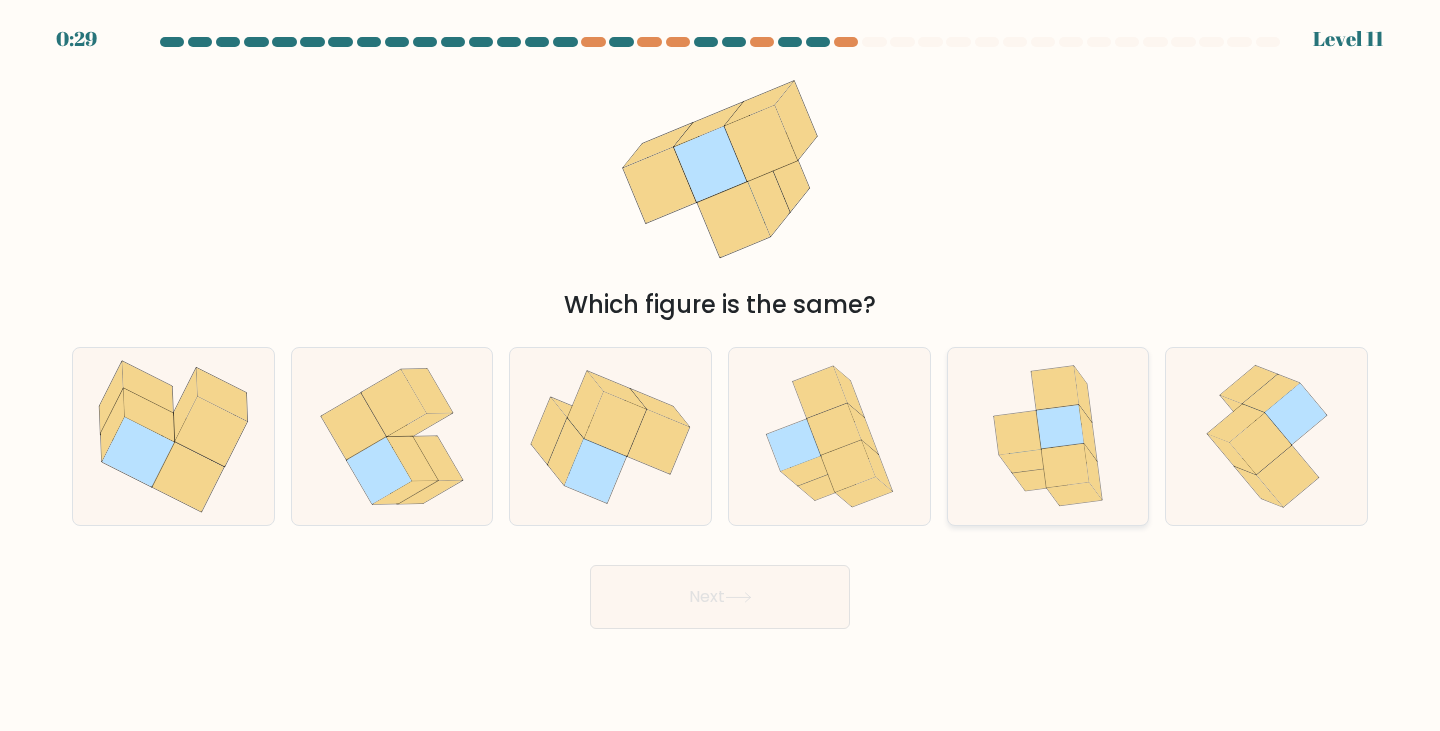 drag, startPoint x: 1057, startPoint y: 441, endPoint x: 1041, endPoint y: 444, distance: 16.27882 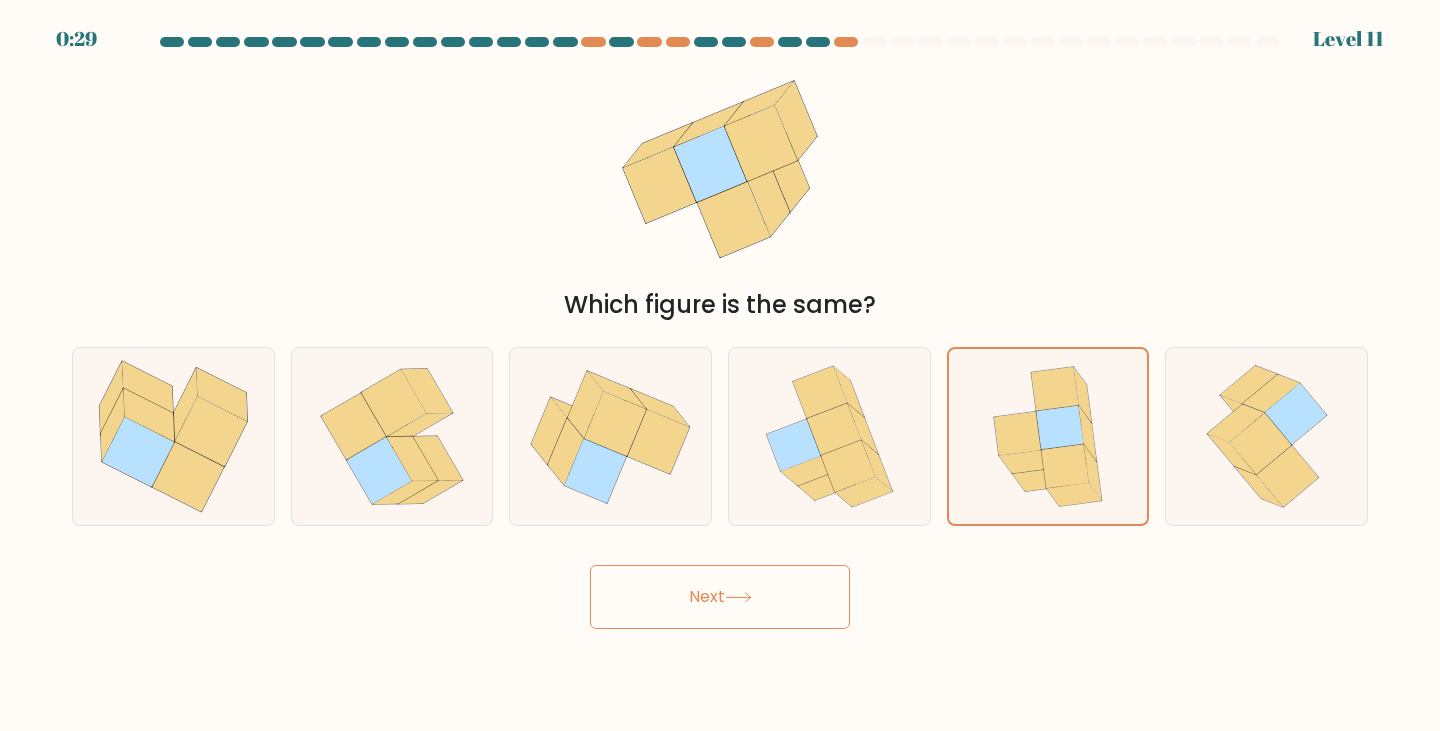 click at bounding box center [738, 597] 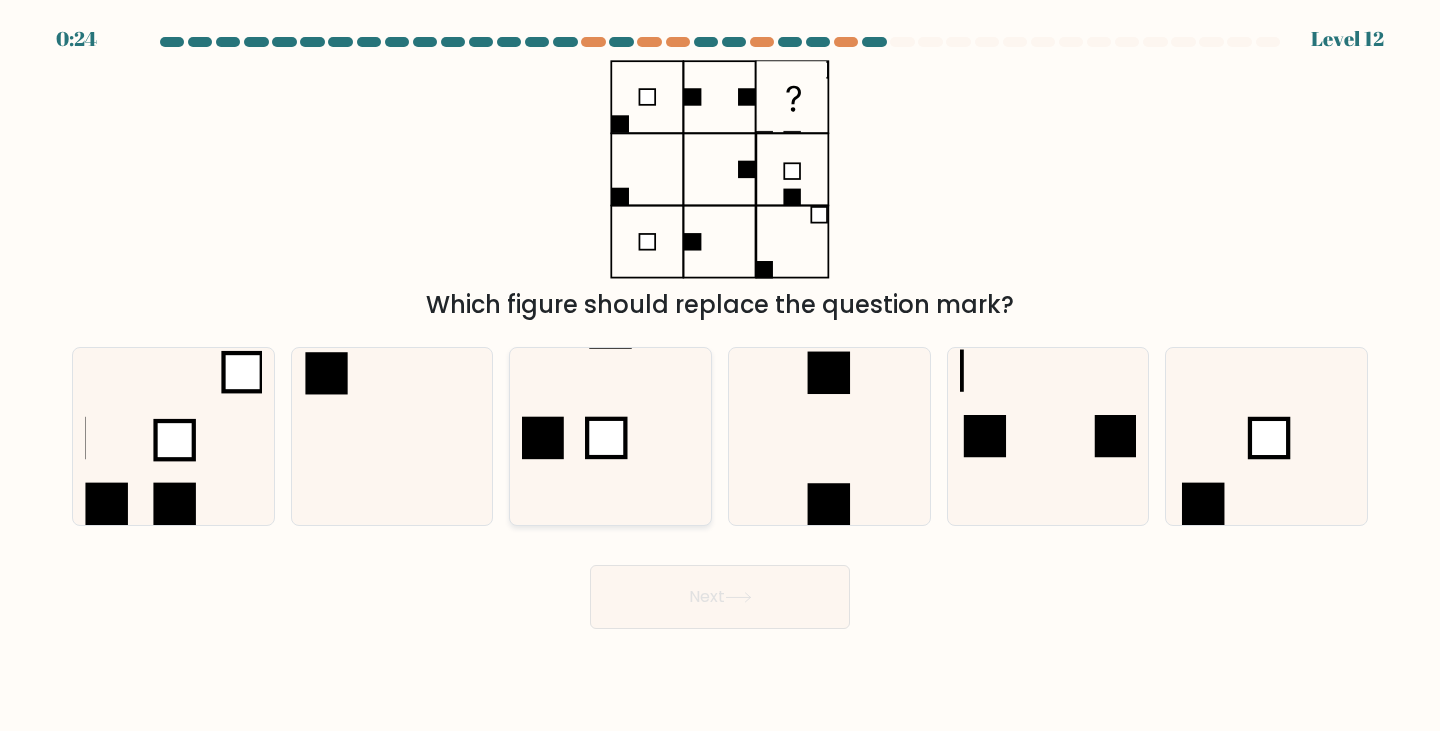 click at bounding box center [610, 436] 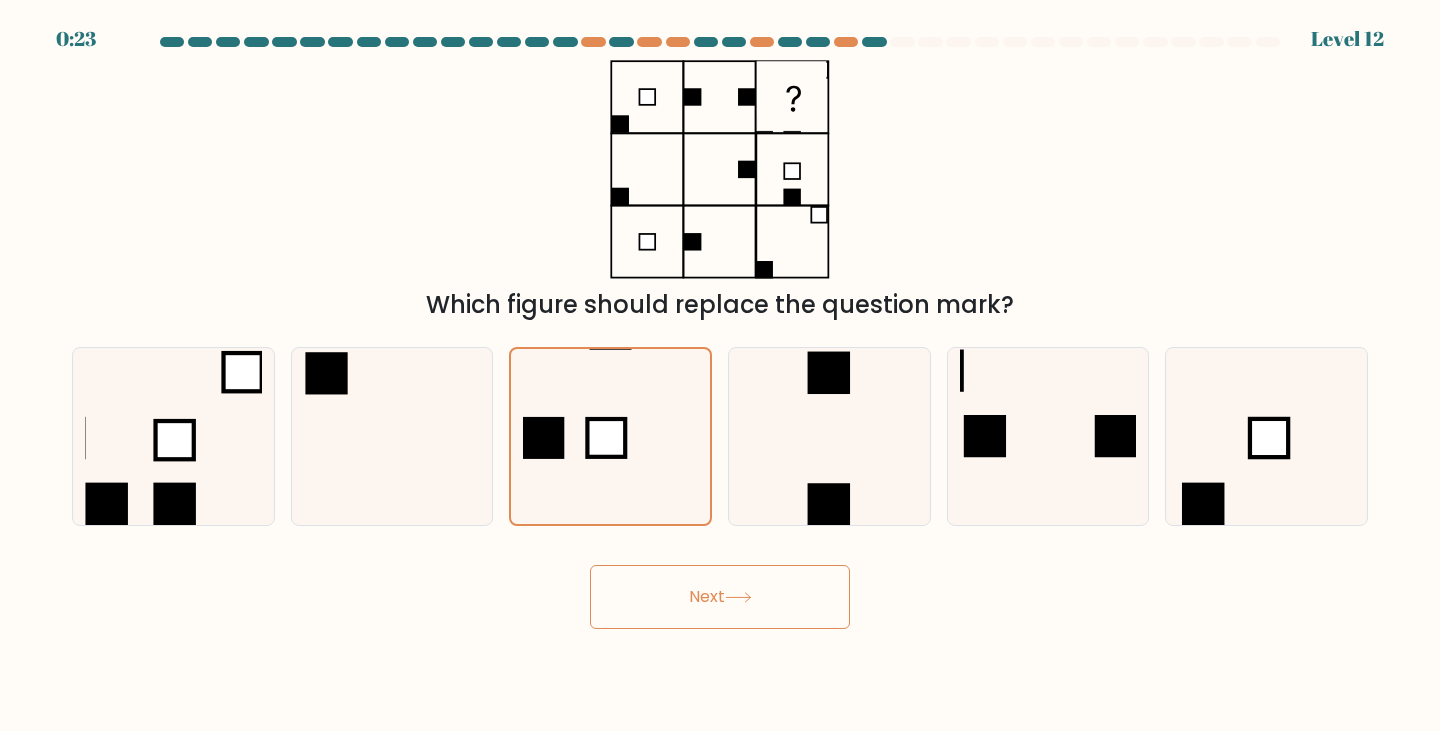 click at bounding box center (738, 597) 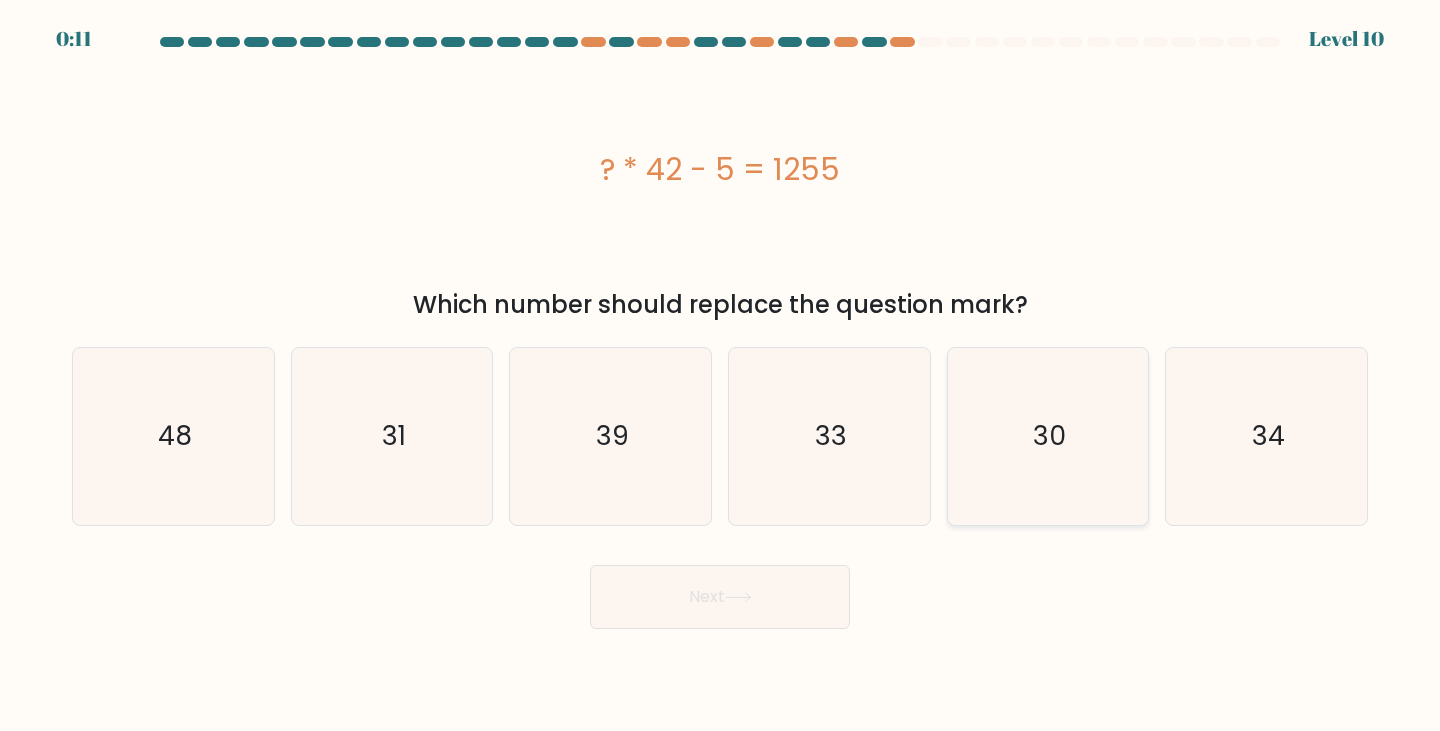 drag, startPoint x: 1003, startPoint y: 467, endPoint x: 990, endPoint y: 471, distance: 13.601471 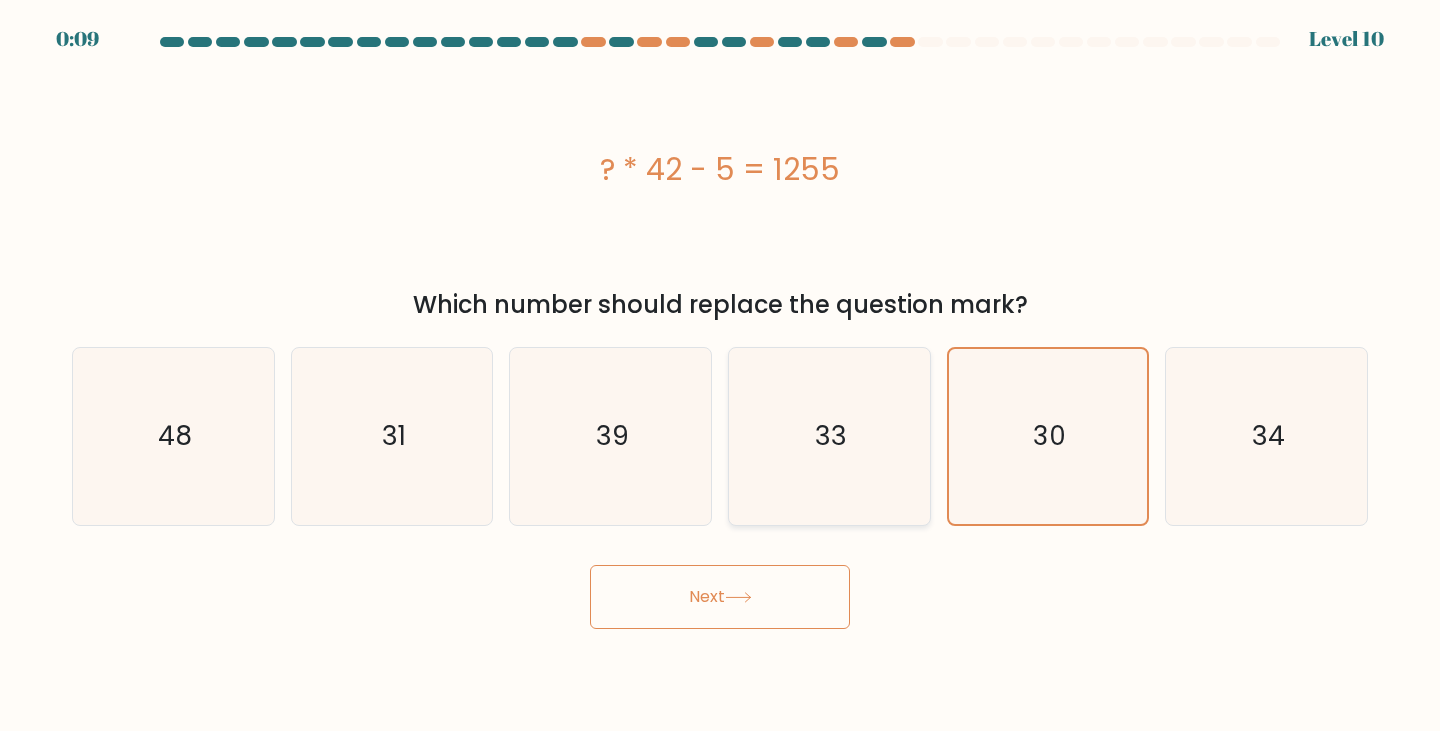 click on "33" at bounding box center (829, 436) 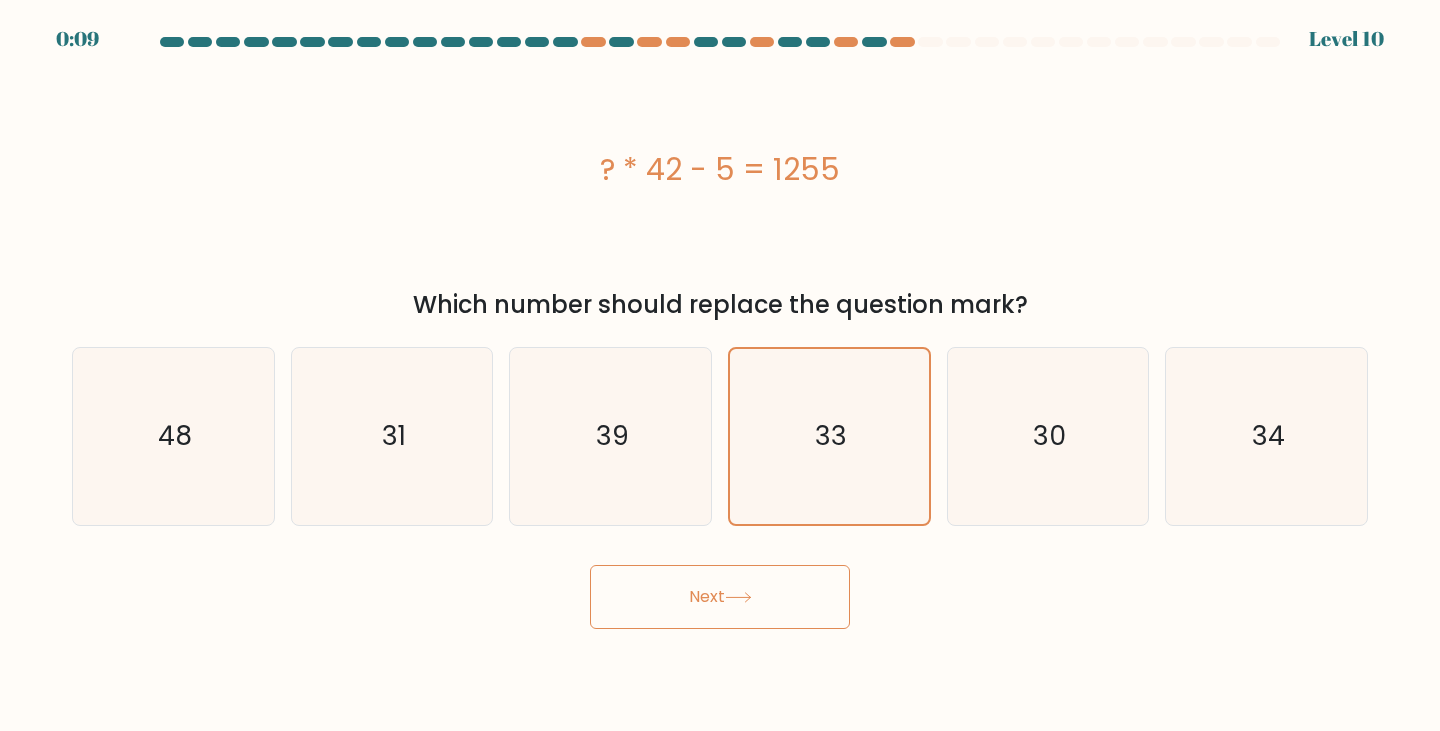 click on "Next" at bounding box center (720, 597) 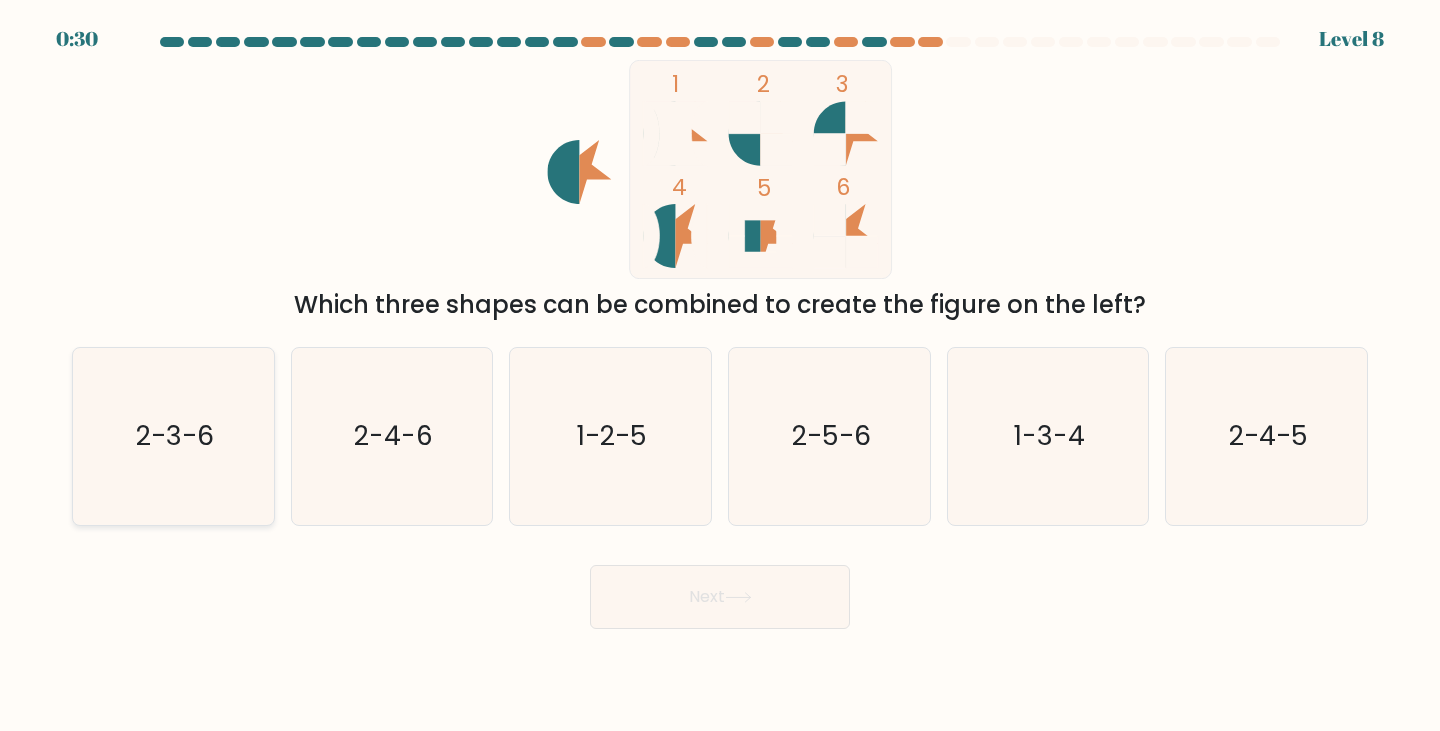 click on "2-3-6" at bounding box center [173, 436] 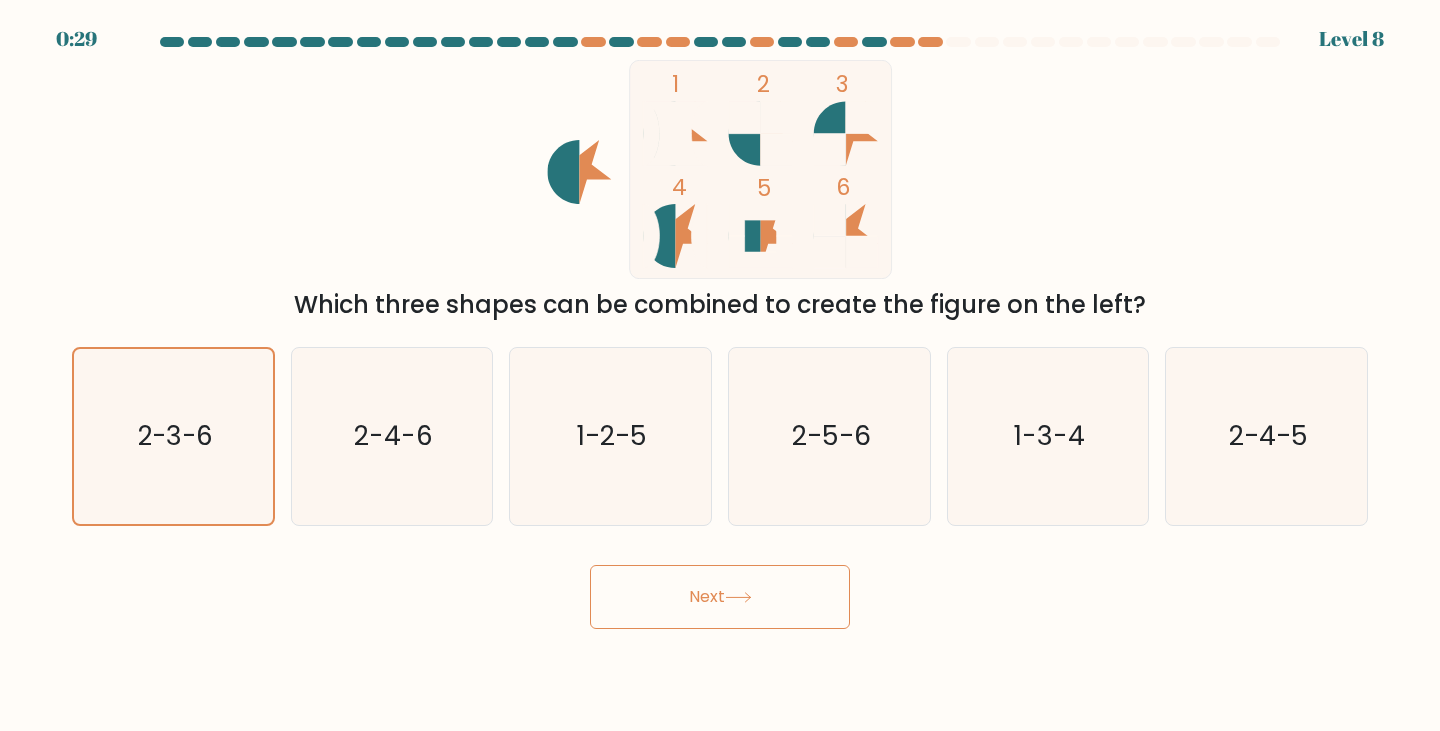click on "Next" at bounding box center (720, 597) 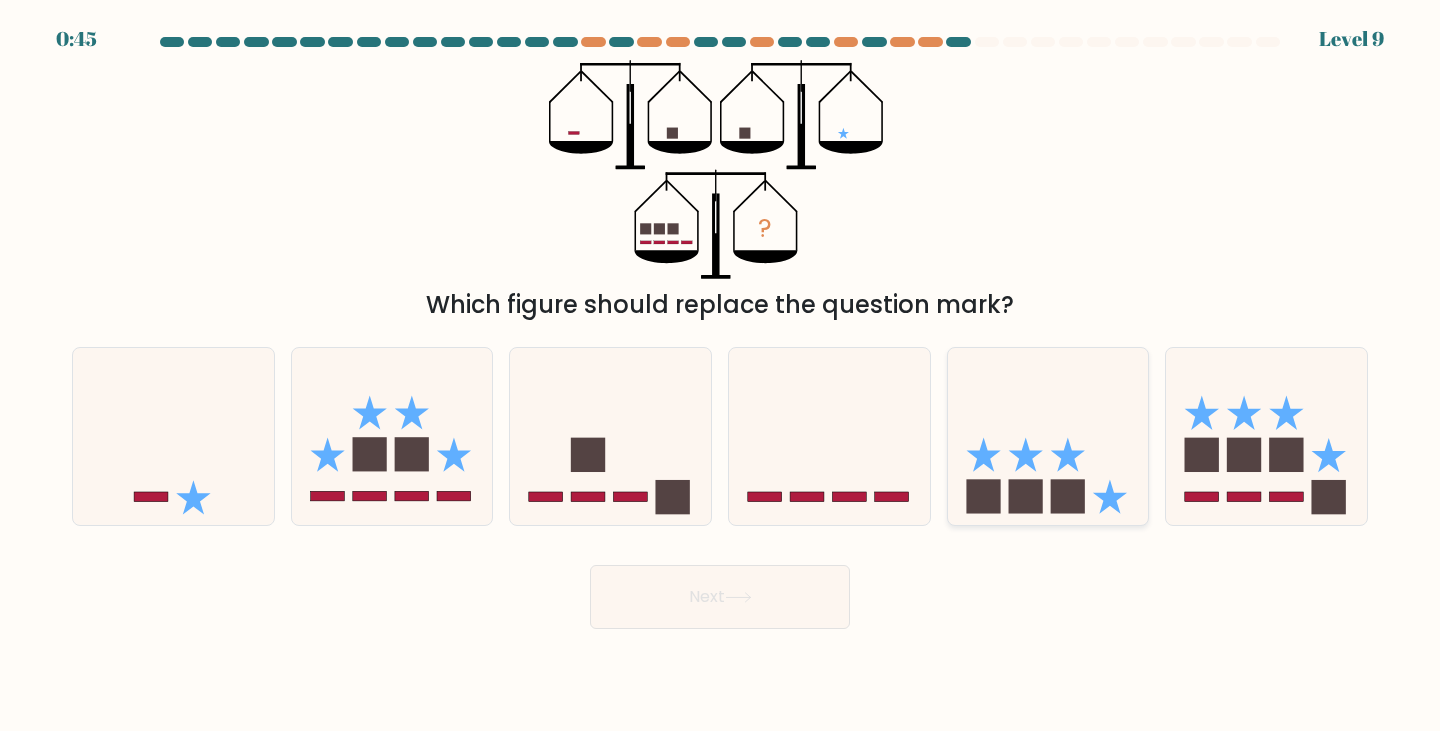 click at bounding box center [1048, 436] 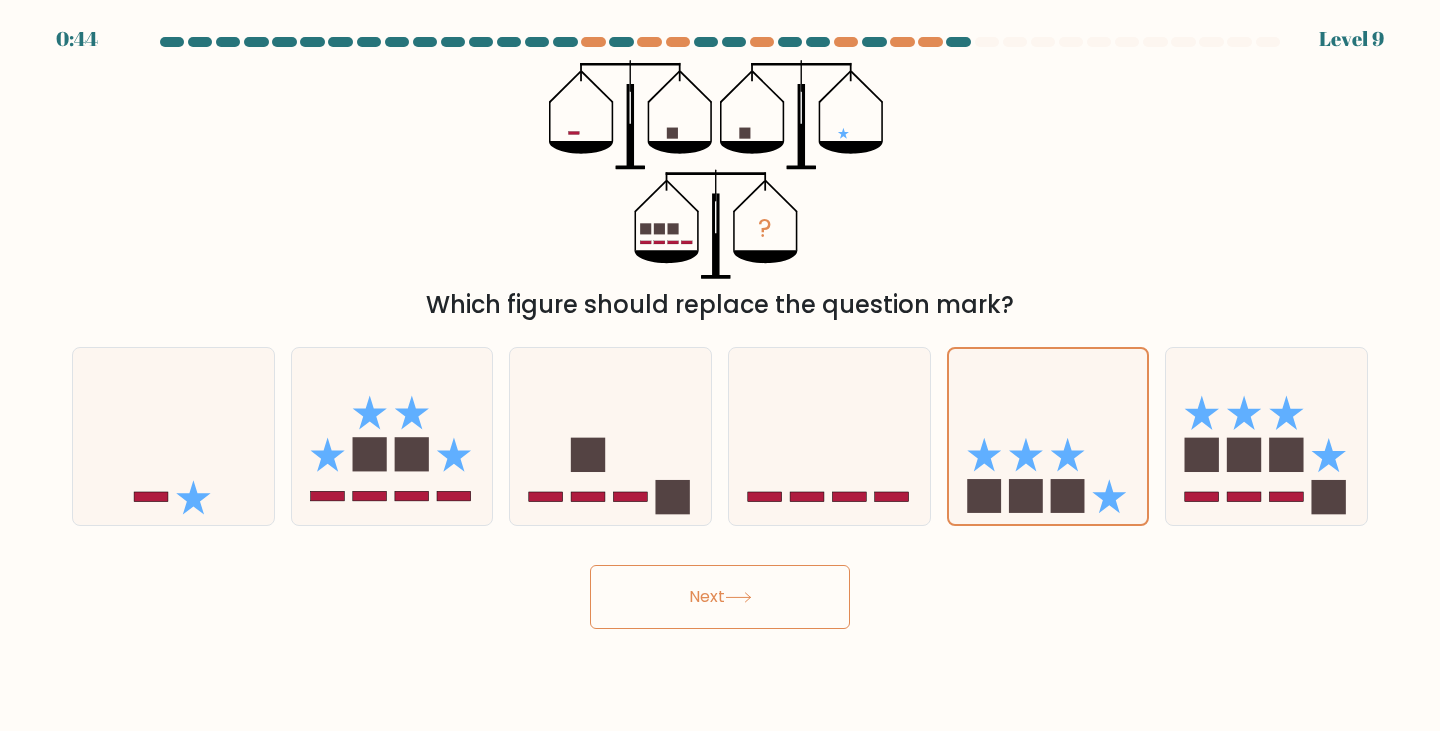 click on "Next" at bounding box center [720, 597] 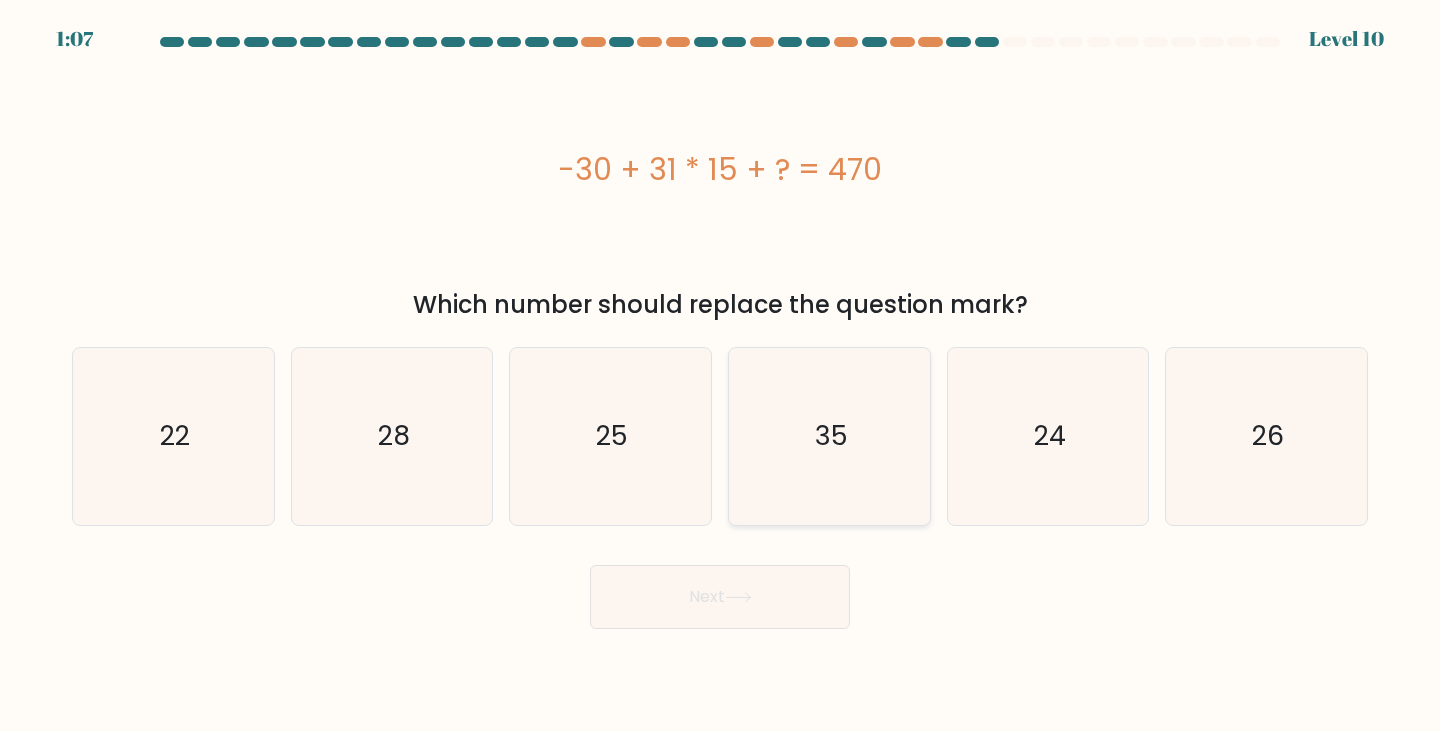 click on "35" at bounding box center (829, 436) 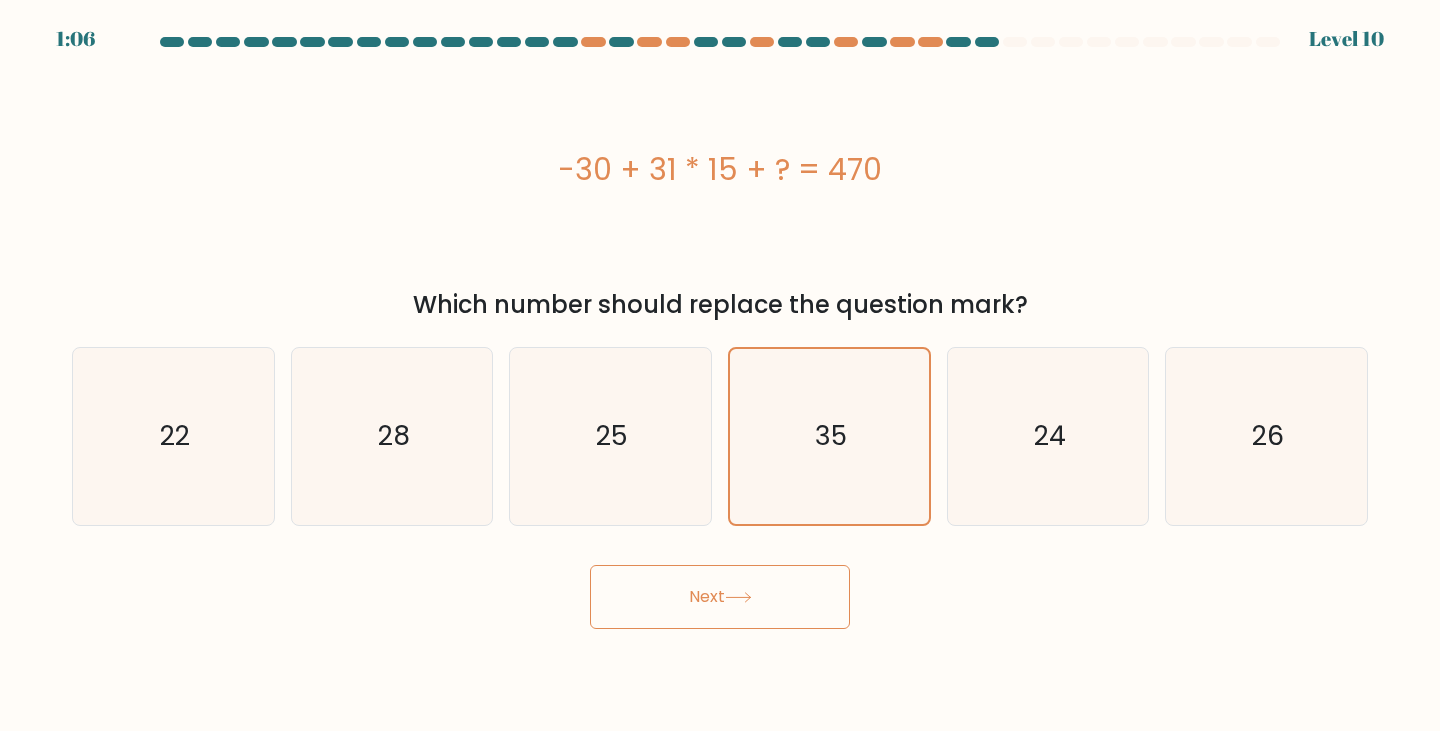 click on "Next" at bounding box center (720, 597) 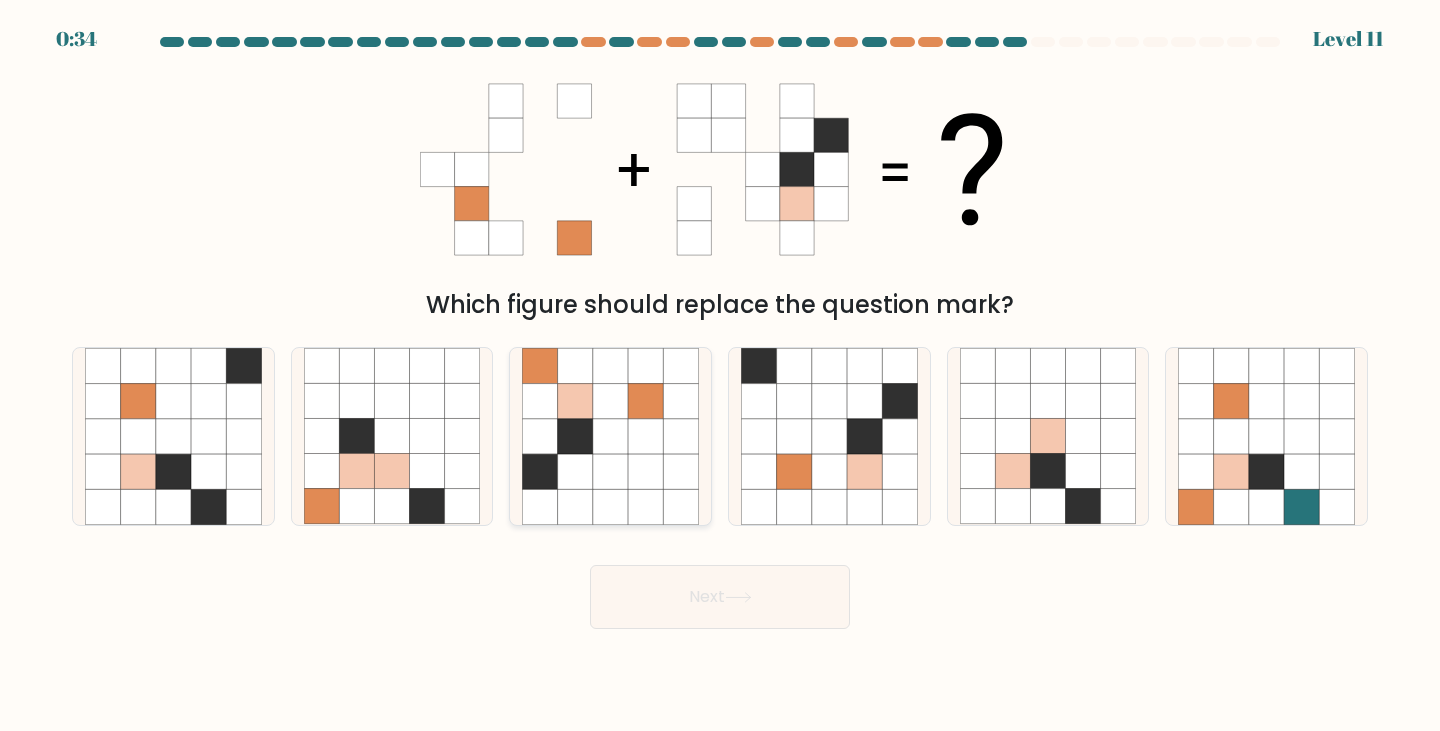click at bounding box center (645, 506) 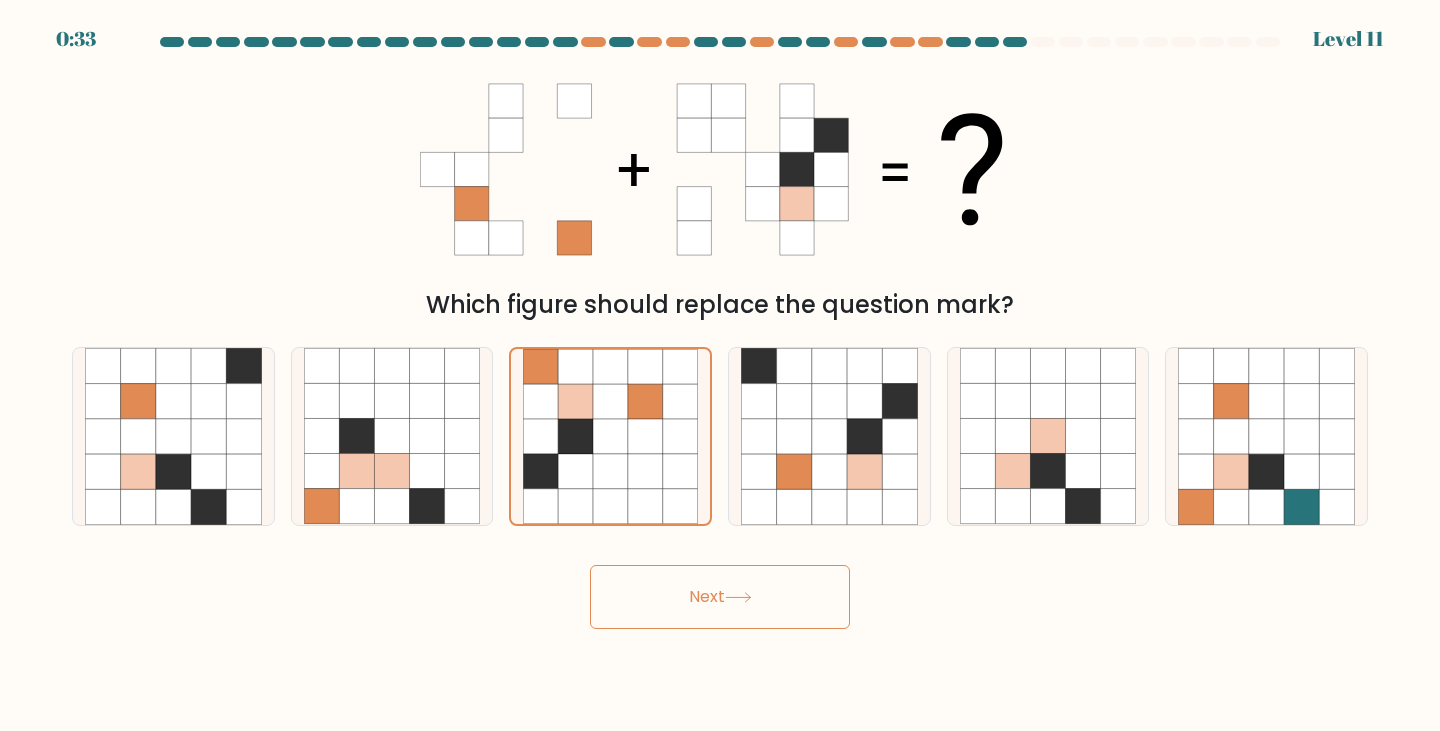 click on "Next" at bounding box center [720, 597] 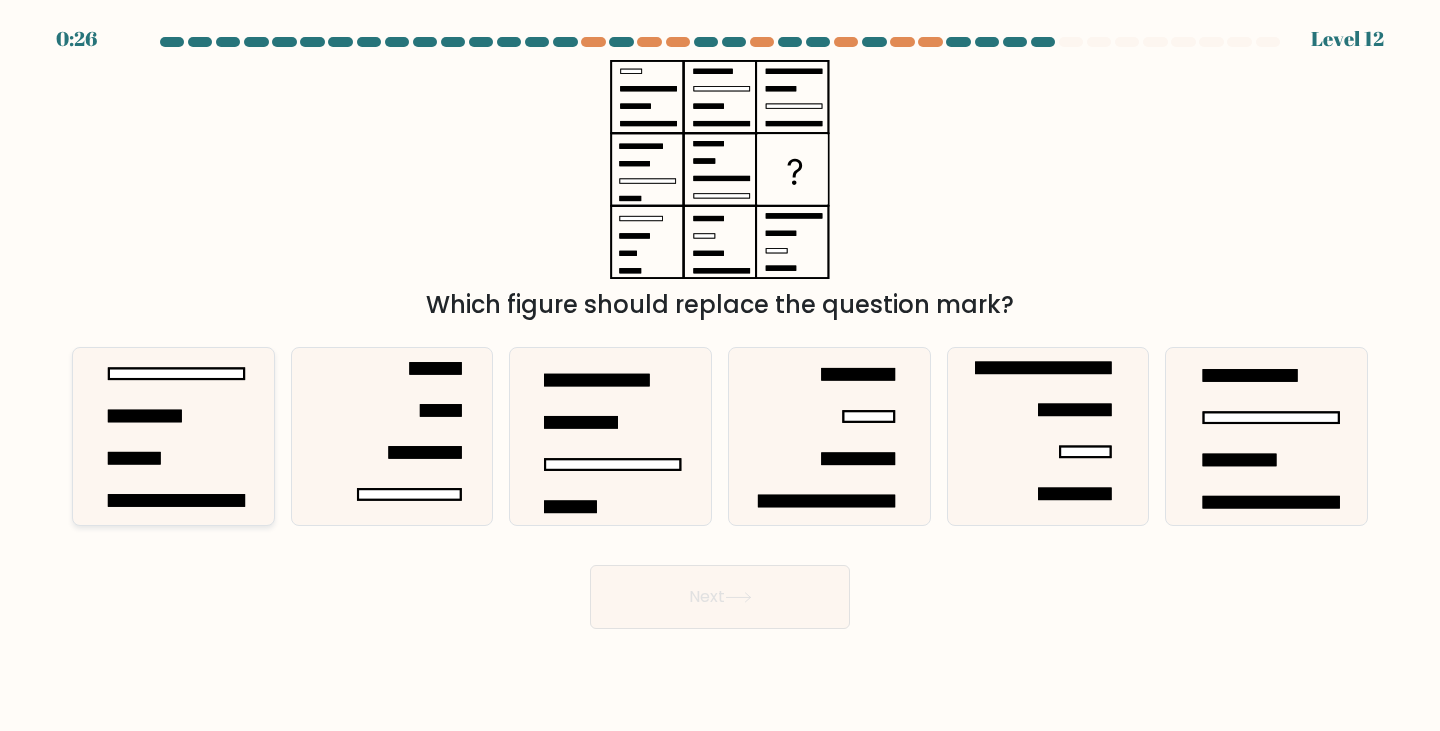 click at bounding box center (173, 436) 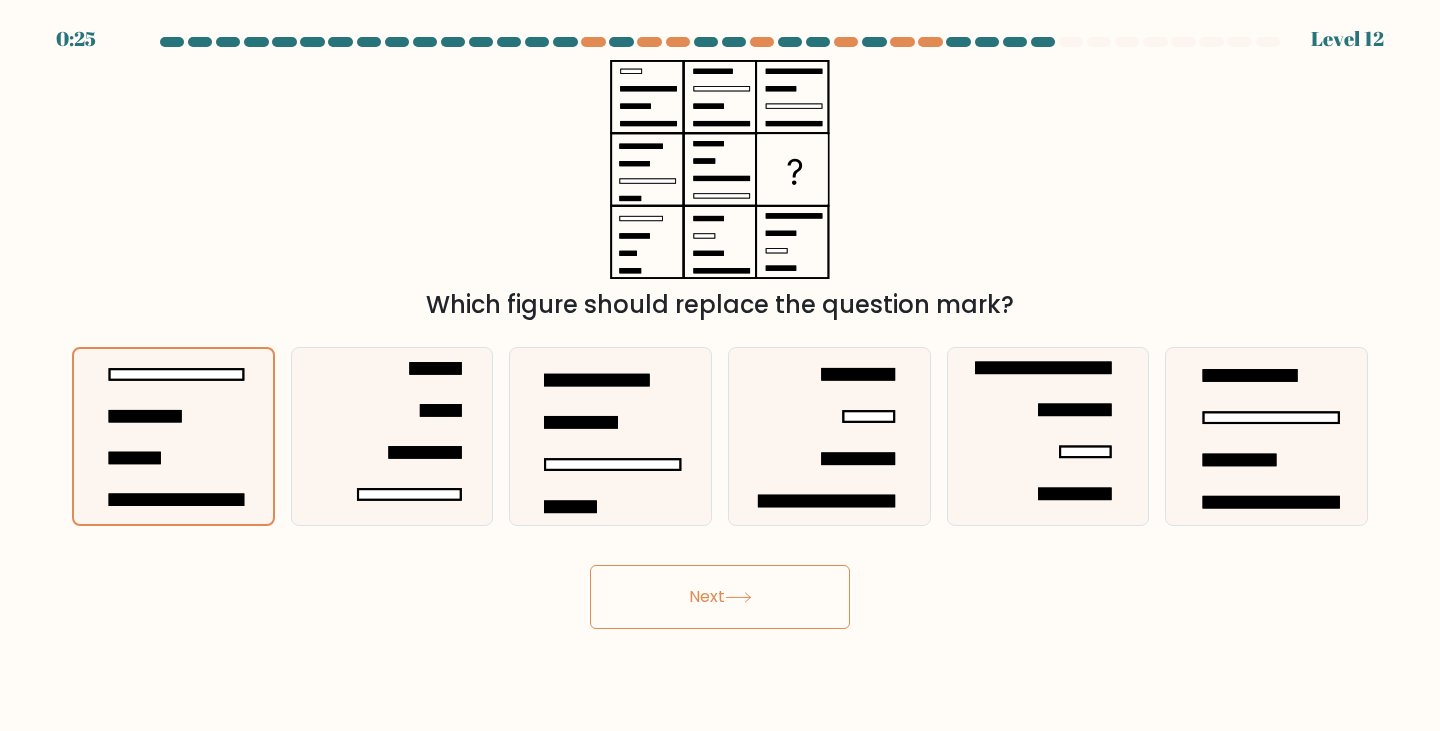 click on "Next" at bounding box center [720, 597] 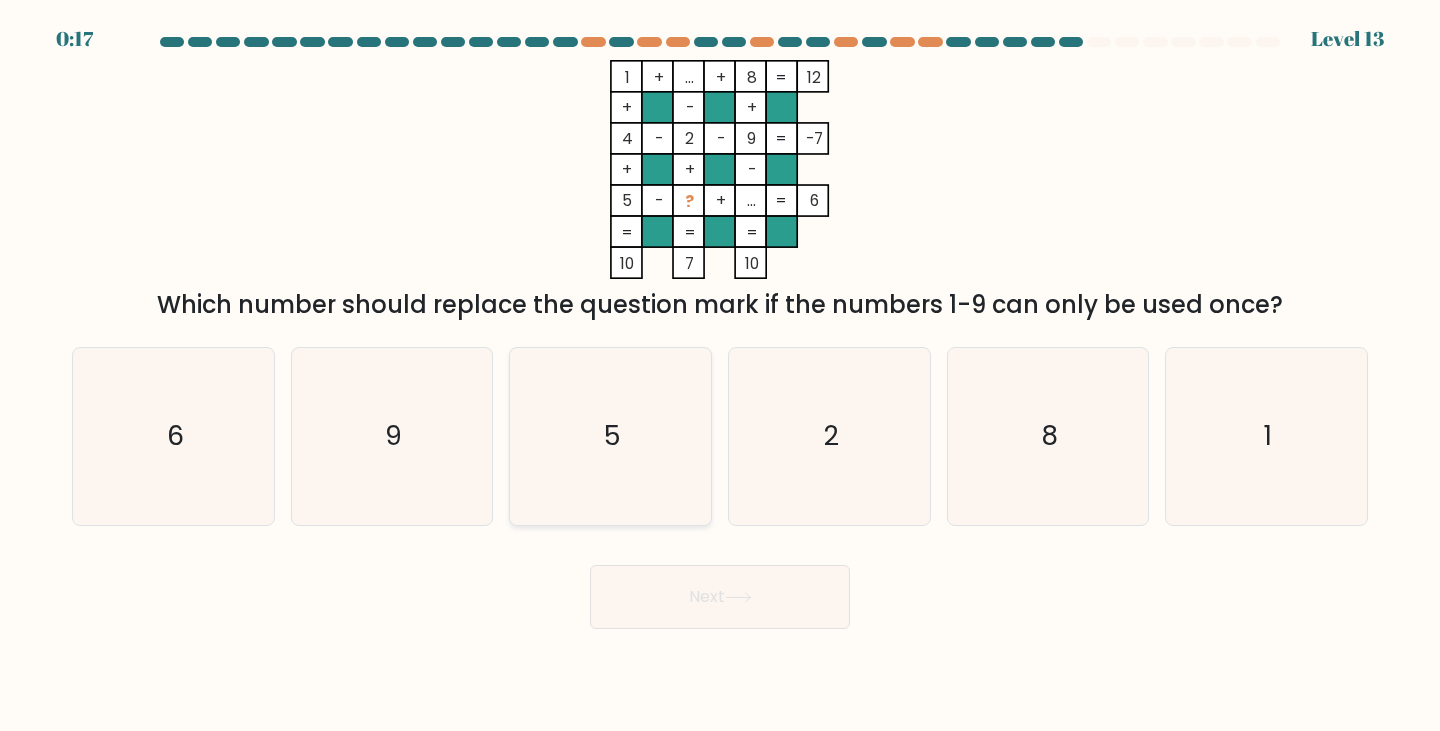 click on "5" at bounding box center (610, 436) 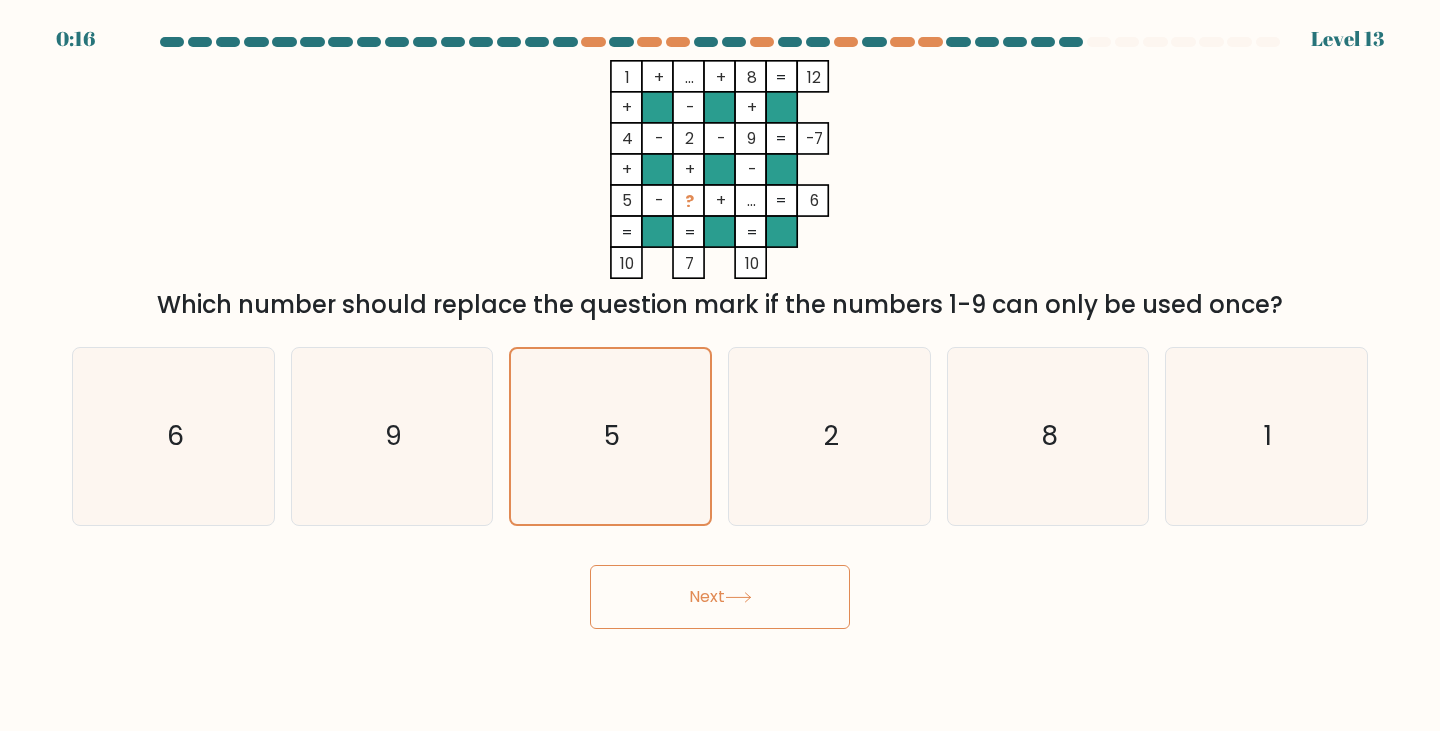 click at bounding box center (738, 597) 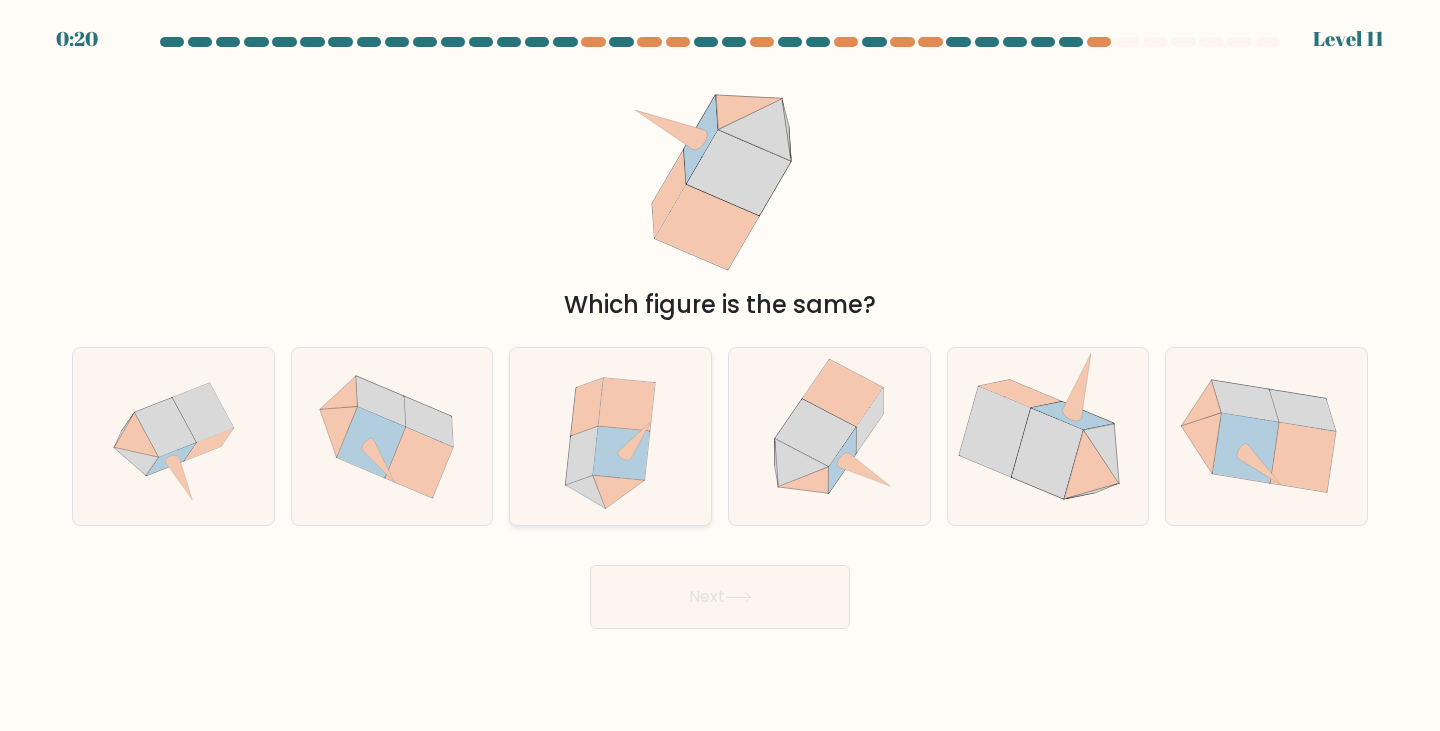 click at bounding box center [610, 436] 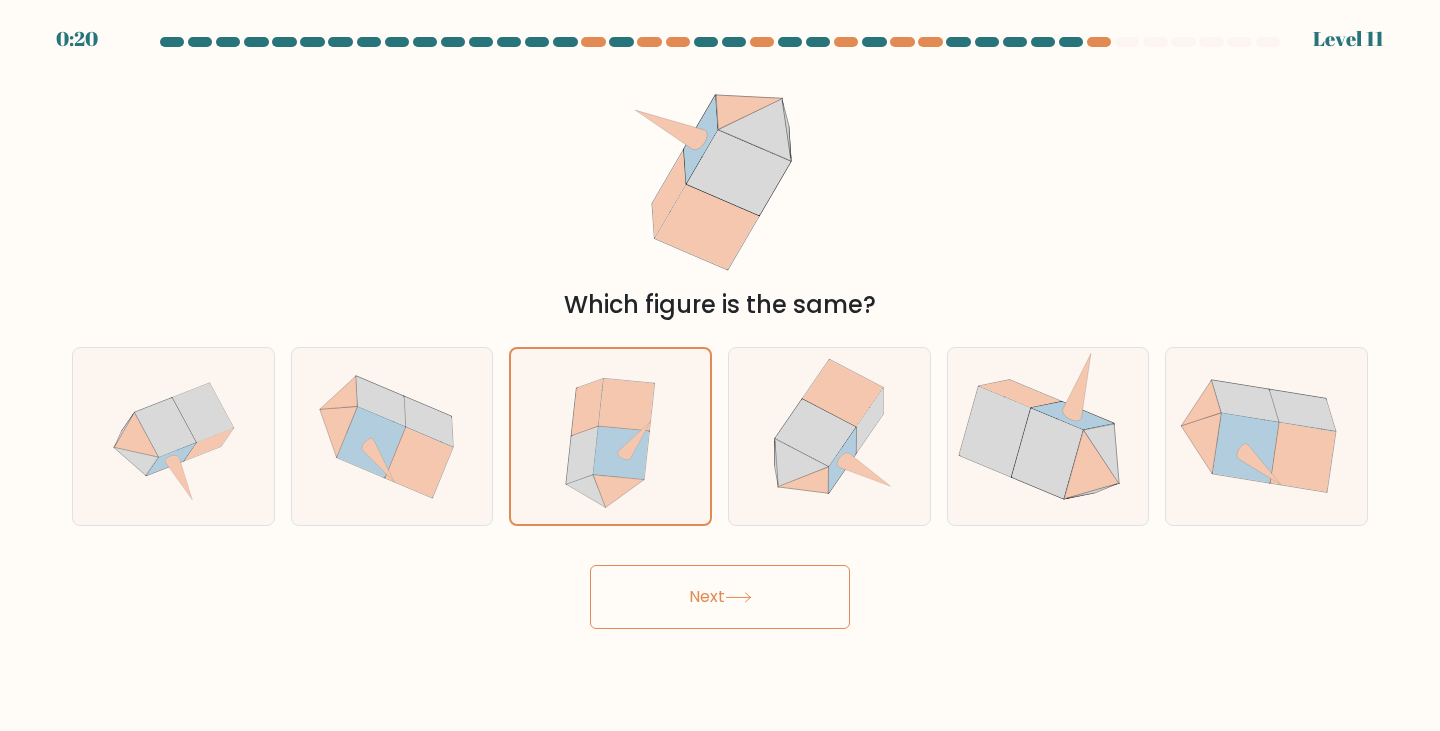 click on "Next" at bounding box center [720, 597] 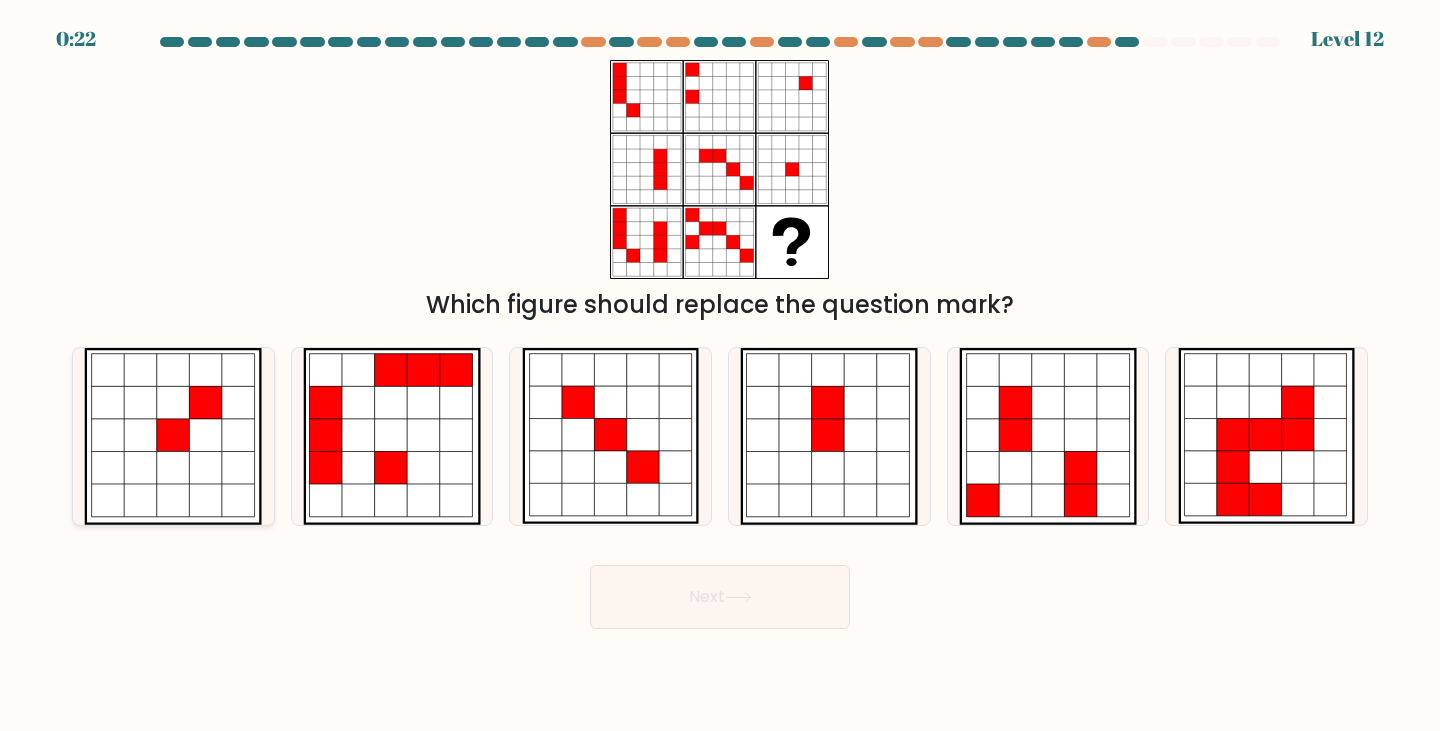 click at bounding box center [238, 468] 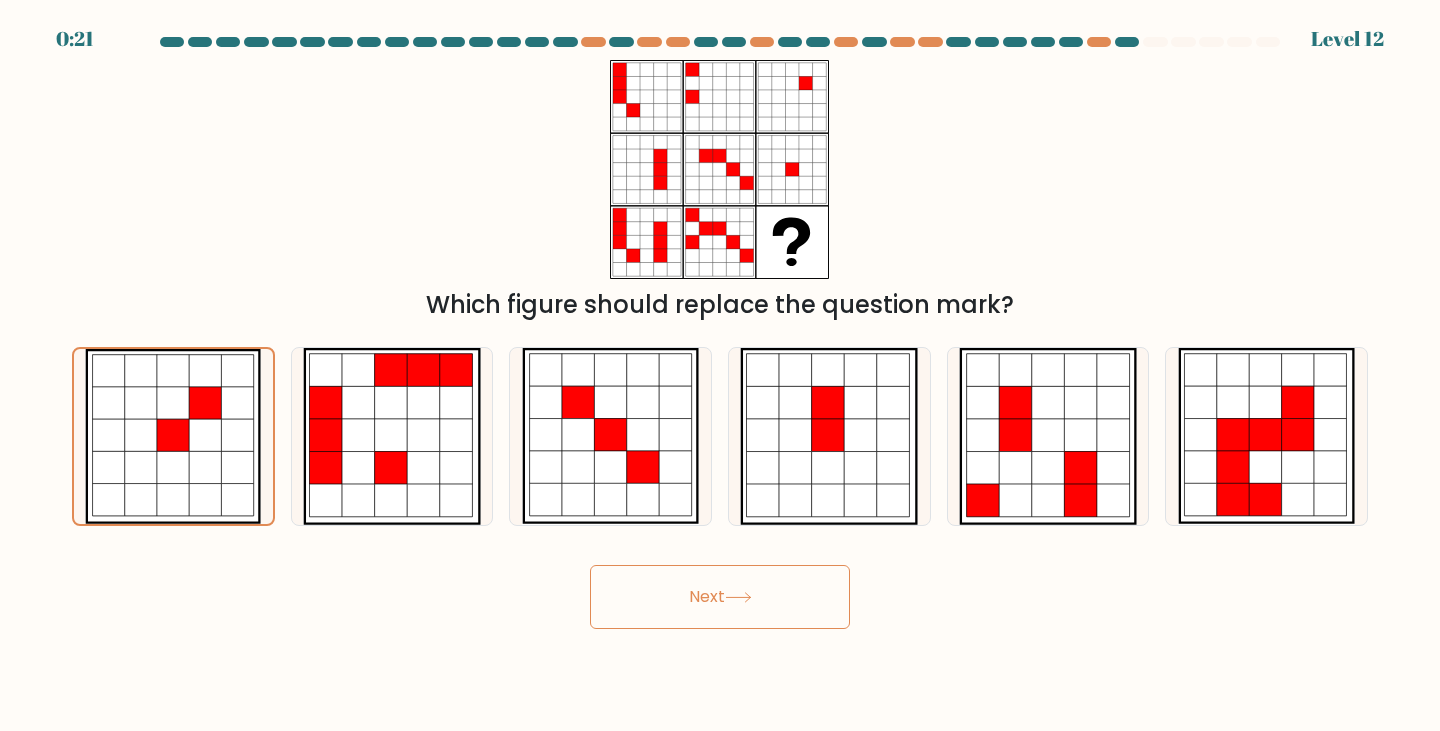 click on "Next" at bounding box center [720, 597] 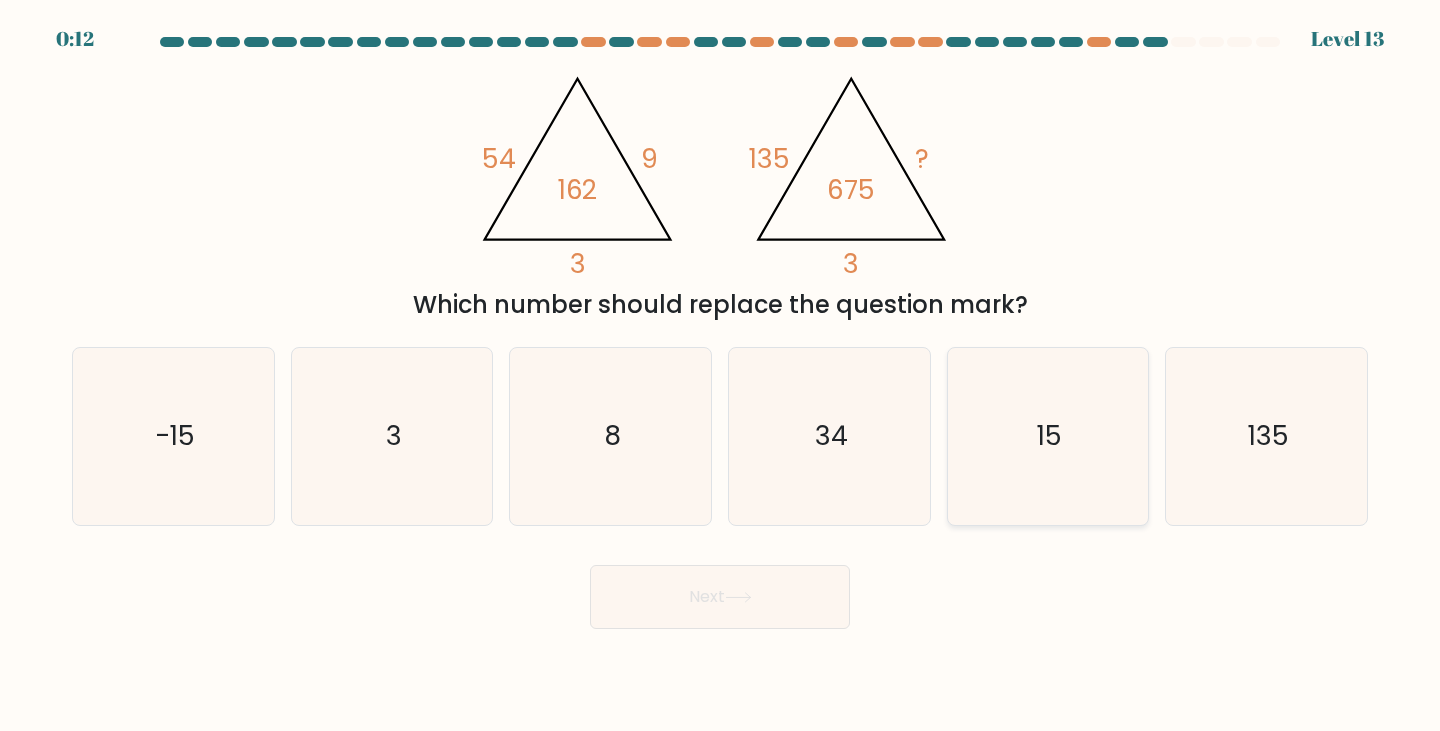 click on "15" at bounding box center (1048, 436) 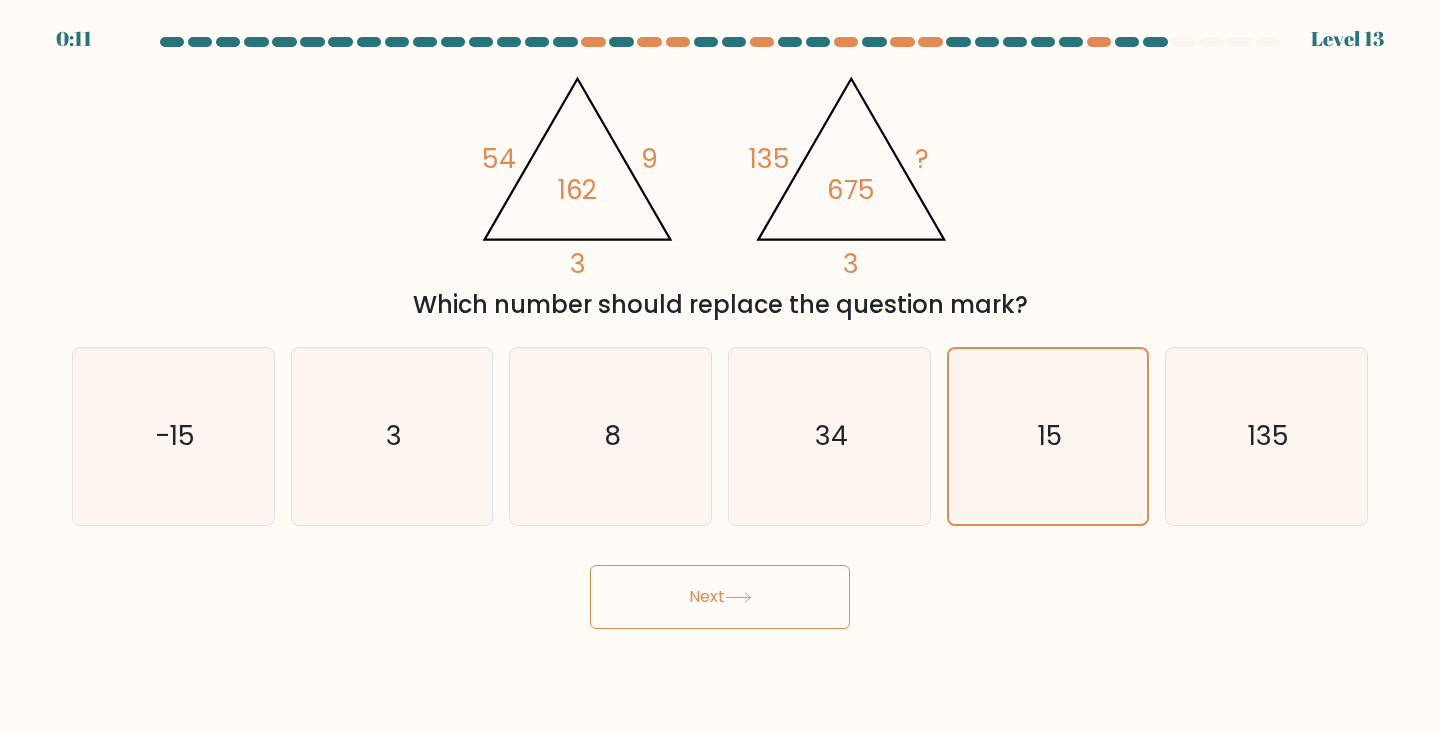 click on "Next" at bounding box center (720, 597) 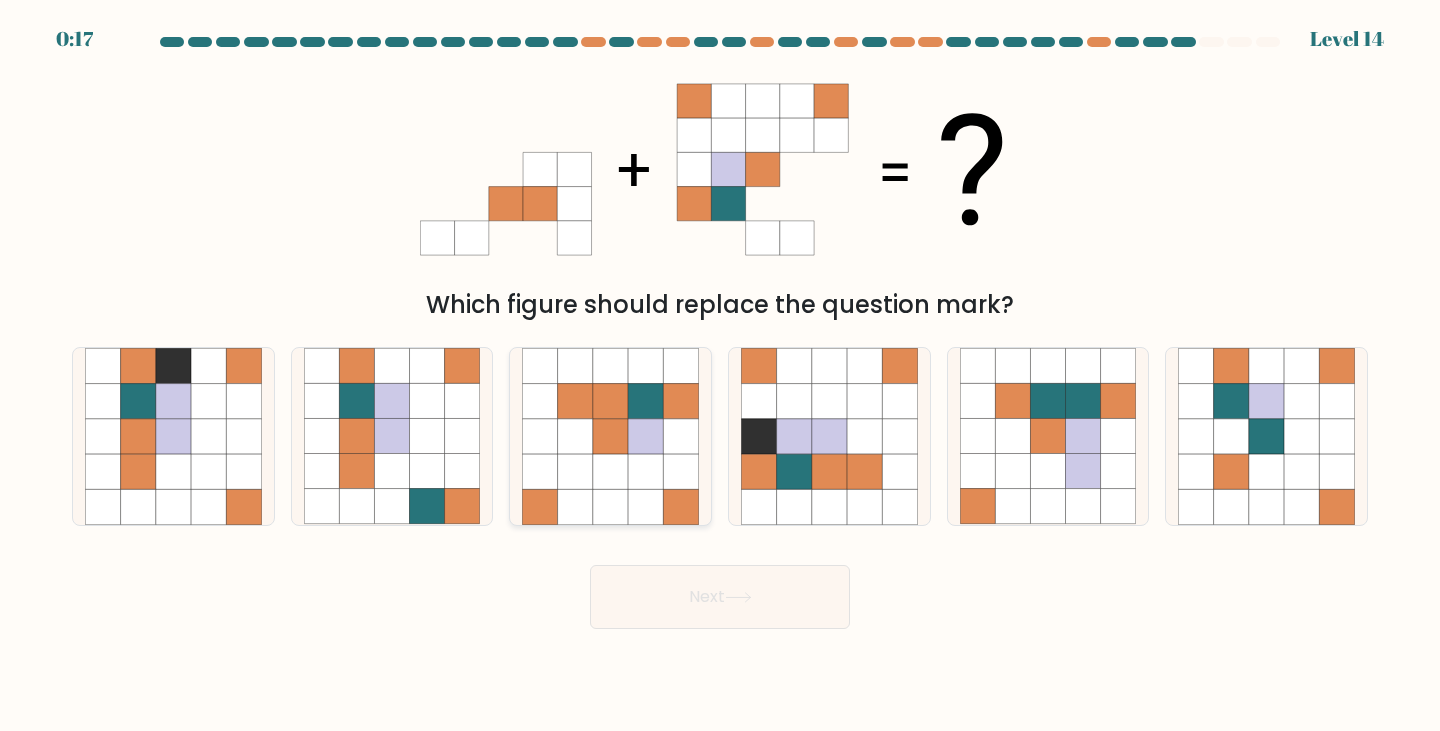 click at bounding box center [610, 436] 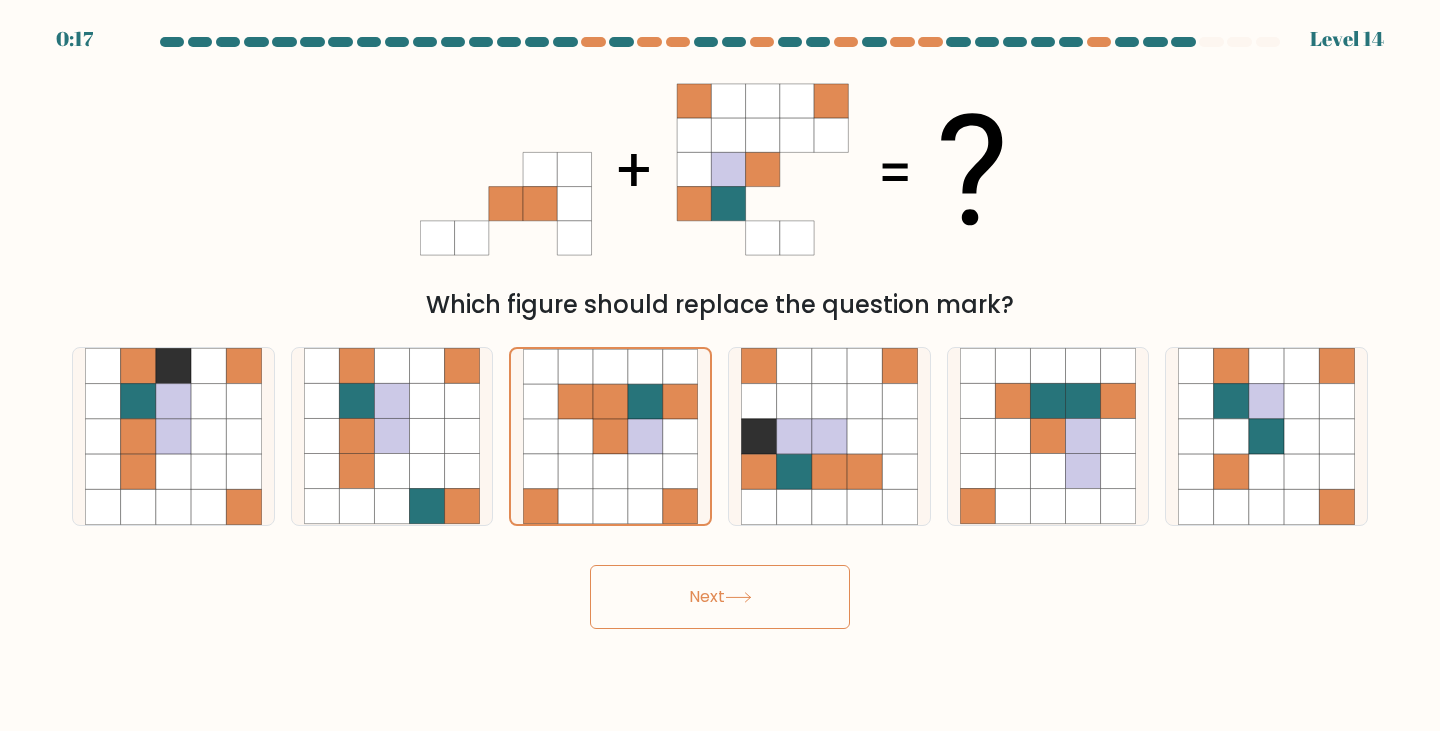click on "Next" at bounding box center (720, 597) 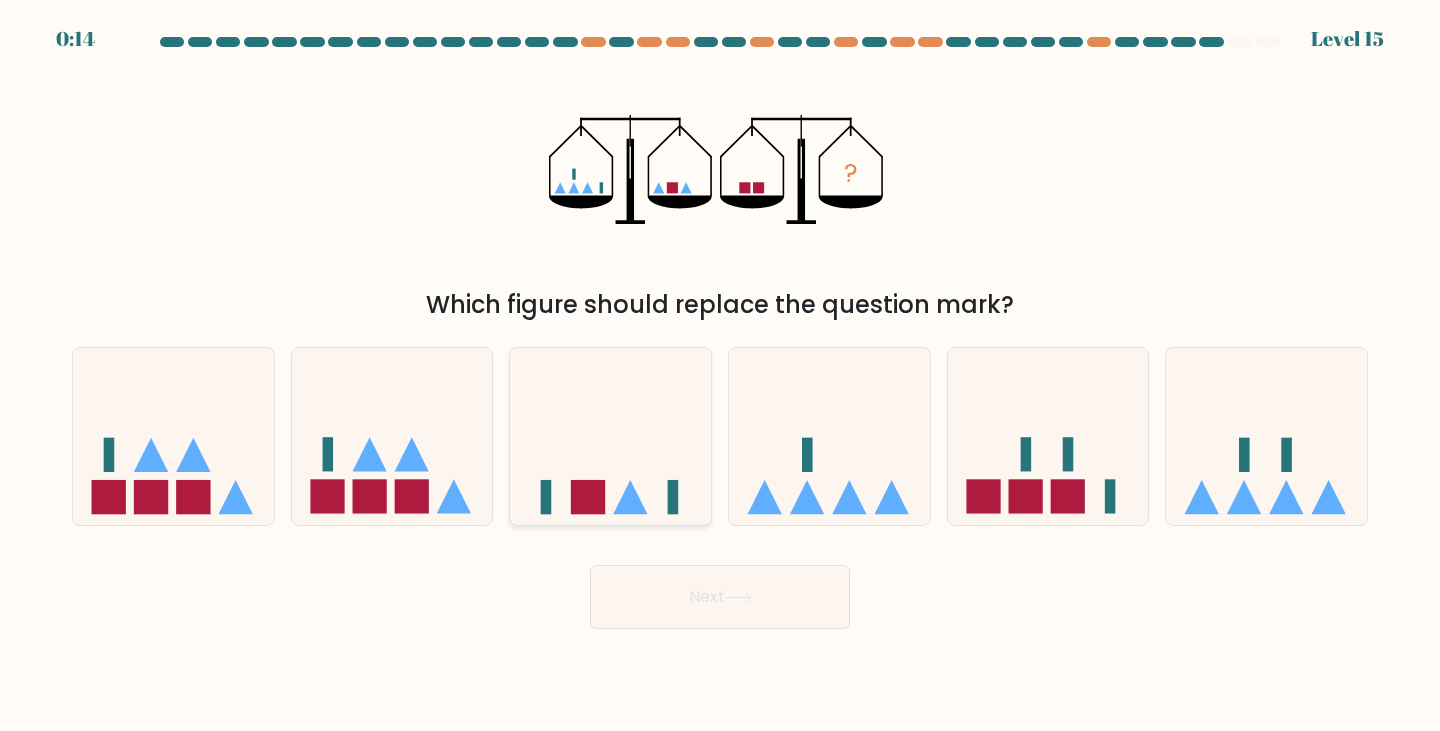 click at bounding box center (610, 436) 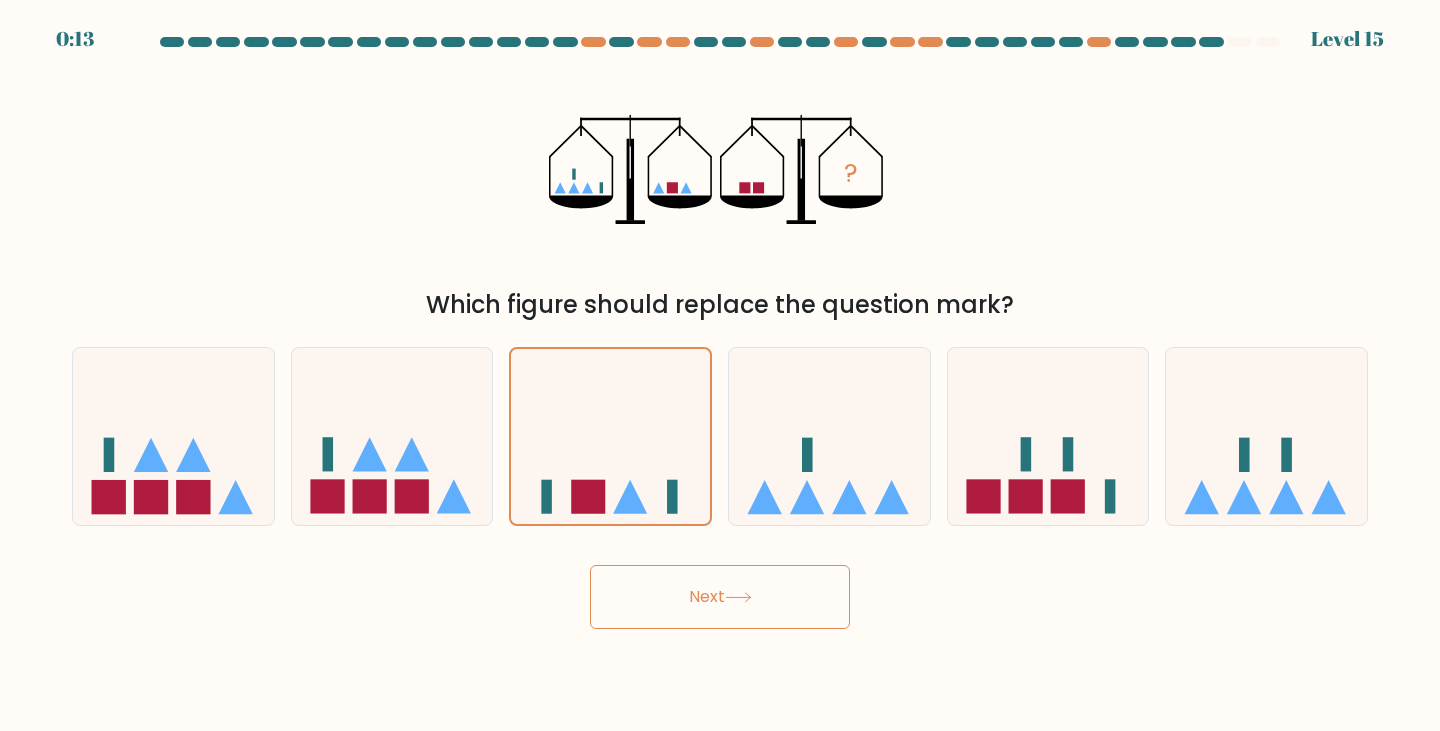 click on "Next" at bounding box center [720, 597] 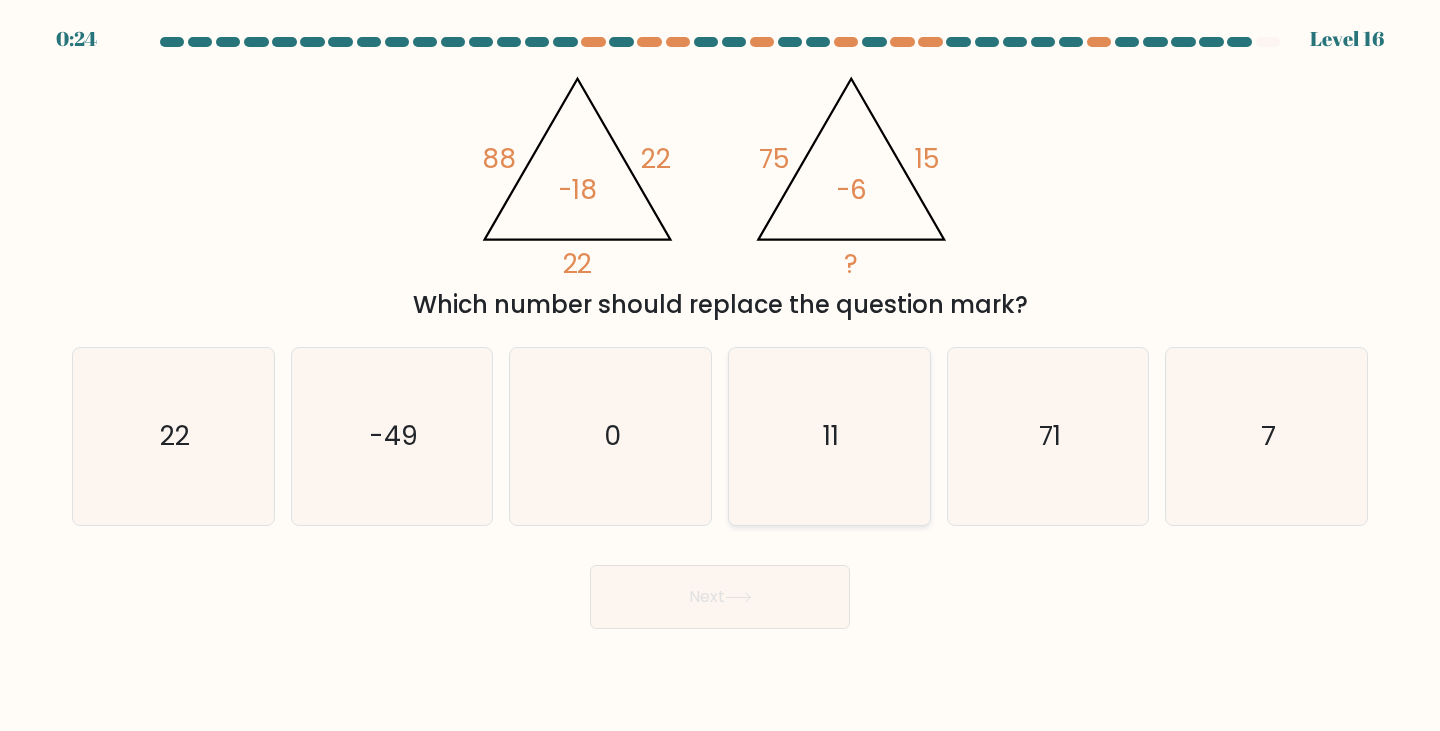 click on "11" at bounding box center (829, 436) 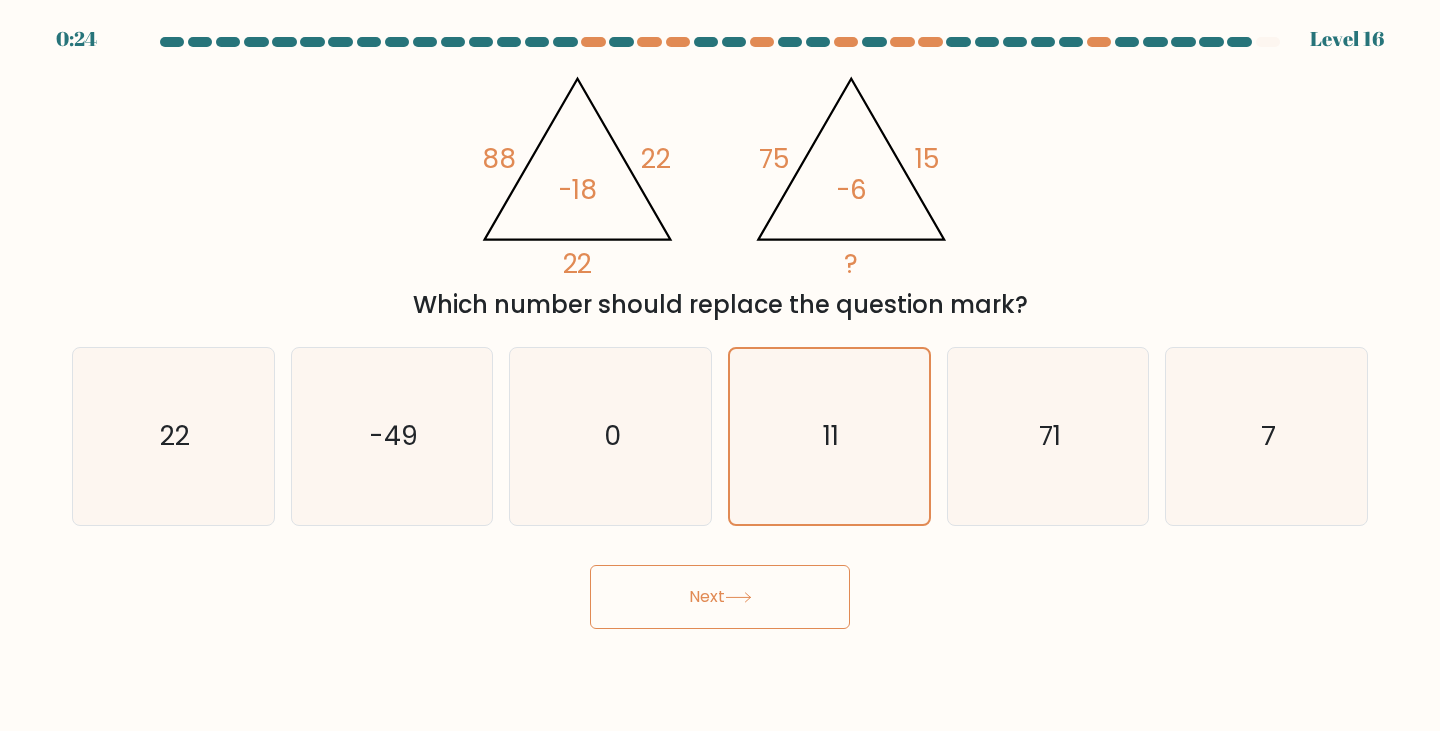 click on "Next" at bounding box center (720, 597) 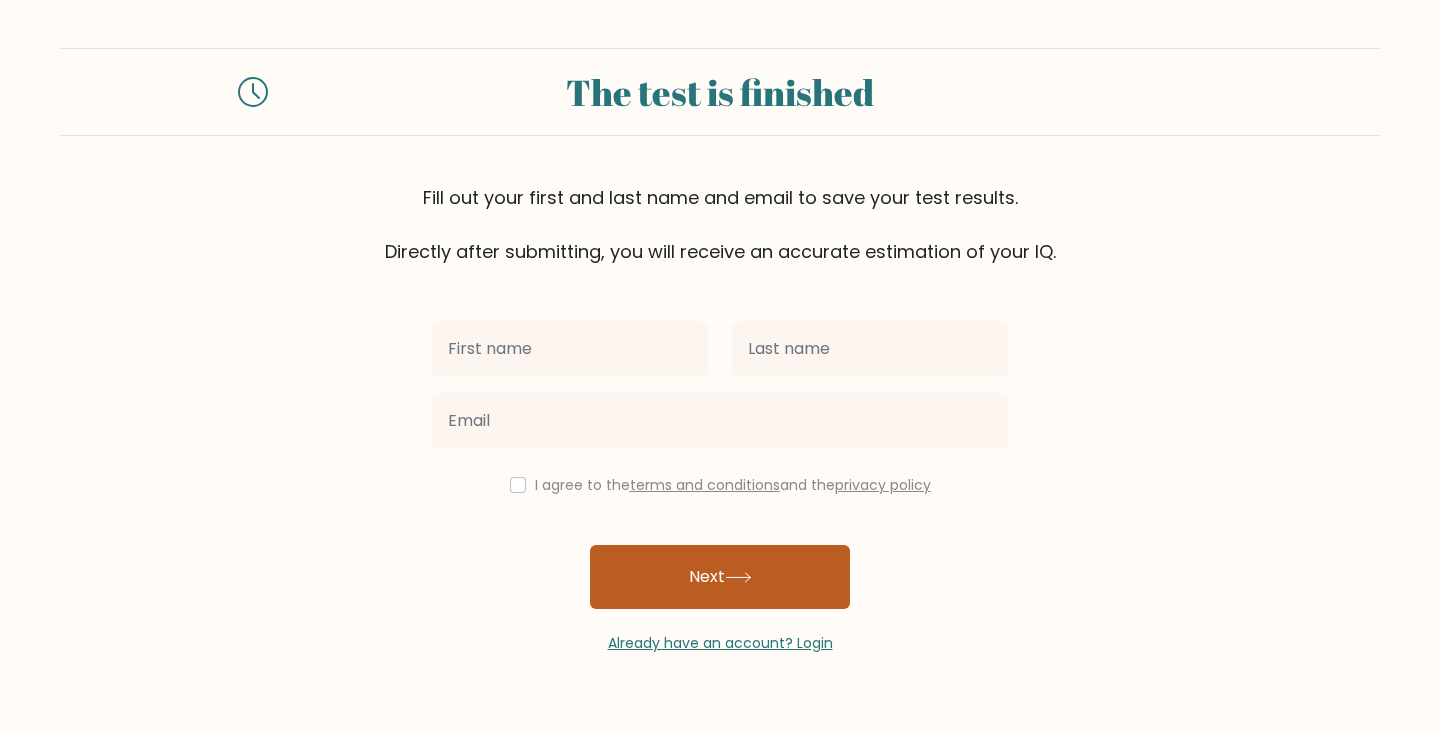 scroll, scrollTop: 0, scrollLeft: 0, axis: both 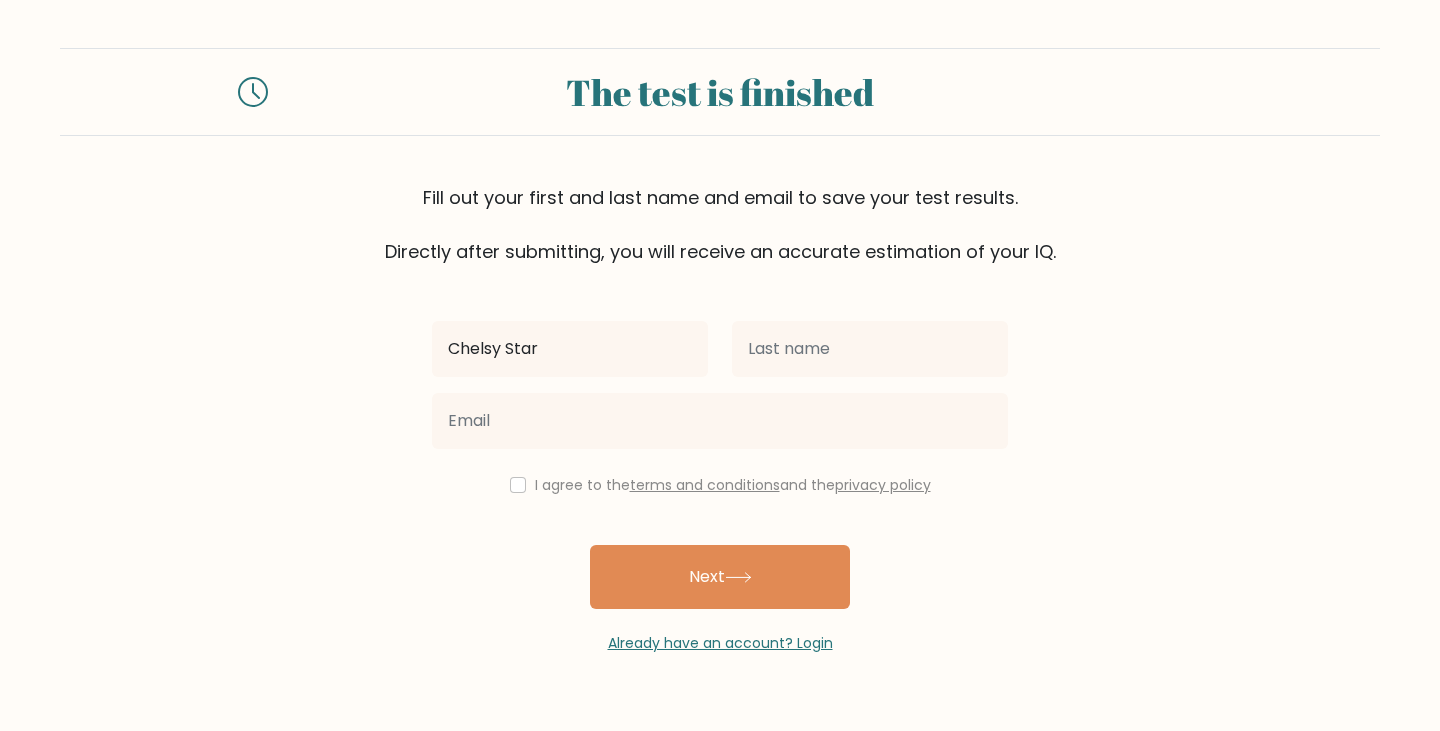 type on "Chelsy Star" 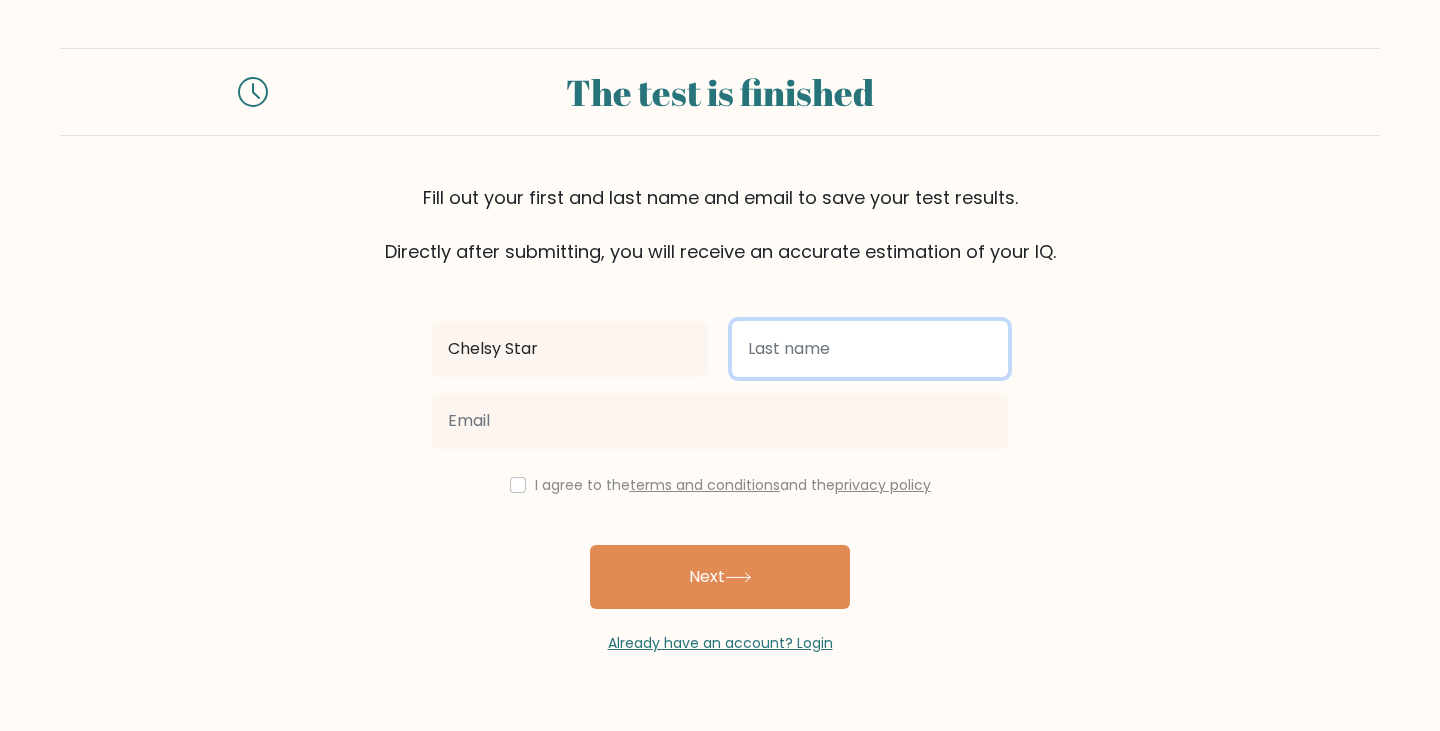 click at bounding box center [870, 349] 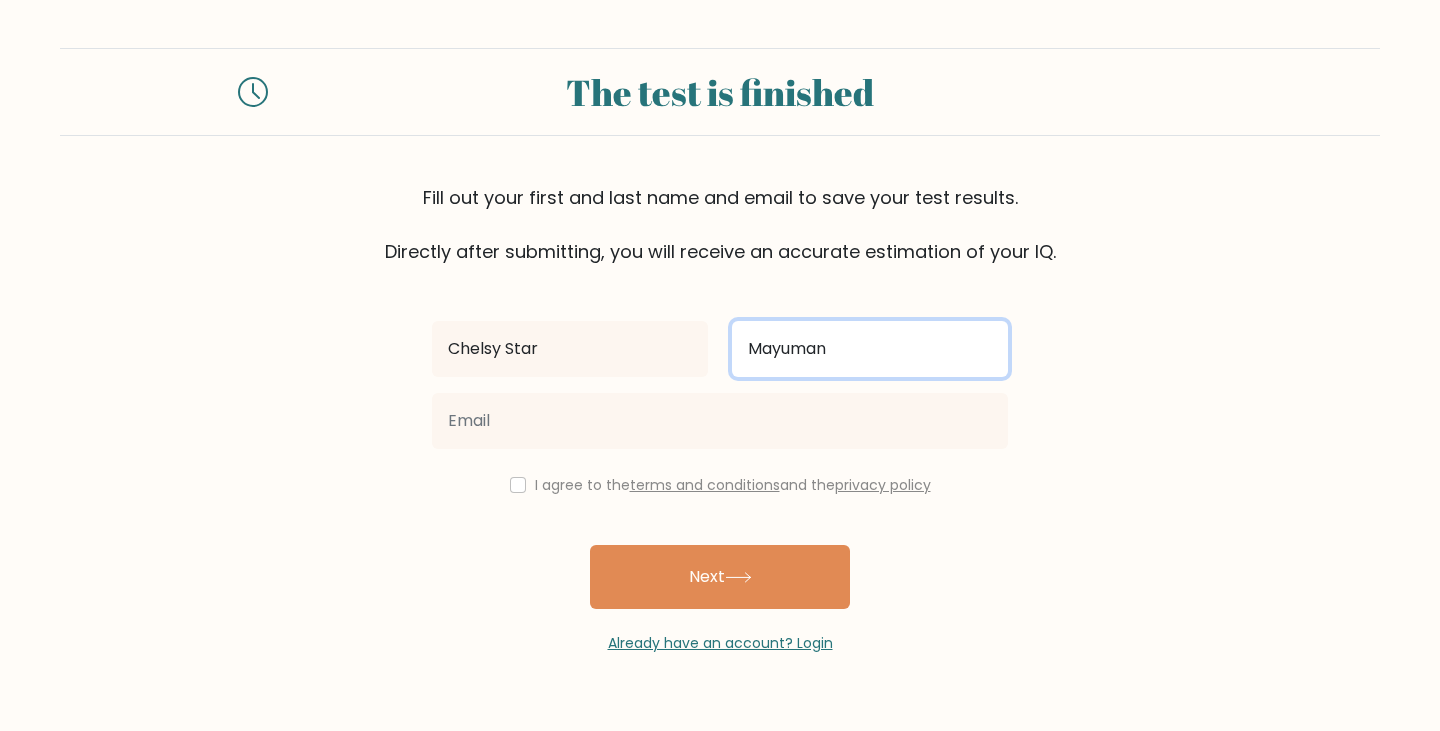 type on "Mayuman" 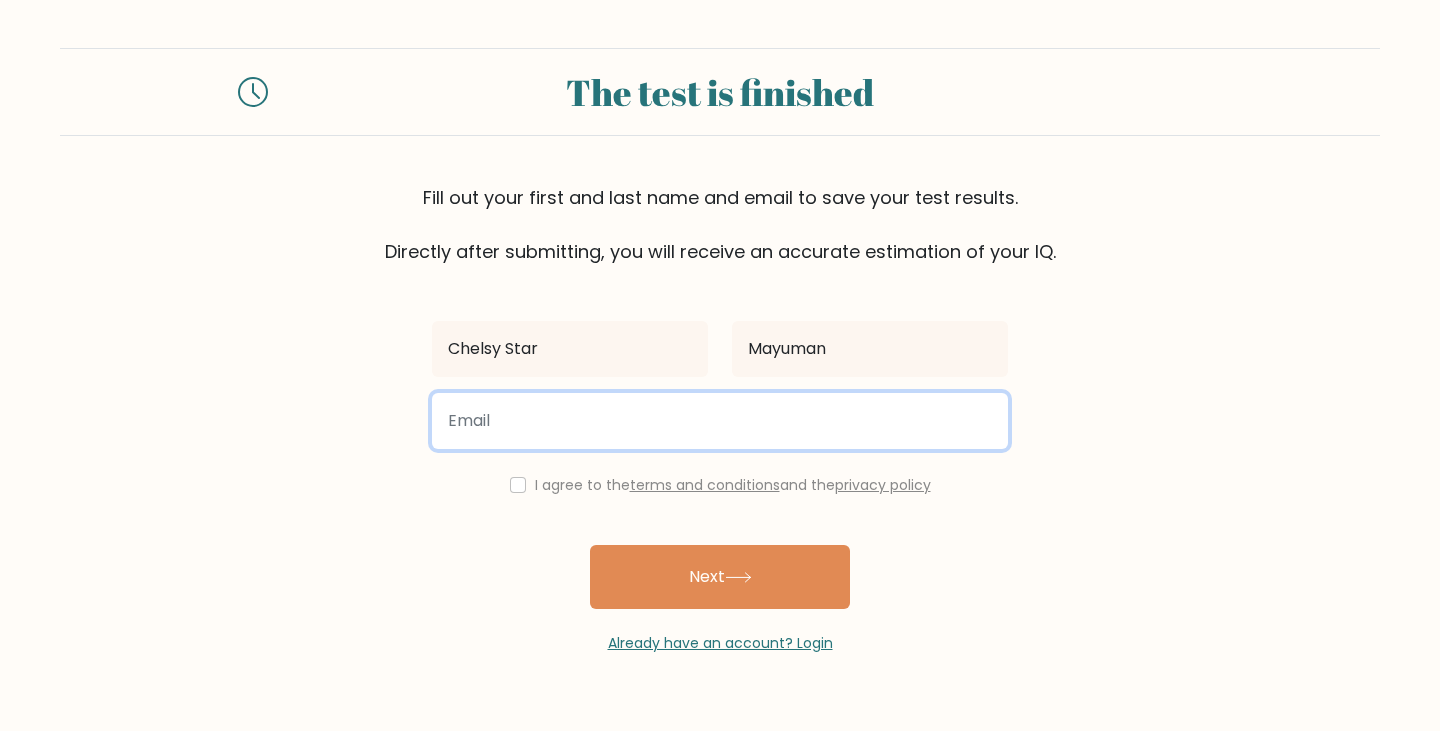 click at bounding box center [720, 421] 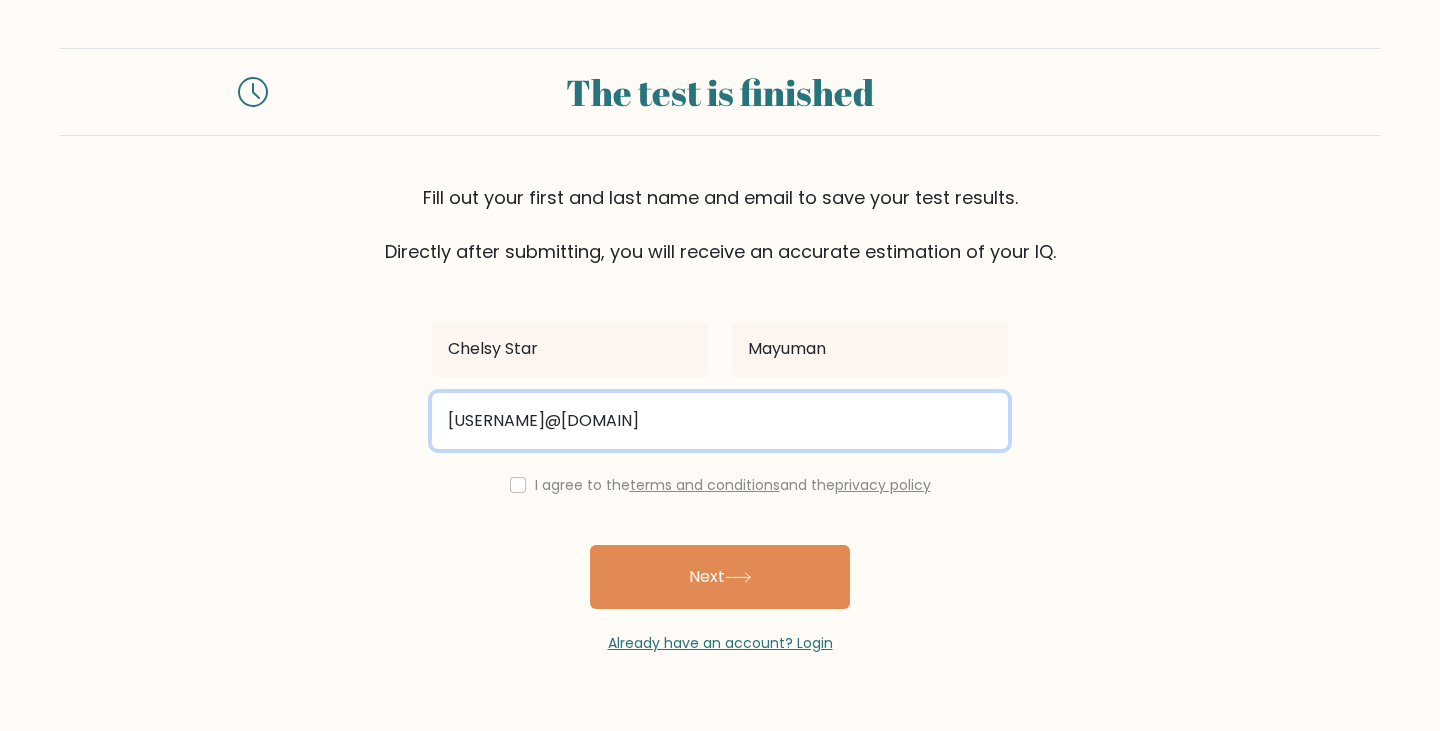 type on "[USERNAME]@[DOMAIN]" 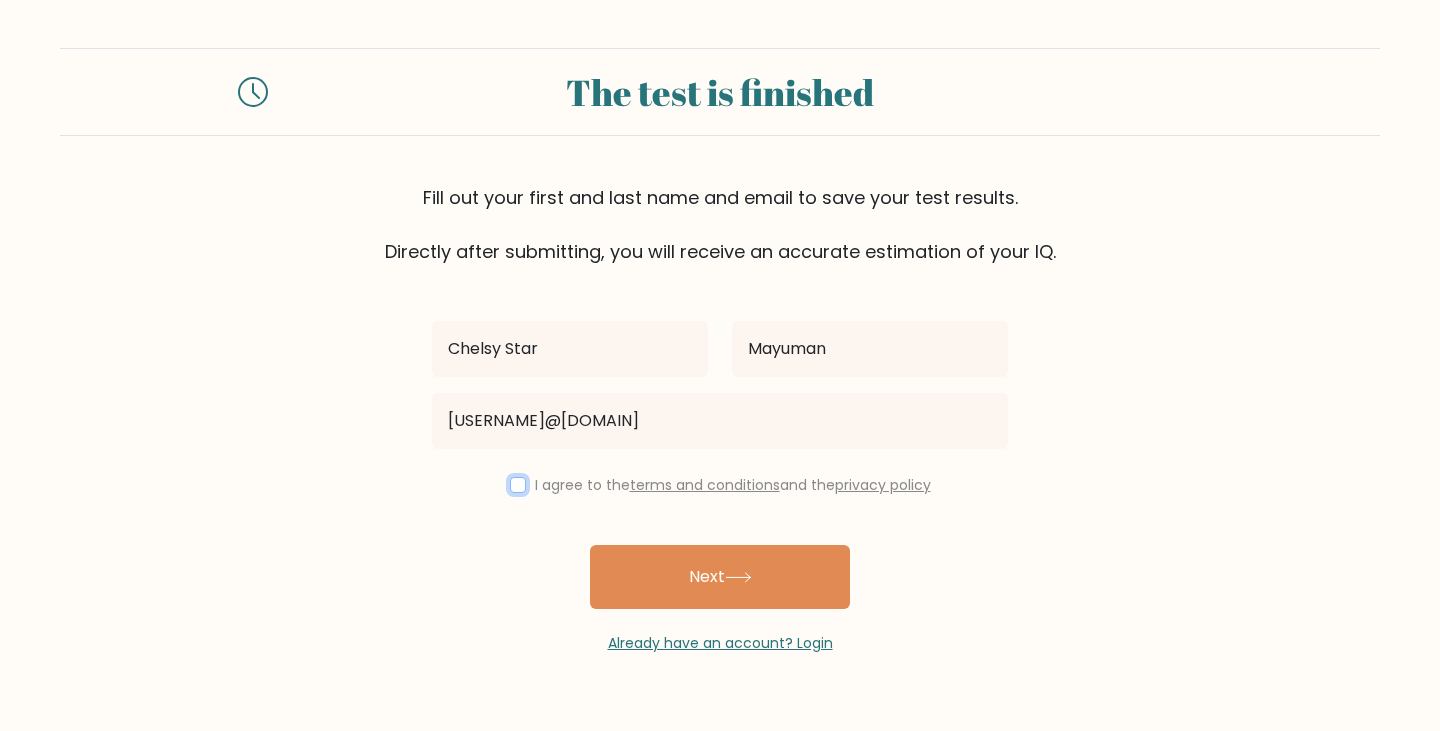 click at bounding box center [518, 485] 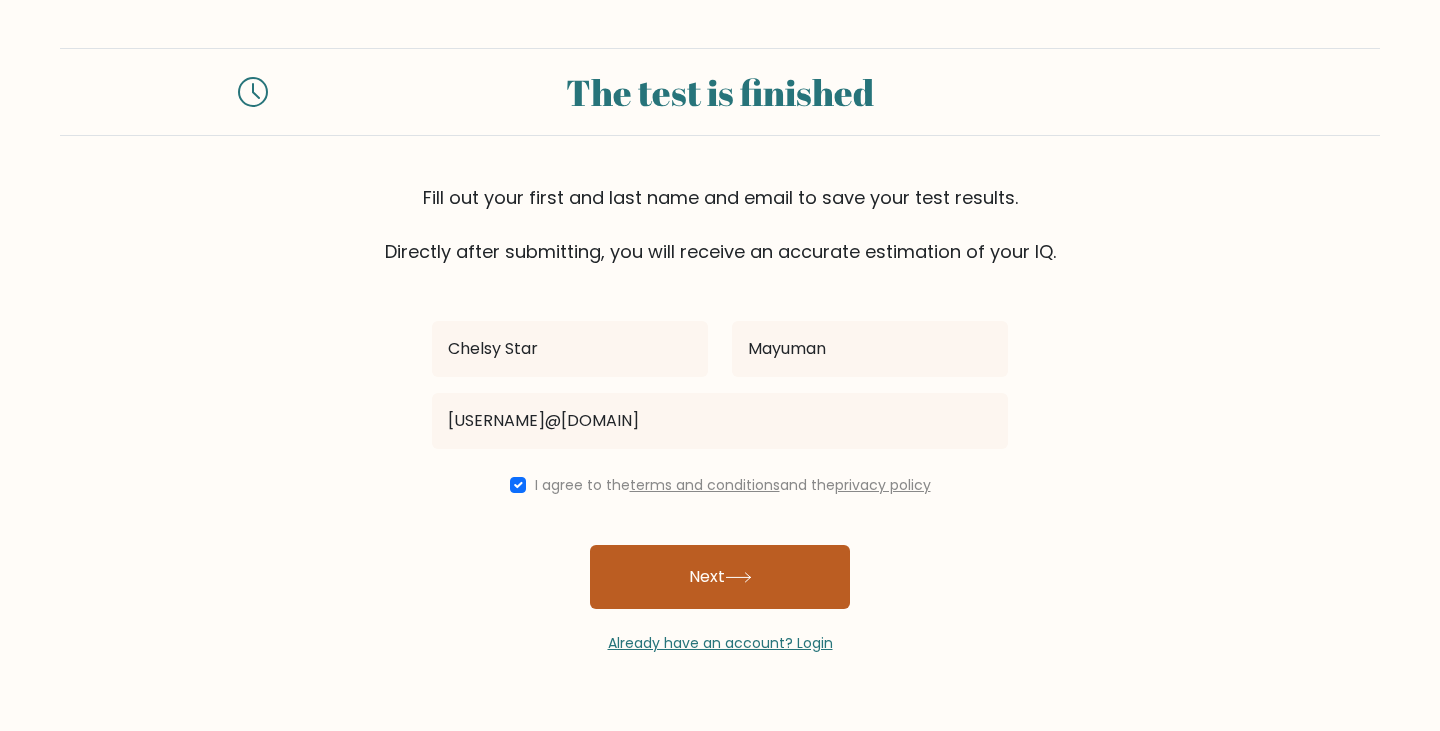 click on "Next" at bounding box center (720, 577) 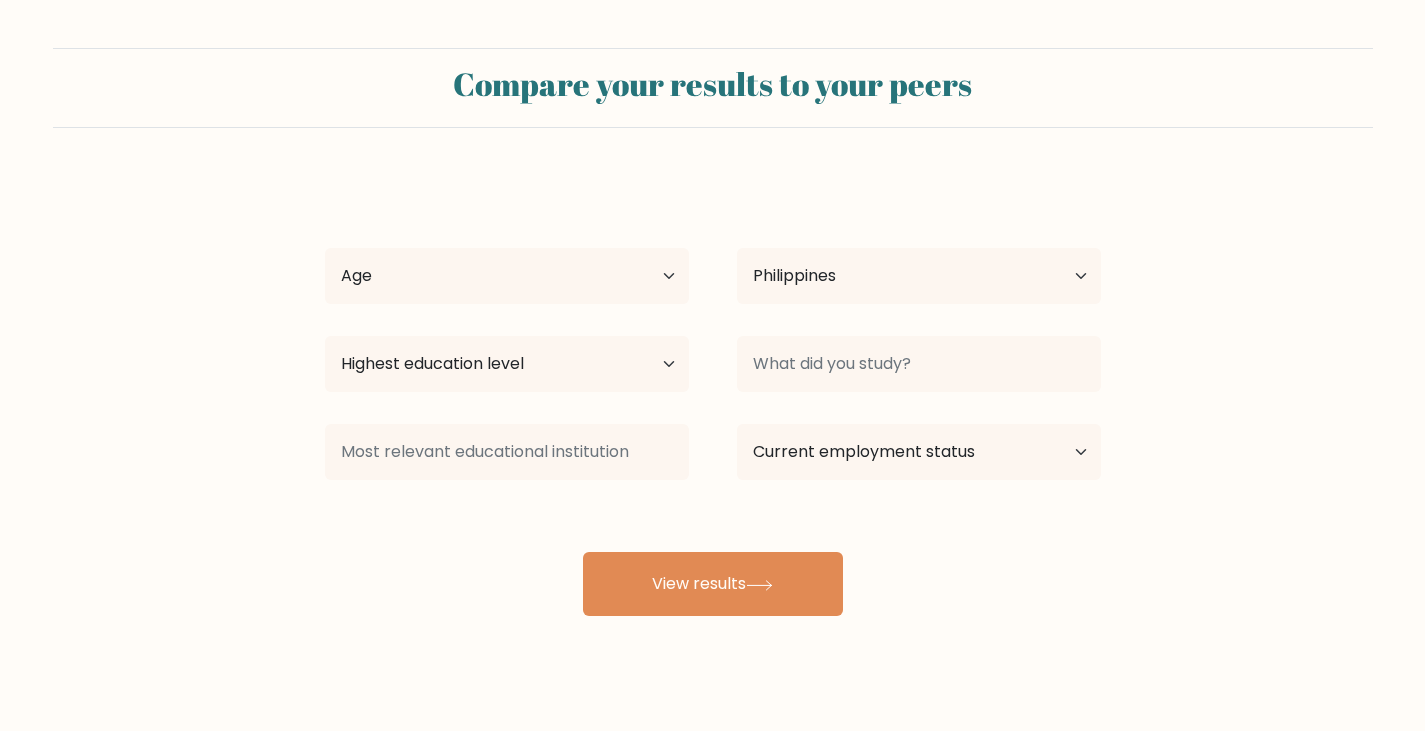 scroll, scrollTop: 0, scrollLeft: 0, axis: both 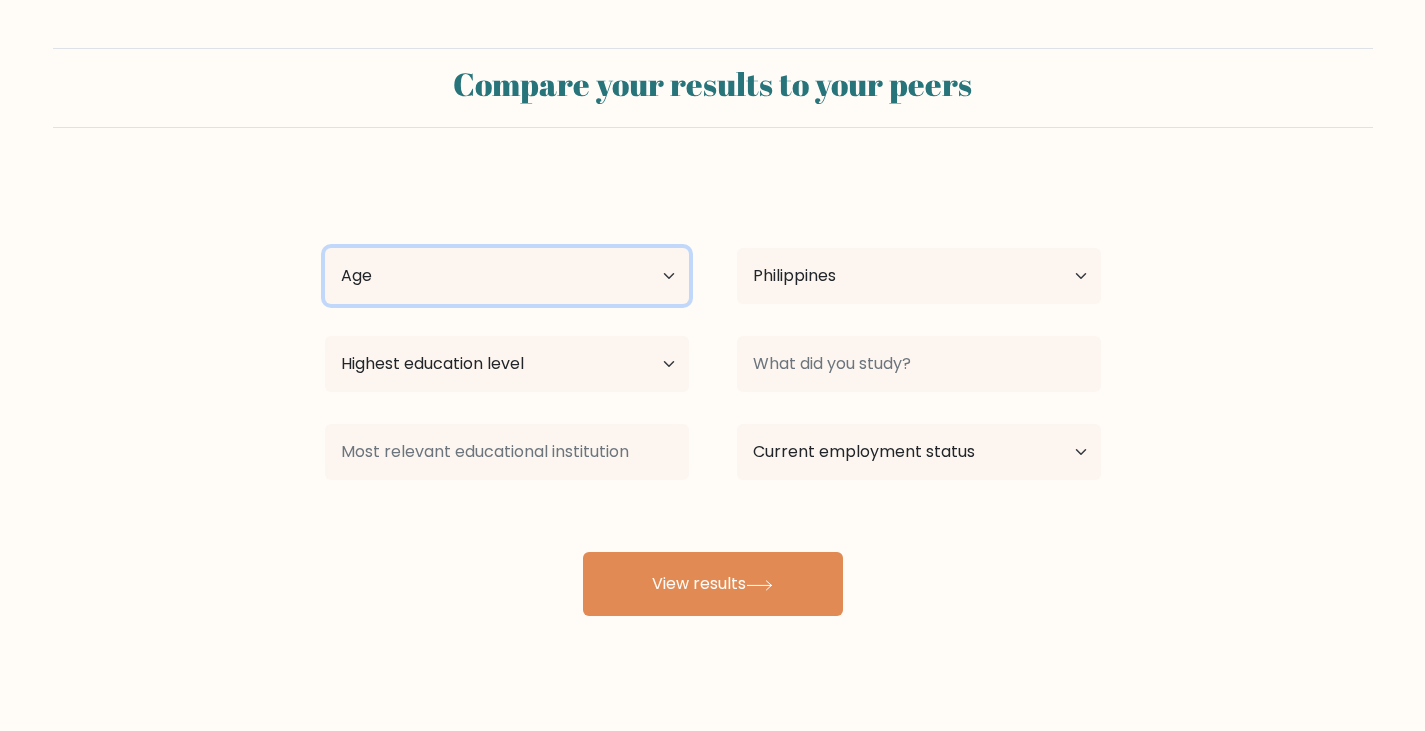click on "Age
Under 18 years old
18-24 years old
25-34 years old
35-44 years old
45-54 years old
55-64 years old
65 years old and above" at bounding box center (507, 276) 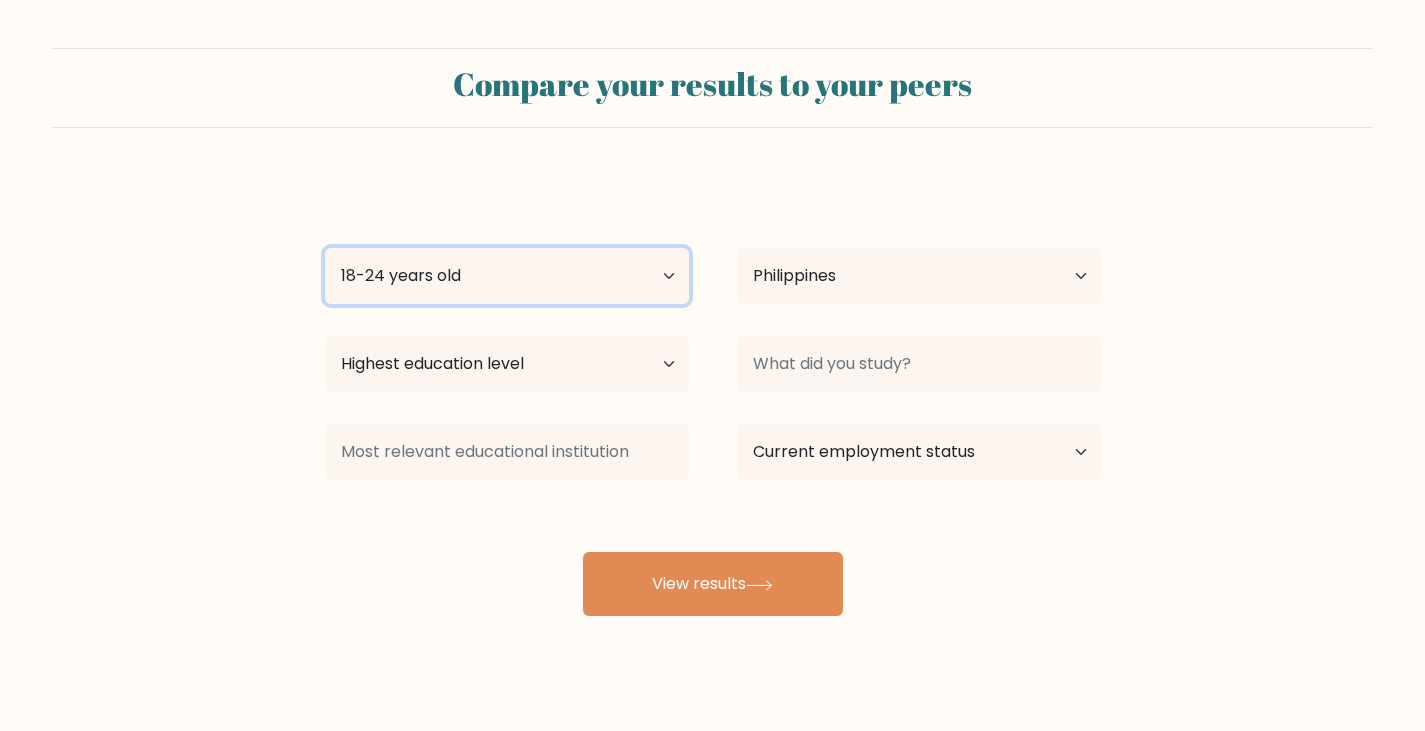 click on "Age
Under 18 years old
18-24 years old
25-34 years old
35-44 years old
45-54 years old
55-64 years old
65 years old and above" at bounding box center [507, 276] 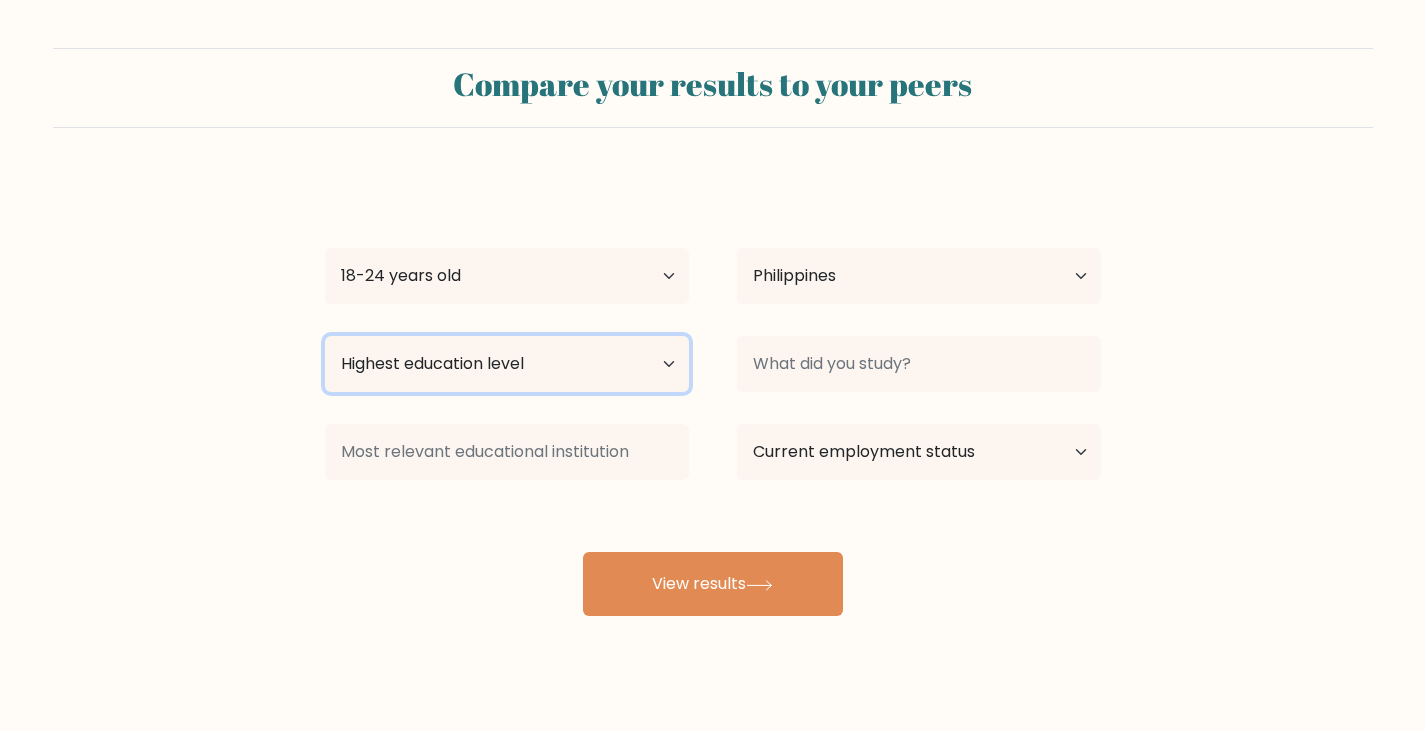 click on "Highest education level
No schooling
Primary
Lower Secondary
Upper Secondary
Occupation Specific
Bachelor's degree
Master's degree
Doctoral degree" at bounding box center (507, 364) 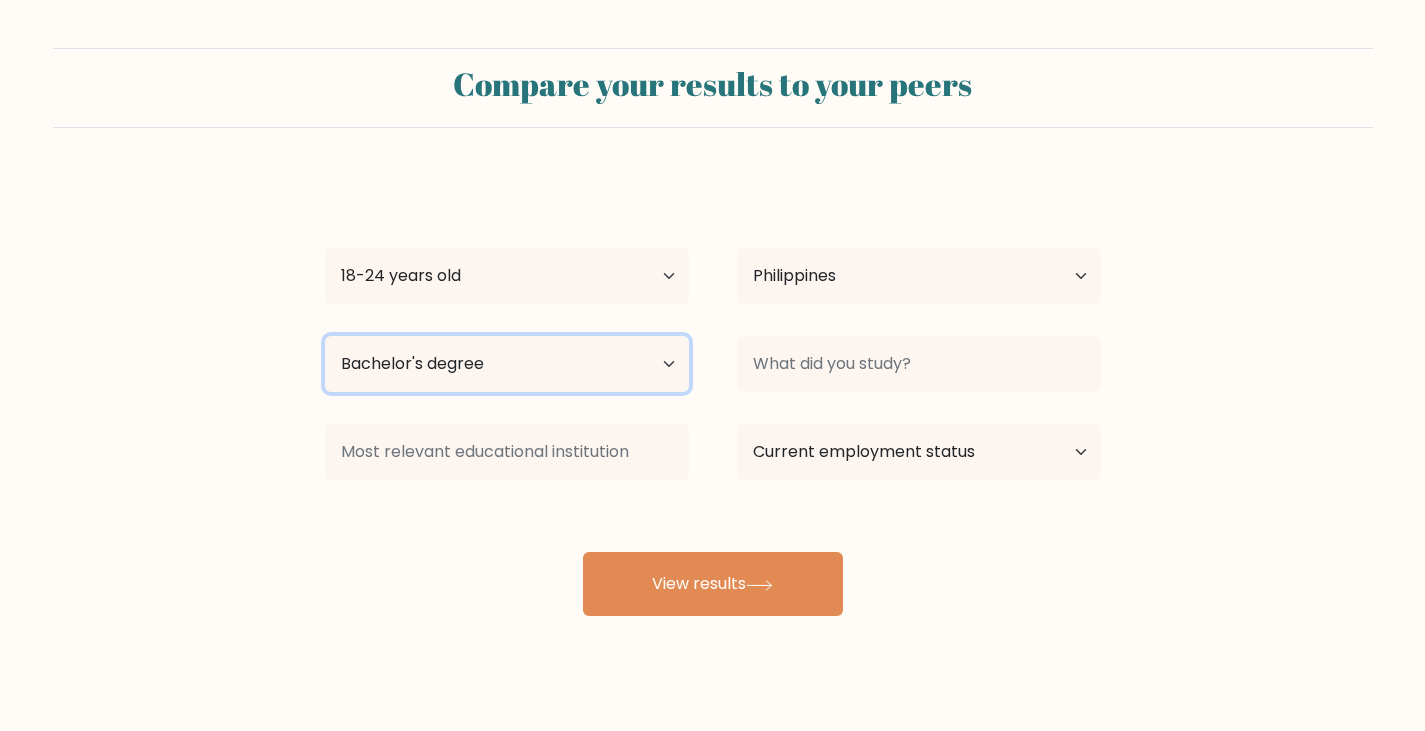 click on "Highest education level
No schooling
Primary
Lower Secondary
Upper Secondary
Occupation Specific
Bachelor's degree
Master's degree
Doctoral degree" at bounding box center [507, 364] 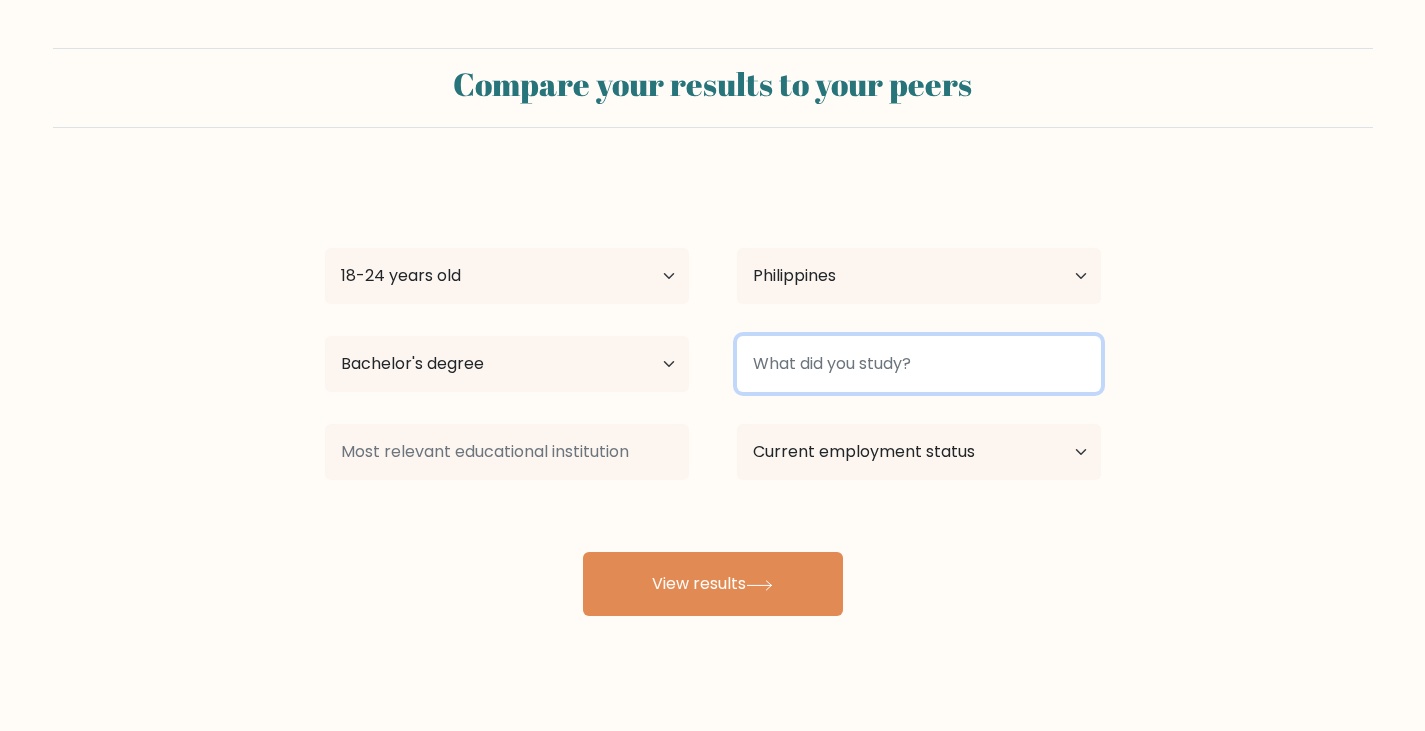 click at bounding box center (919, 364) 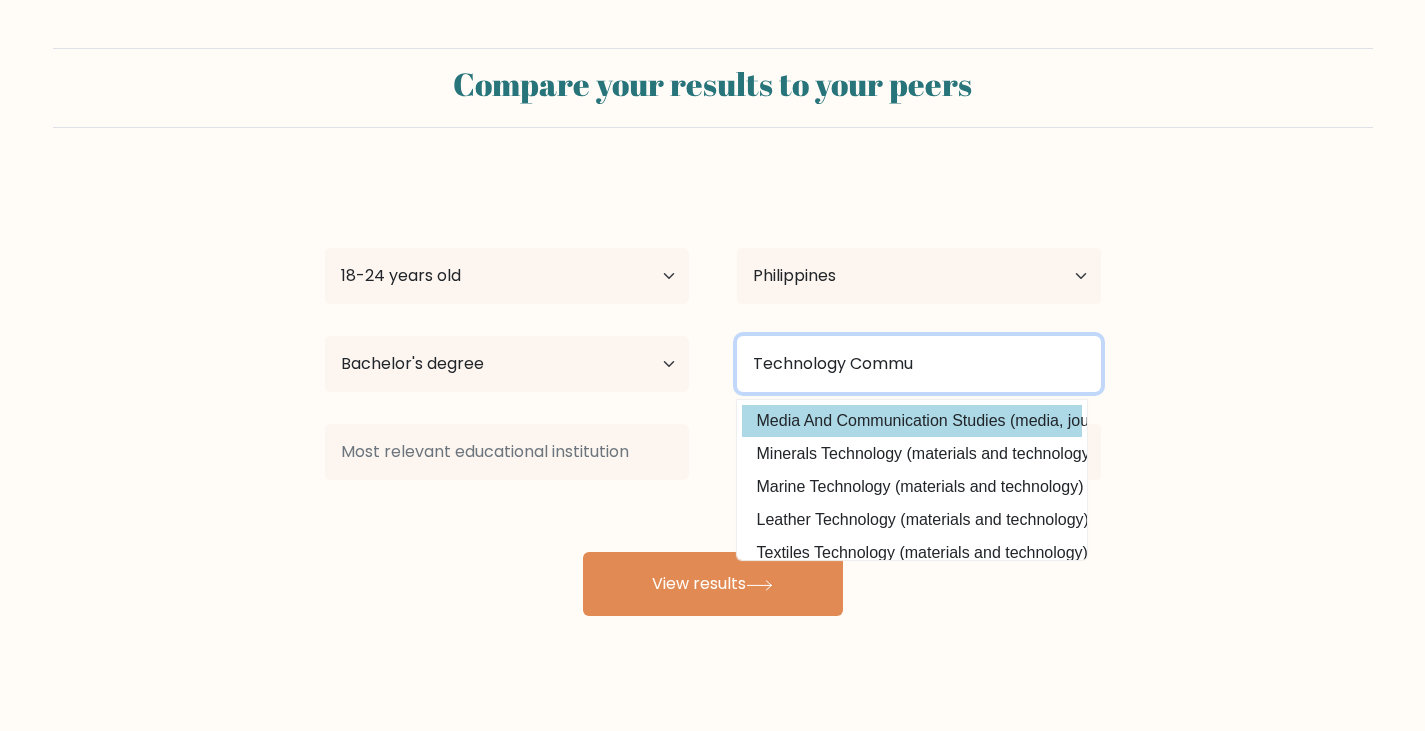 type on "Technology Commu" 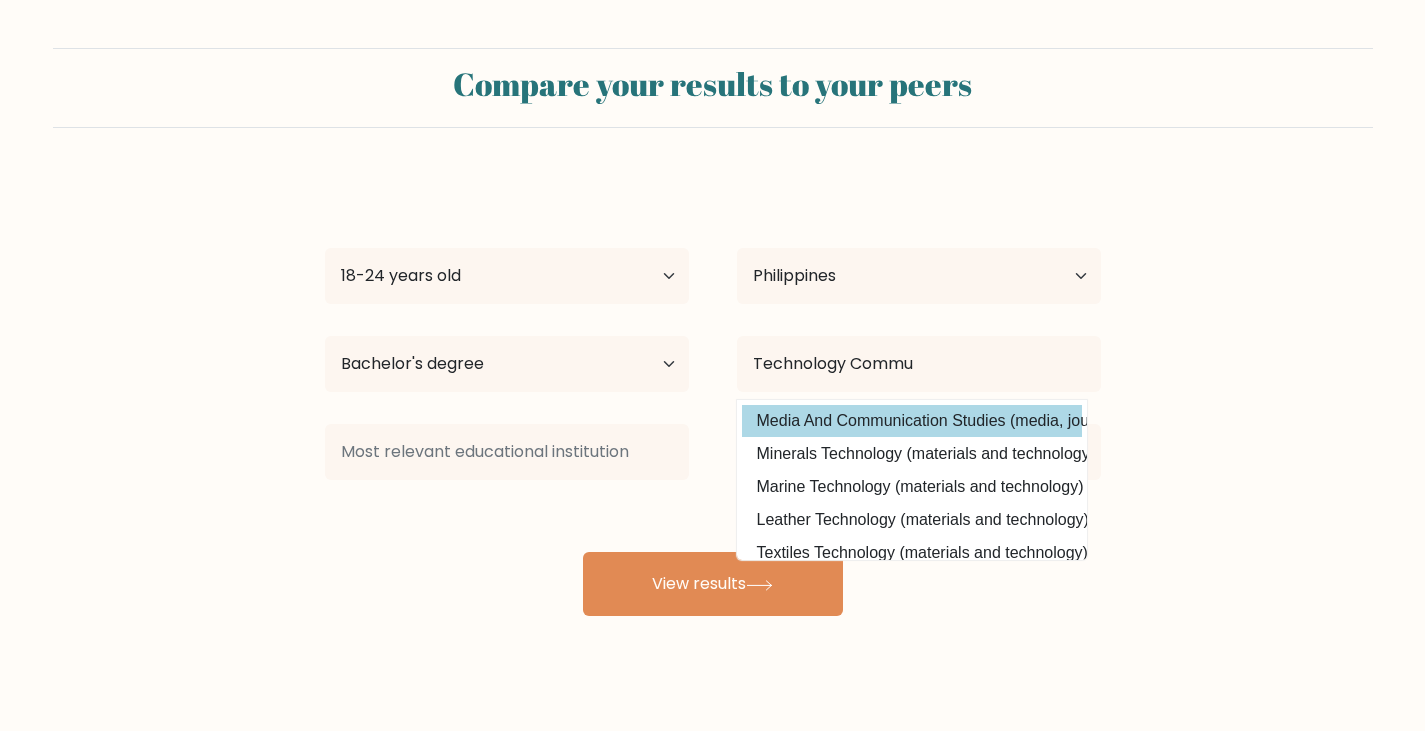 click on "Media And Communication Studies (media, journalism and communications)" at bounding box center (912, 421) 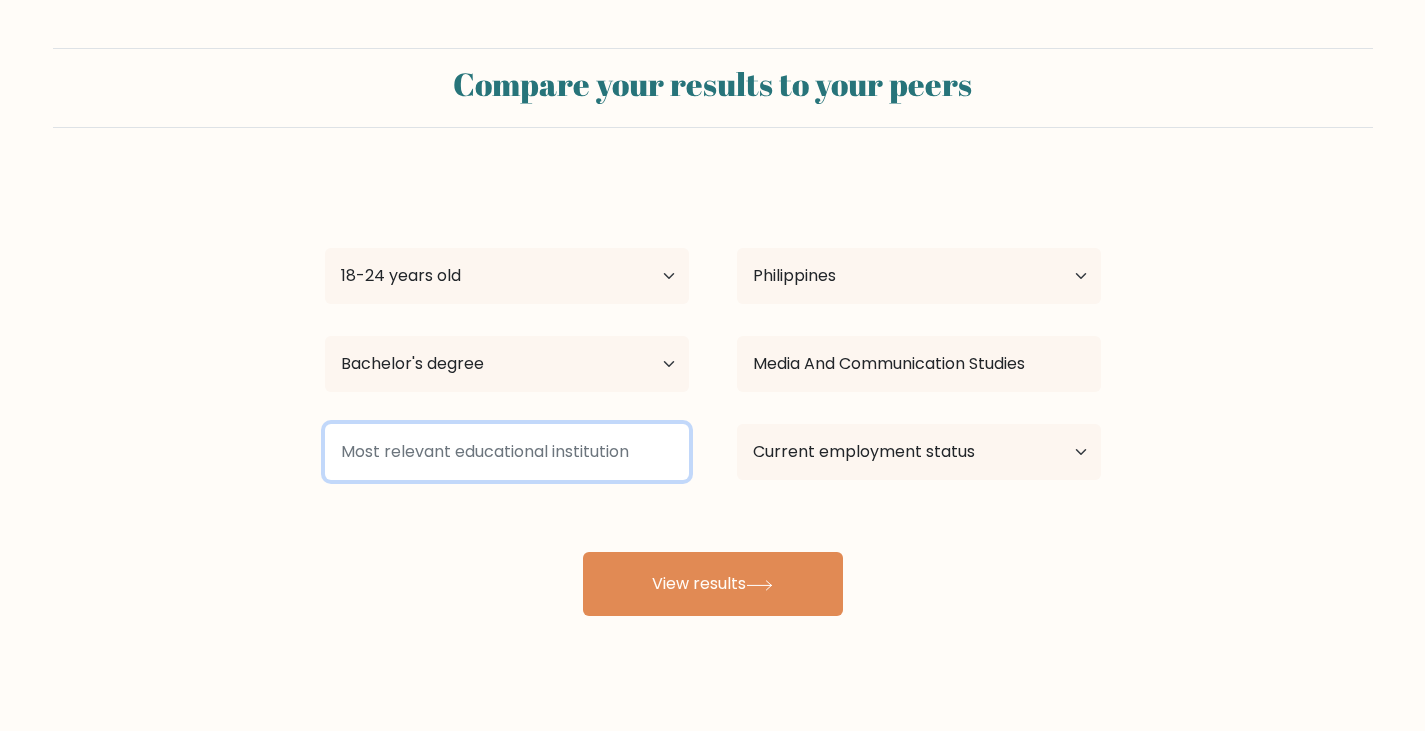 click at bounding box center (507, 452) 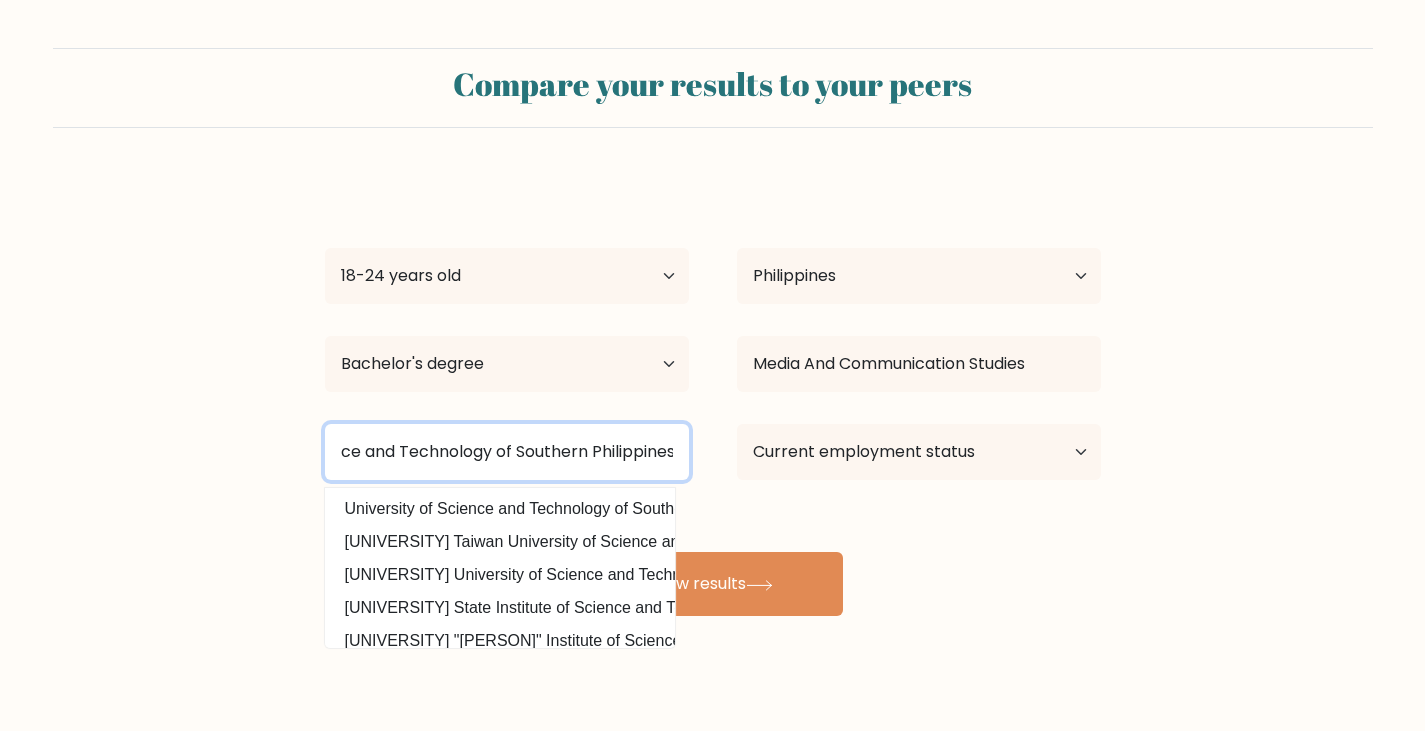 scroll, scrollTop: 0, scrollLeft: 151, axis: horizontal 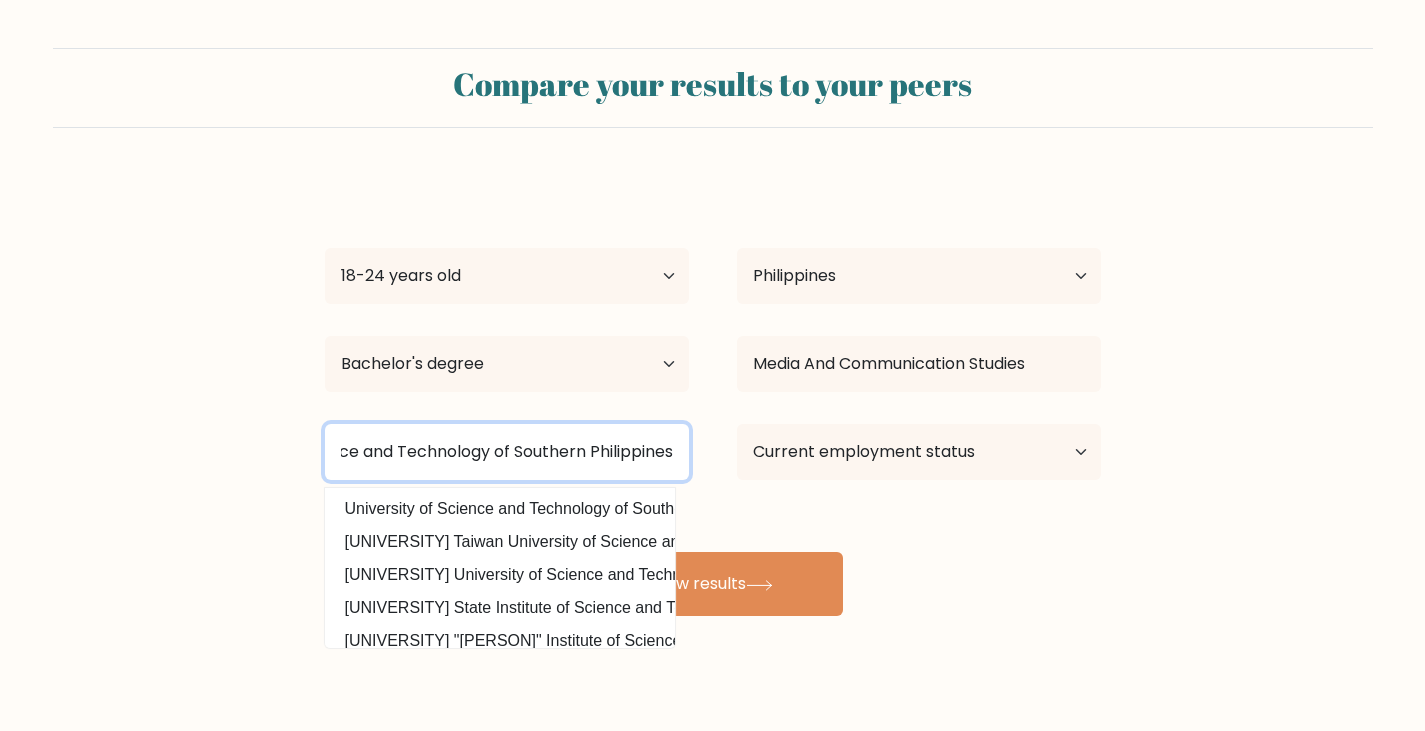 type on "University of Science and Technology of Southern Philippines" 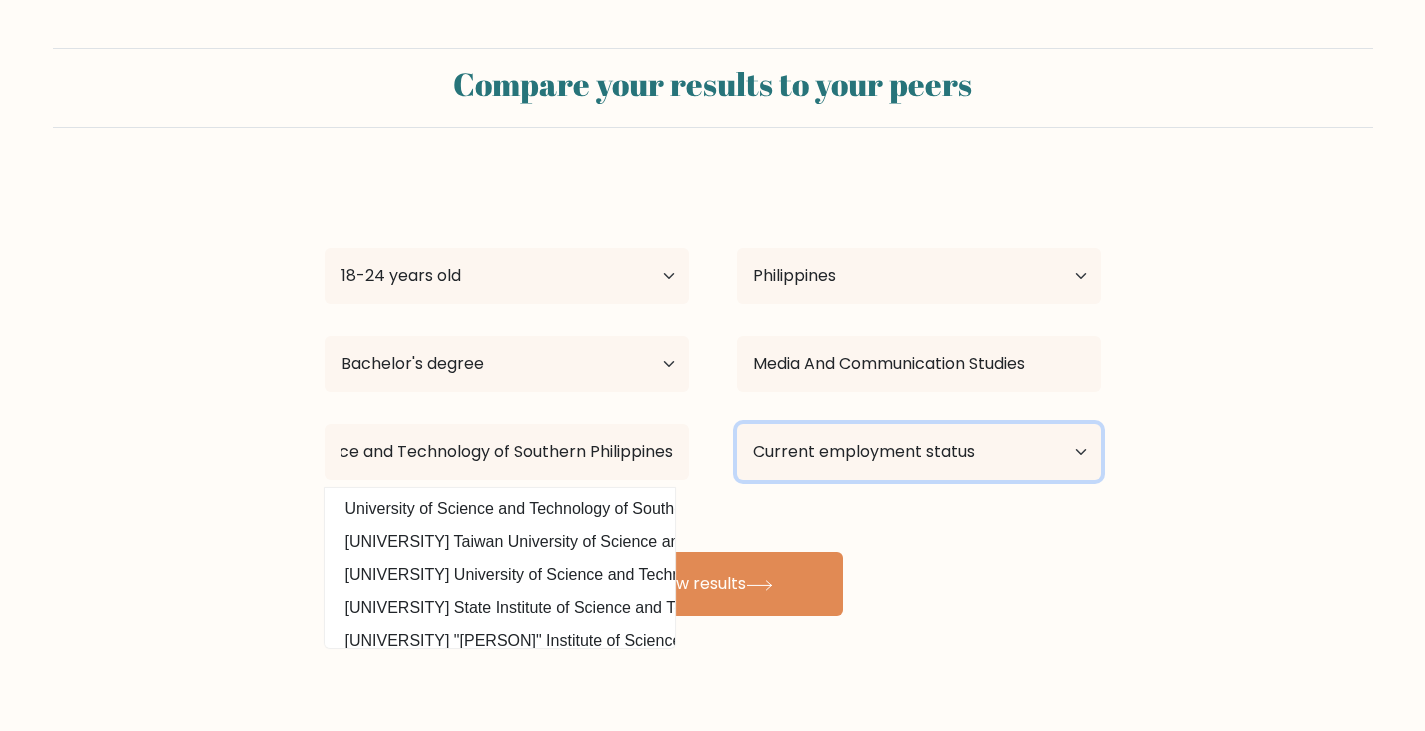 click on "Current employment status
Employed
Student
Retired
Other / prefer not to answer" at bounding box center [919, 452] 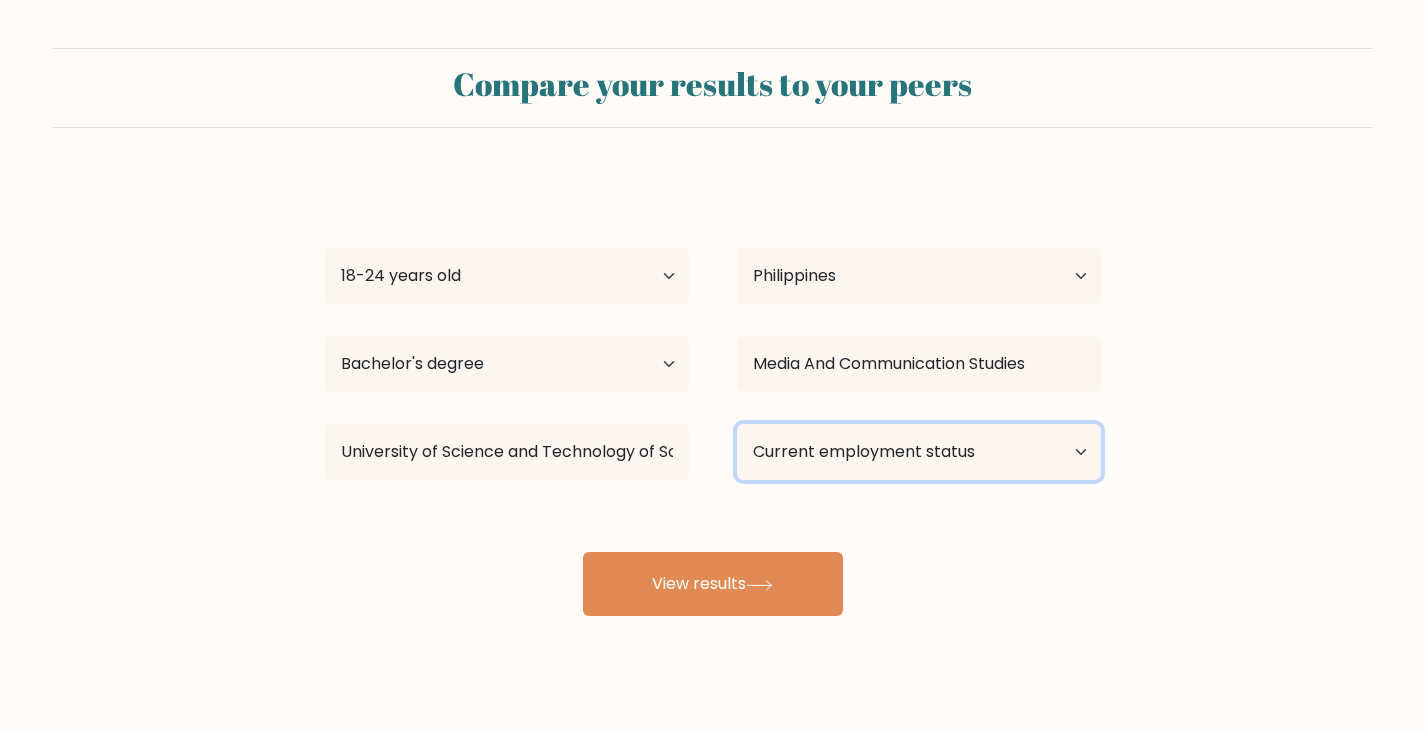 select on "student" 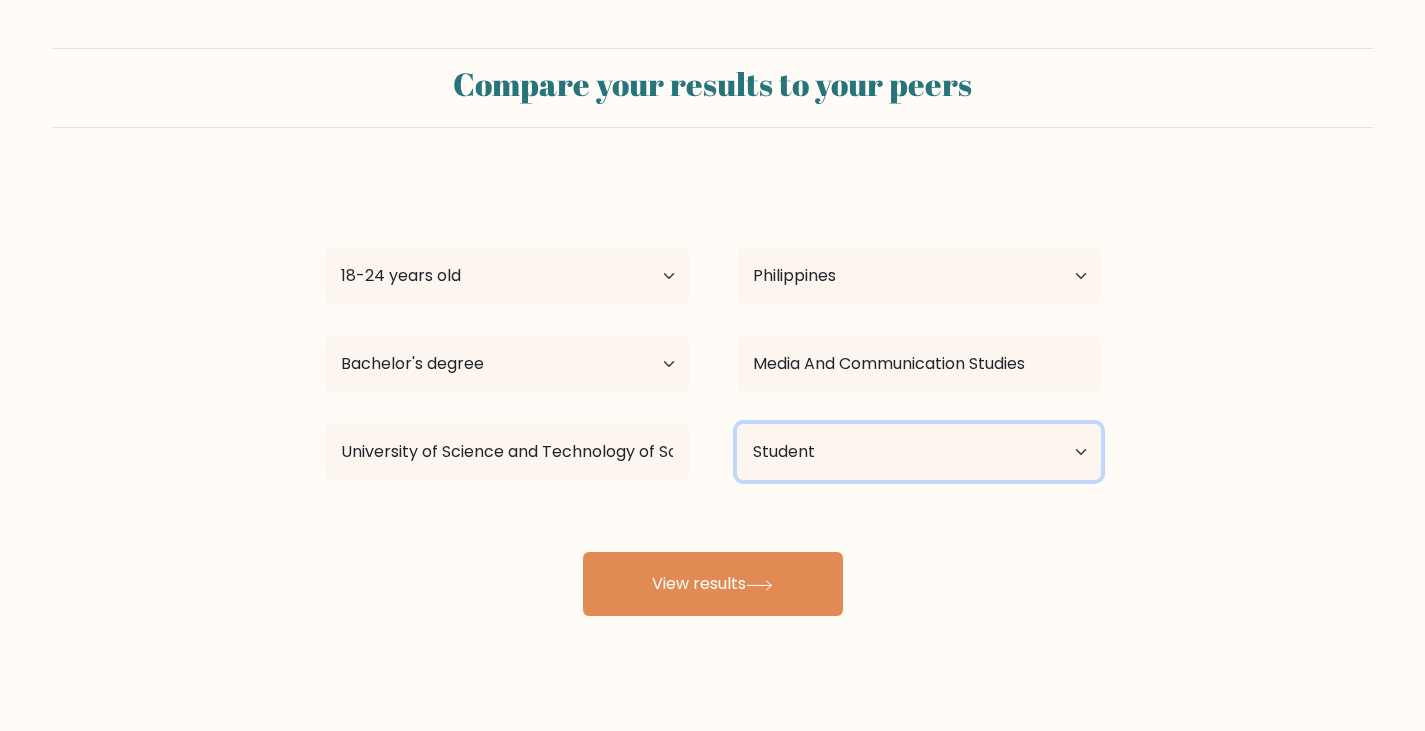 click on "Current employment status
Employed
Student
Retired
Other / prefer not to answer" at bounding box center [919, 452] 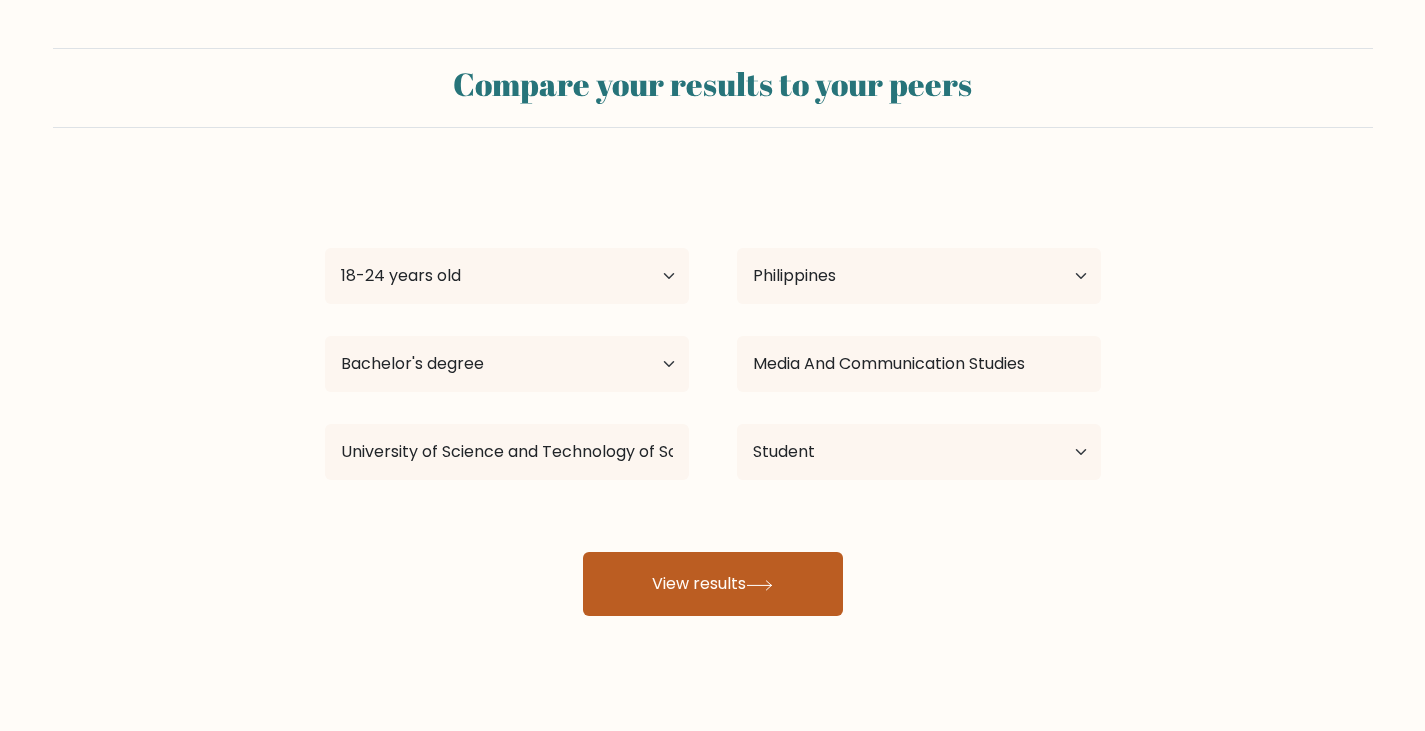 click on "View results" at bounding box center (713, 584) 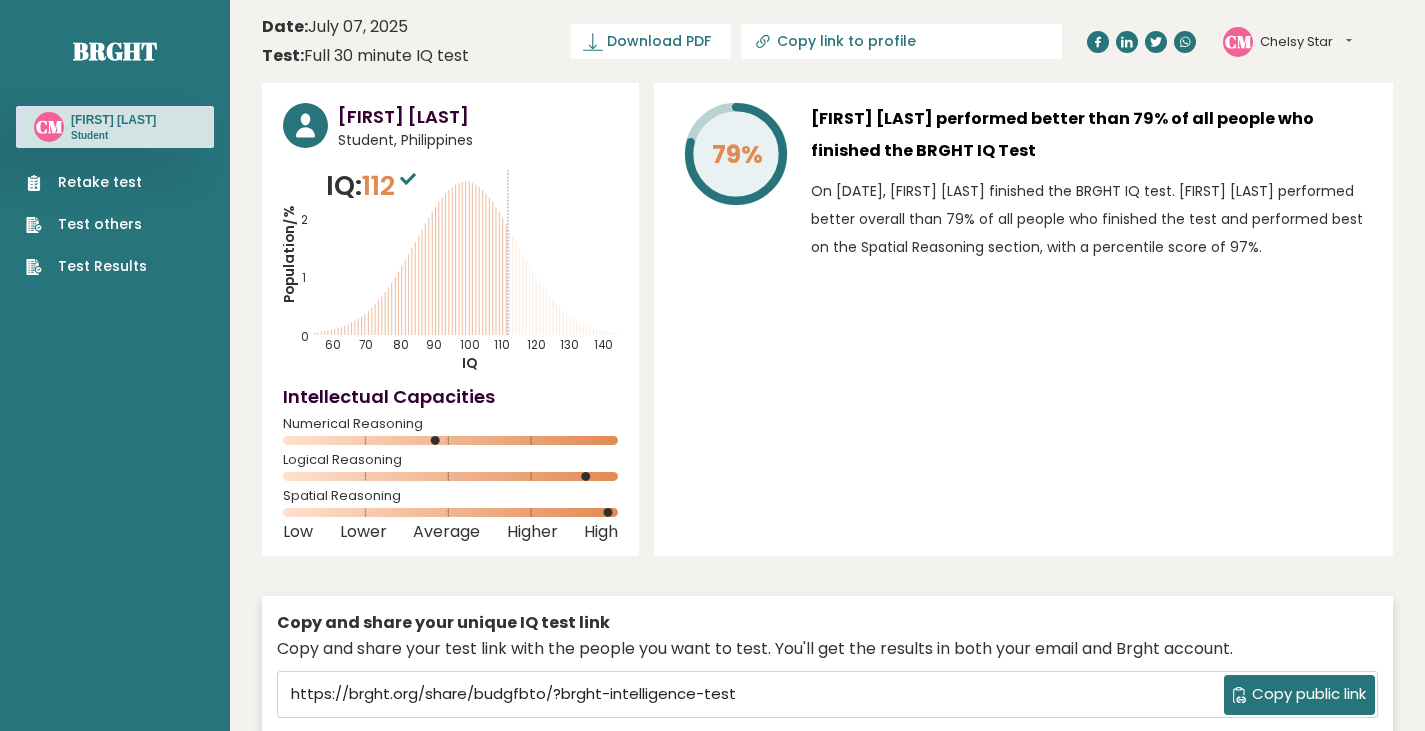 scroll, scrollTop: 0, scrollLeft: 0, axis: both 